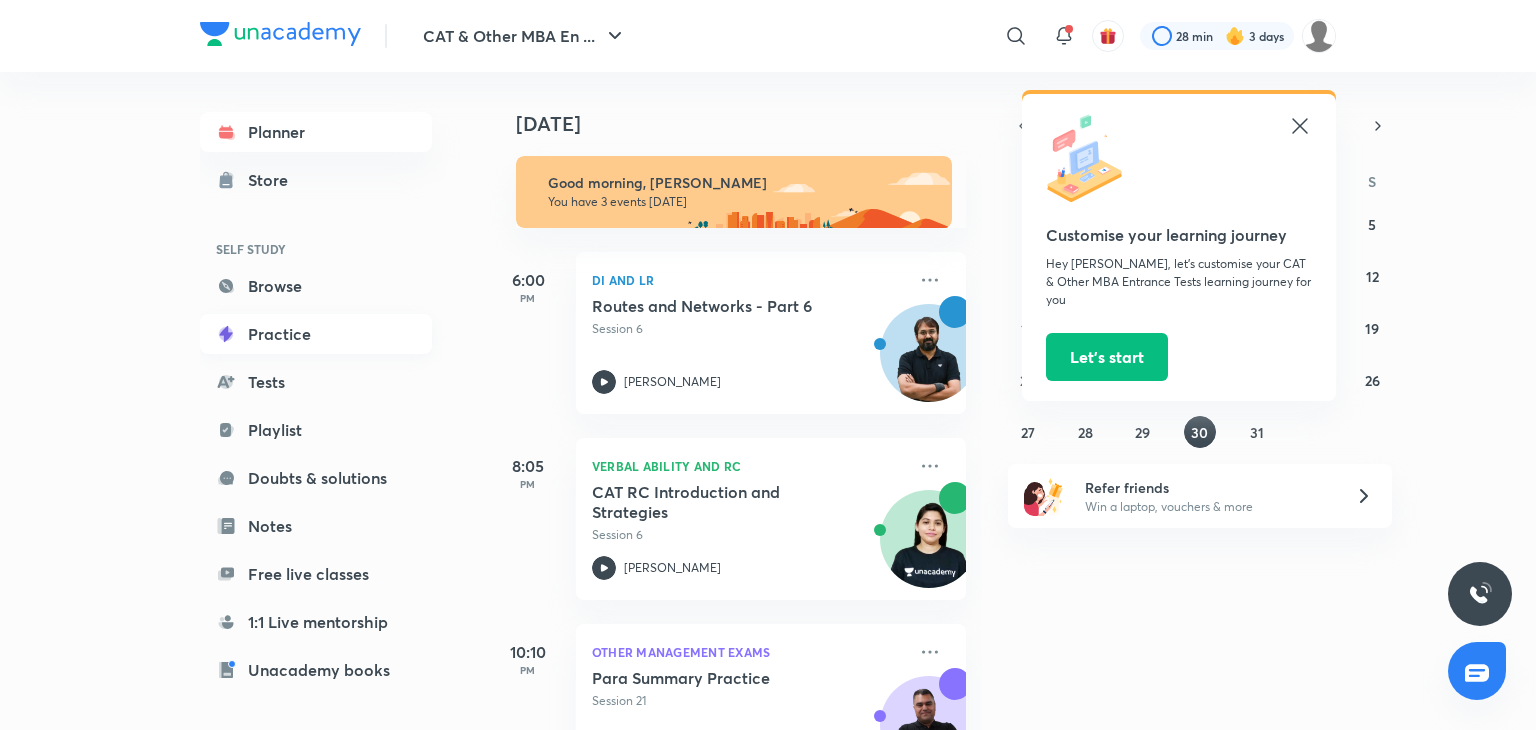 click on "Practice" at bounding box center [316, 334] 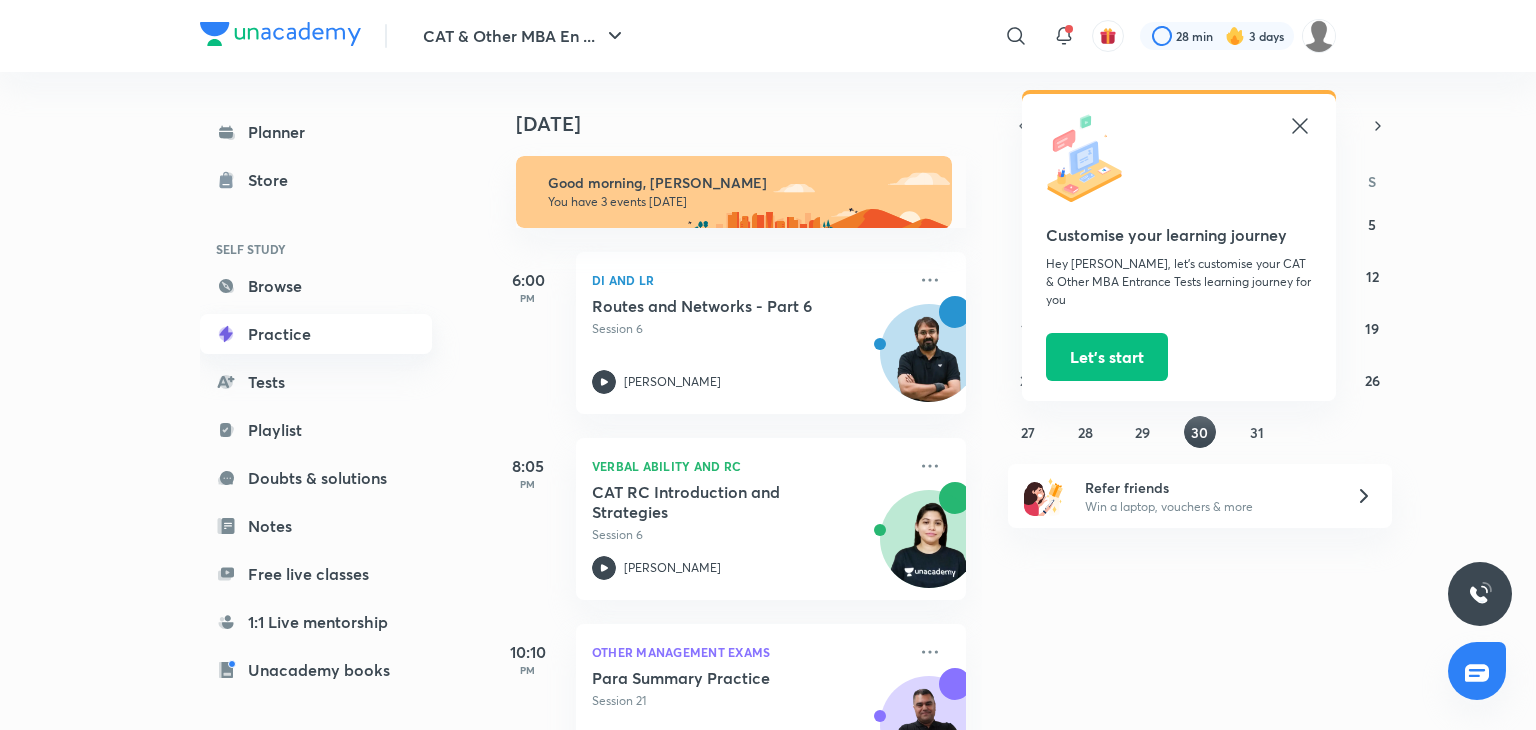 scroll, scrollTop: 0, scrollLeft: 0, axis: both 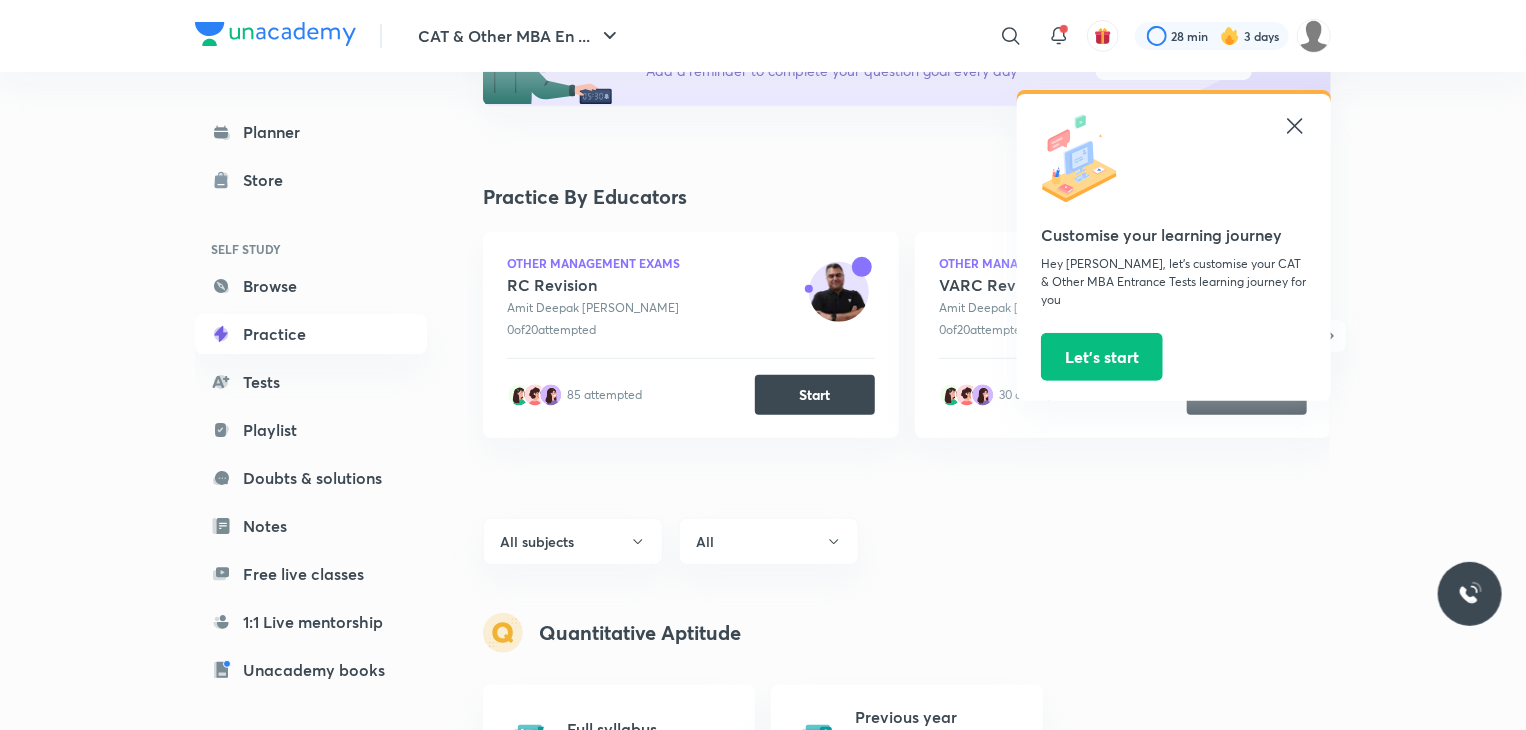 click 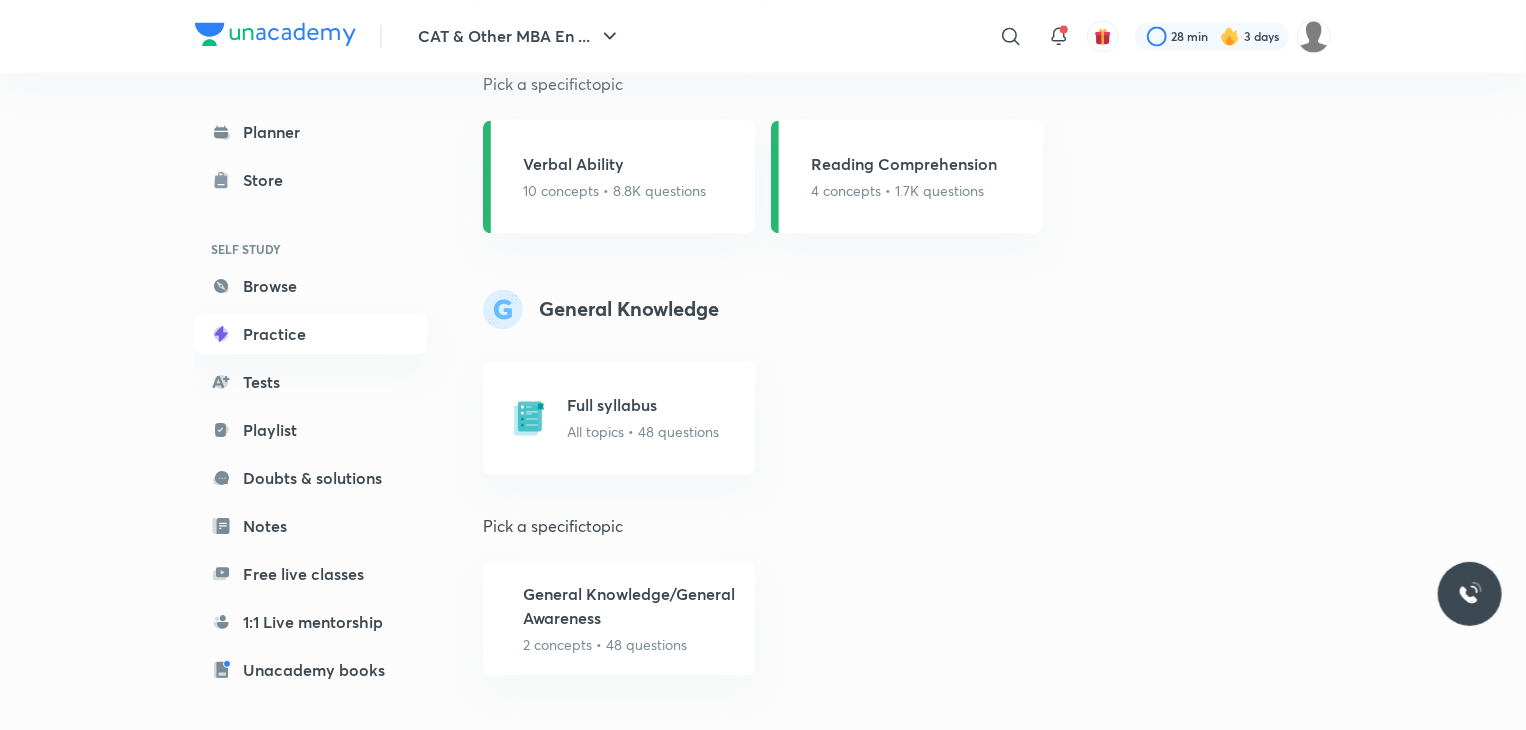 scroll, scrollTop: 1951, scrollLeft: 0, axis: vertical 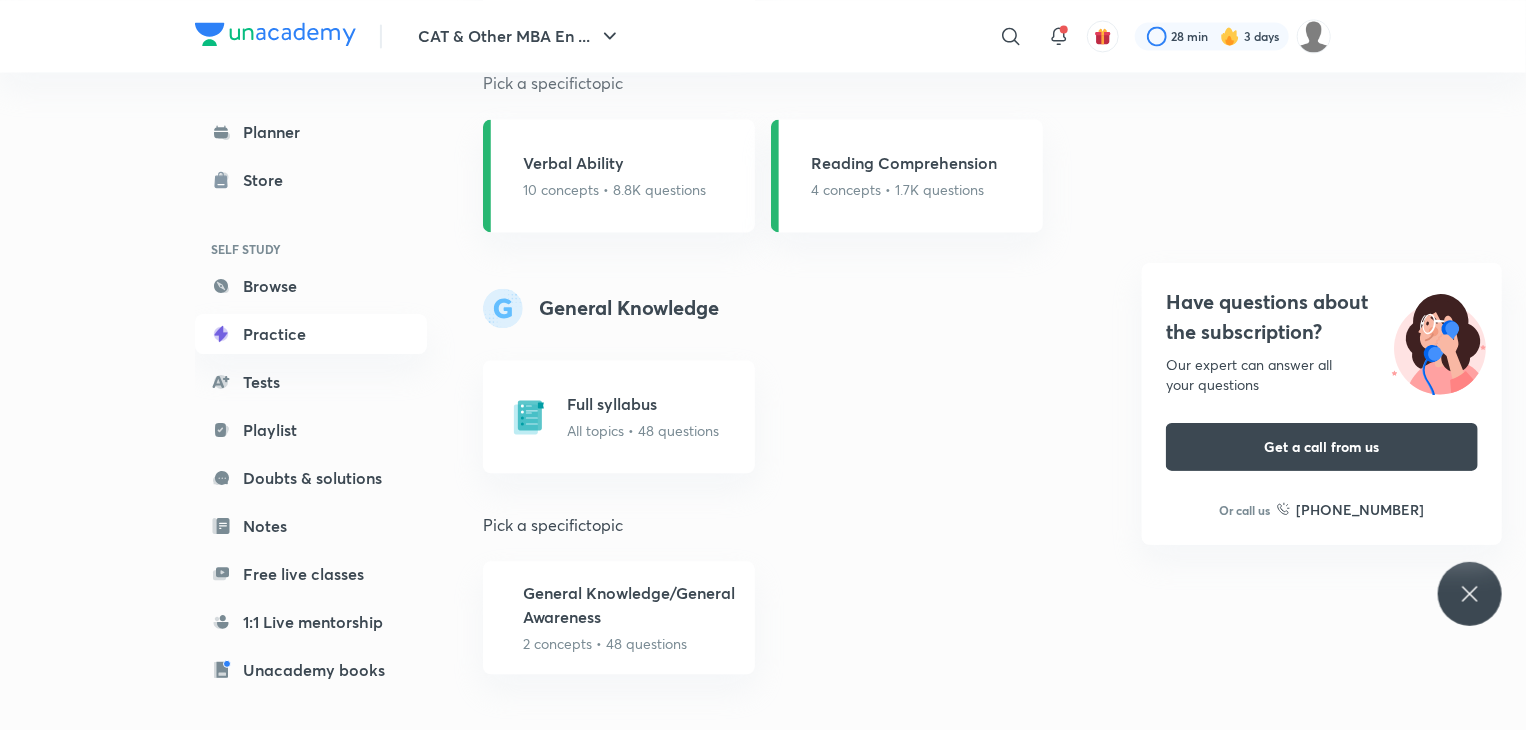 click 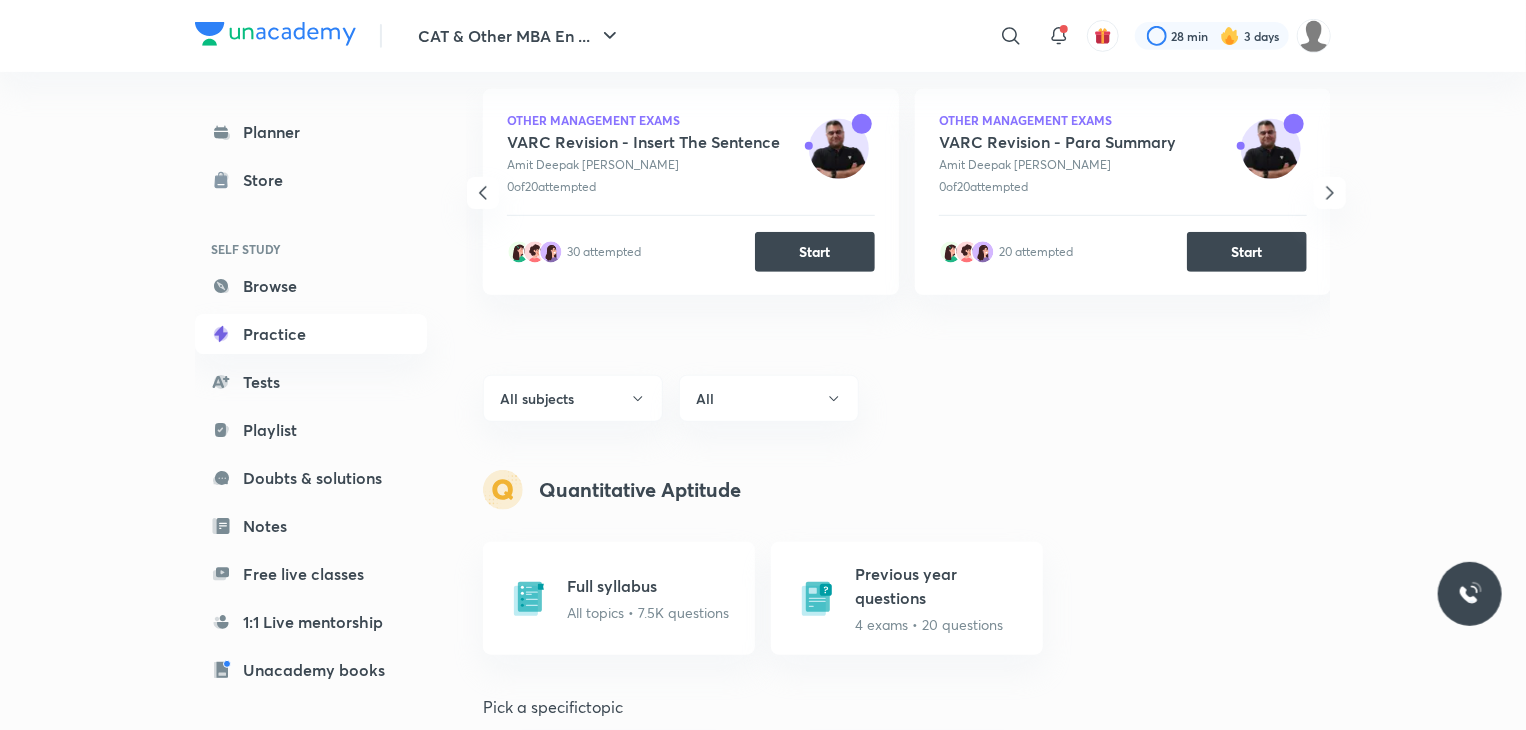 scroll, scrollTop: 428, scrollLeft: 0, axis: vertical 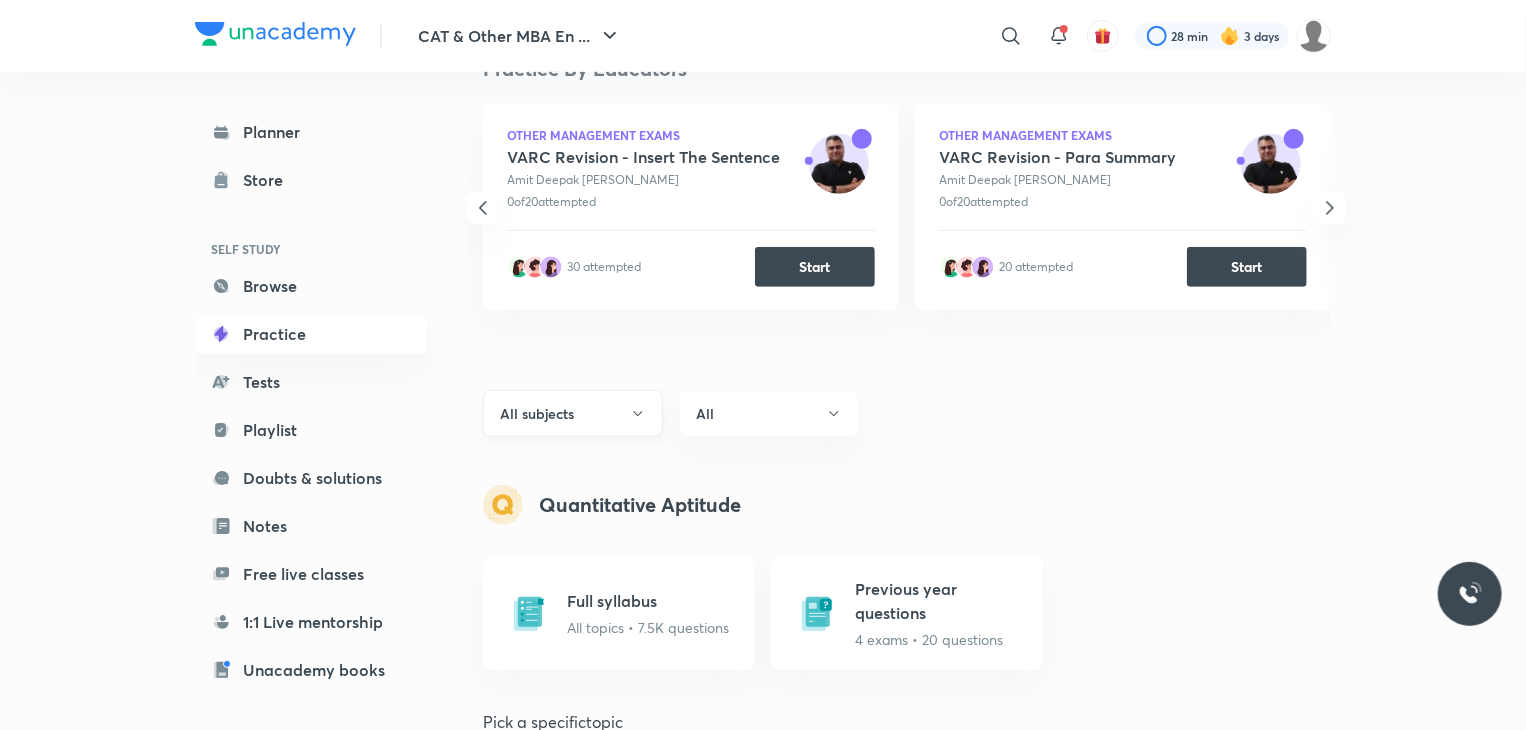 click on "All subjects" at bounding box center [573, 413] 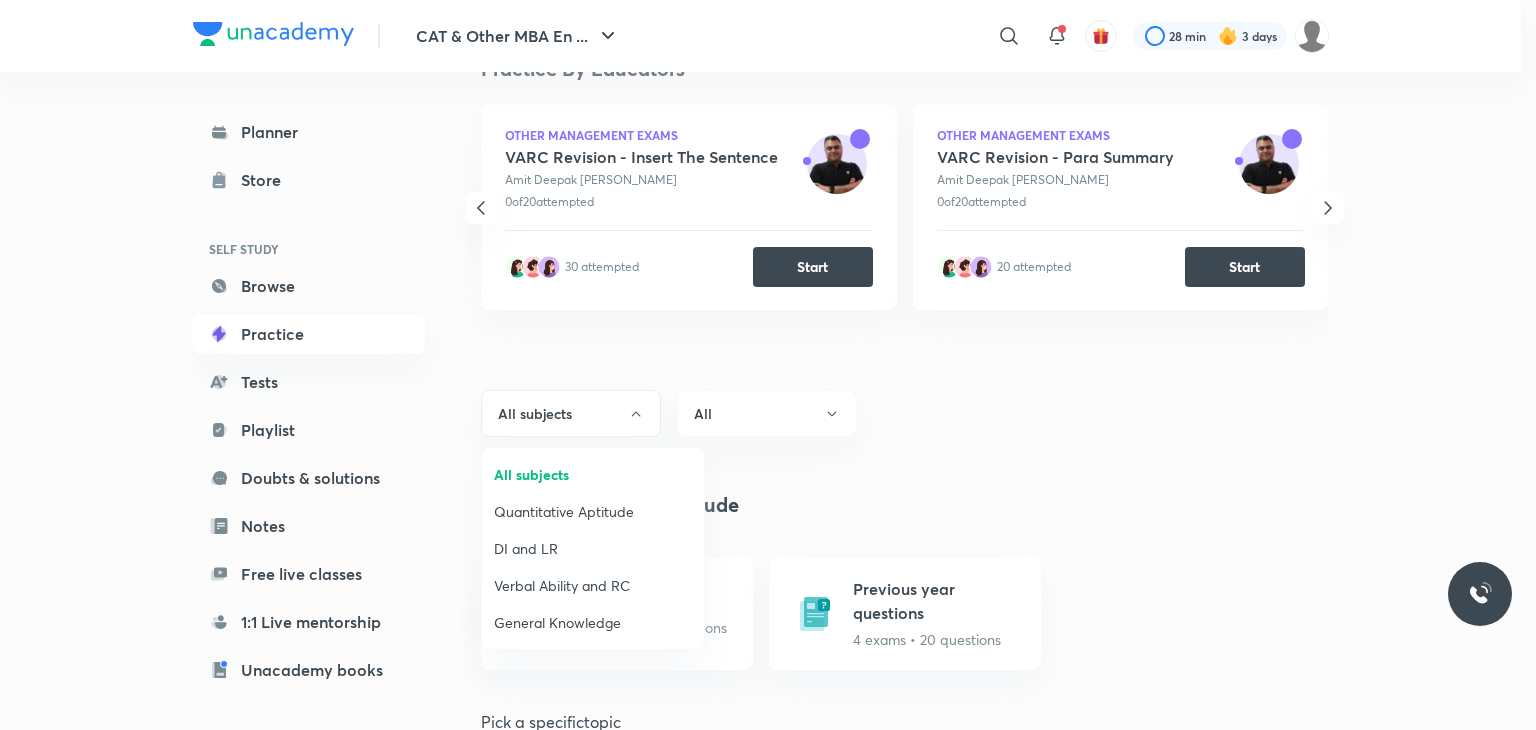 click at bounding box center (768, 365) 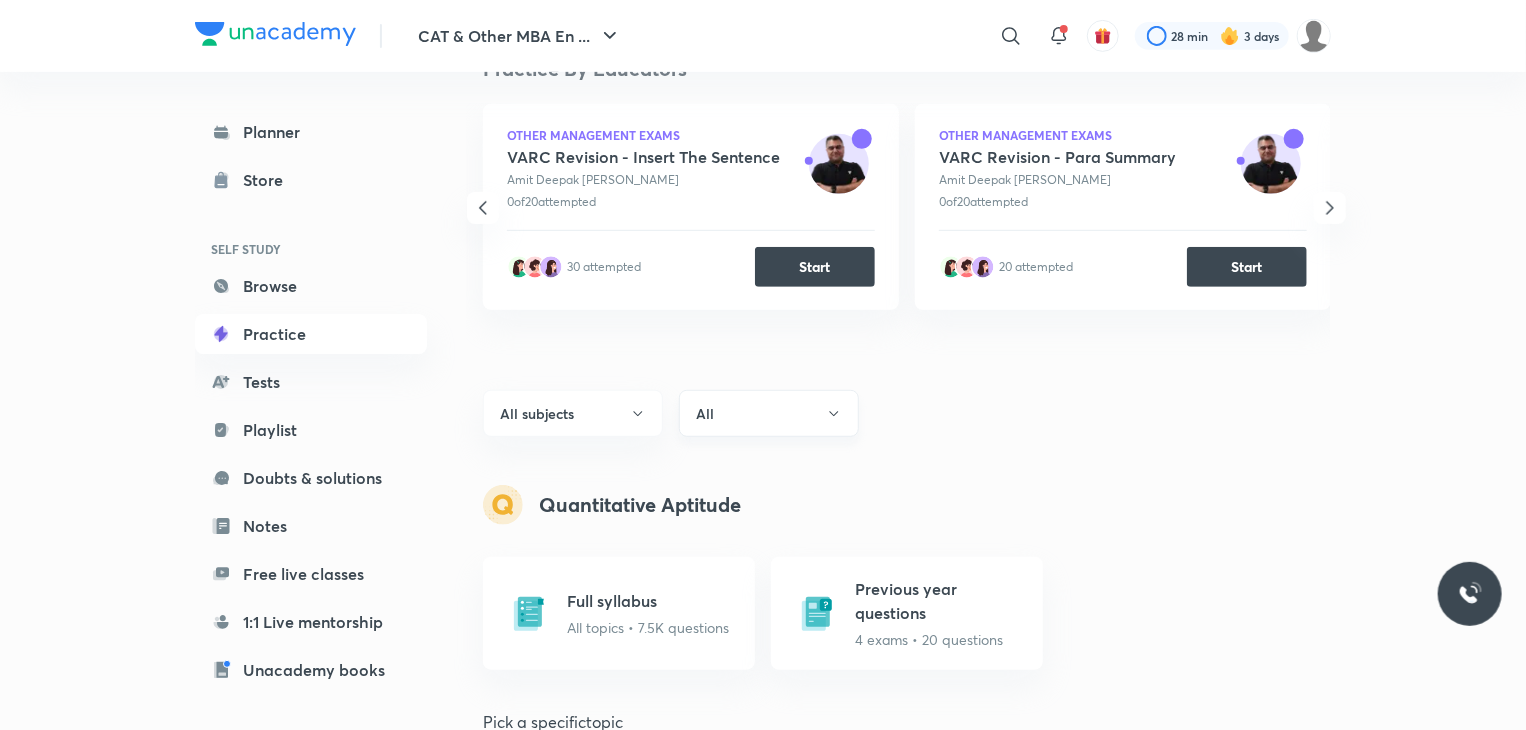 click on "All" at bounding box center [769, 413] 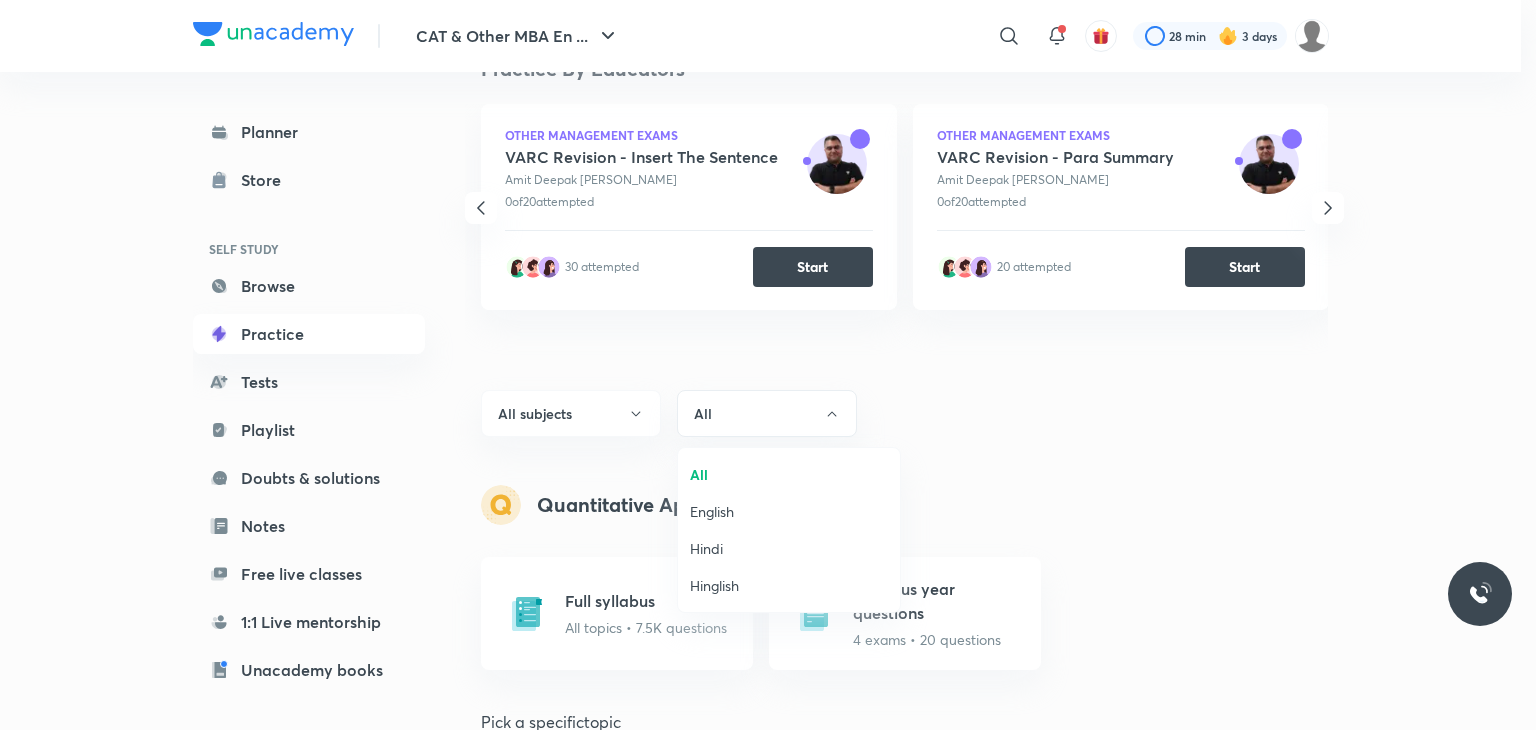 click at bounding box center (768, 365) 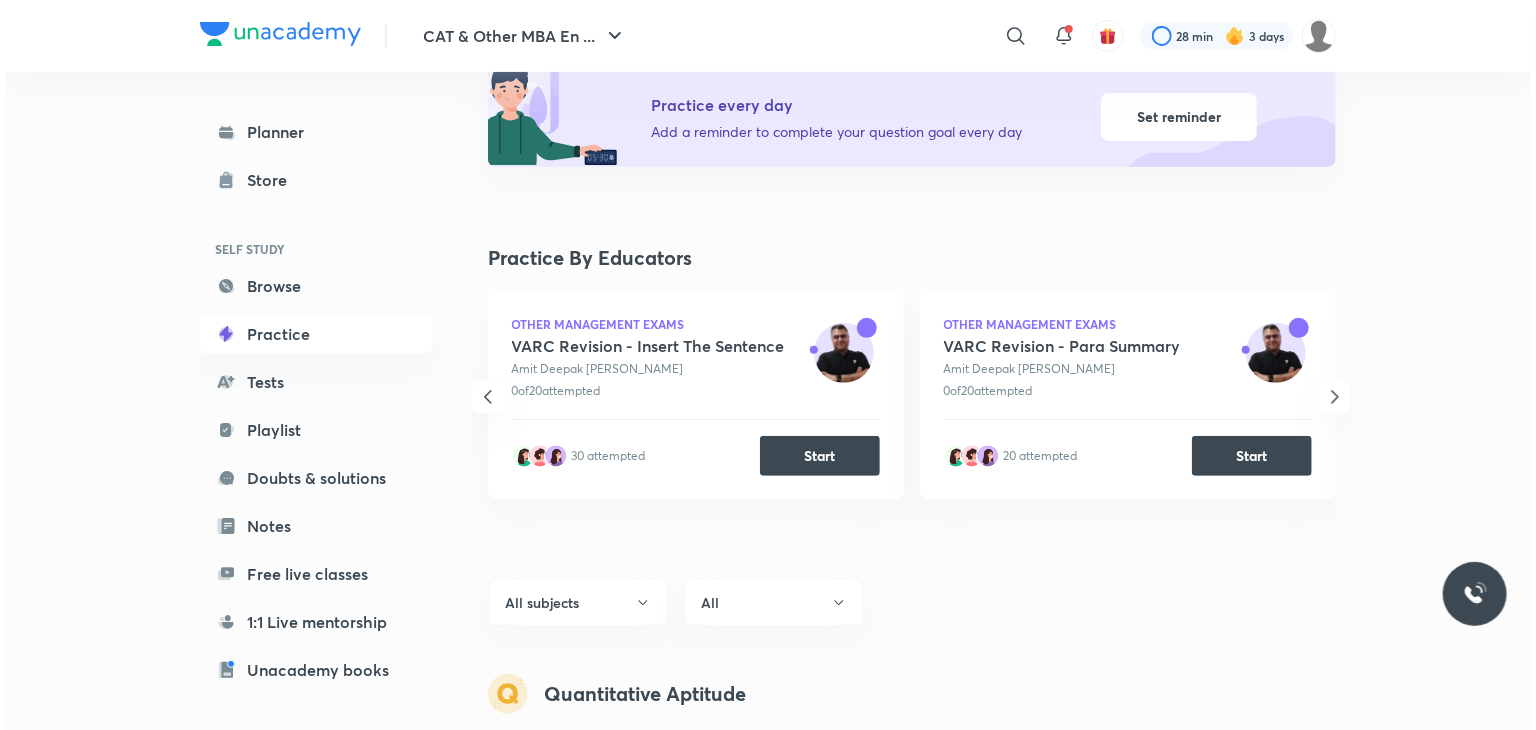 scroll, scrollTop: 238, scrollLeft: 0, axis: vertical 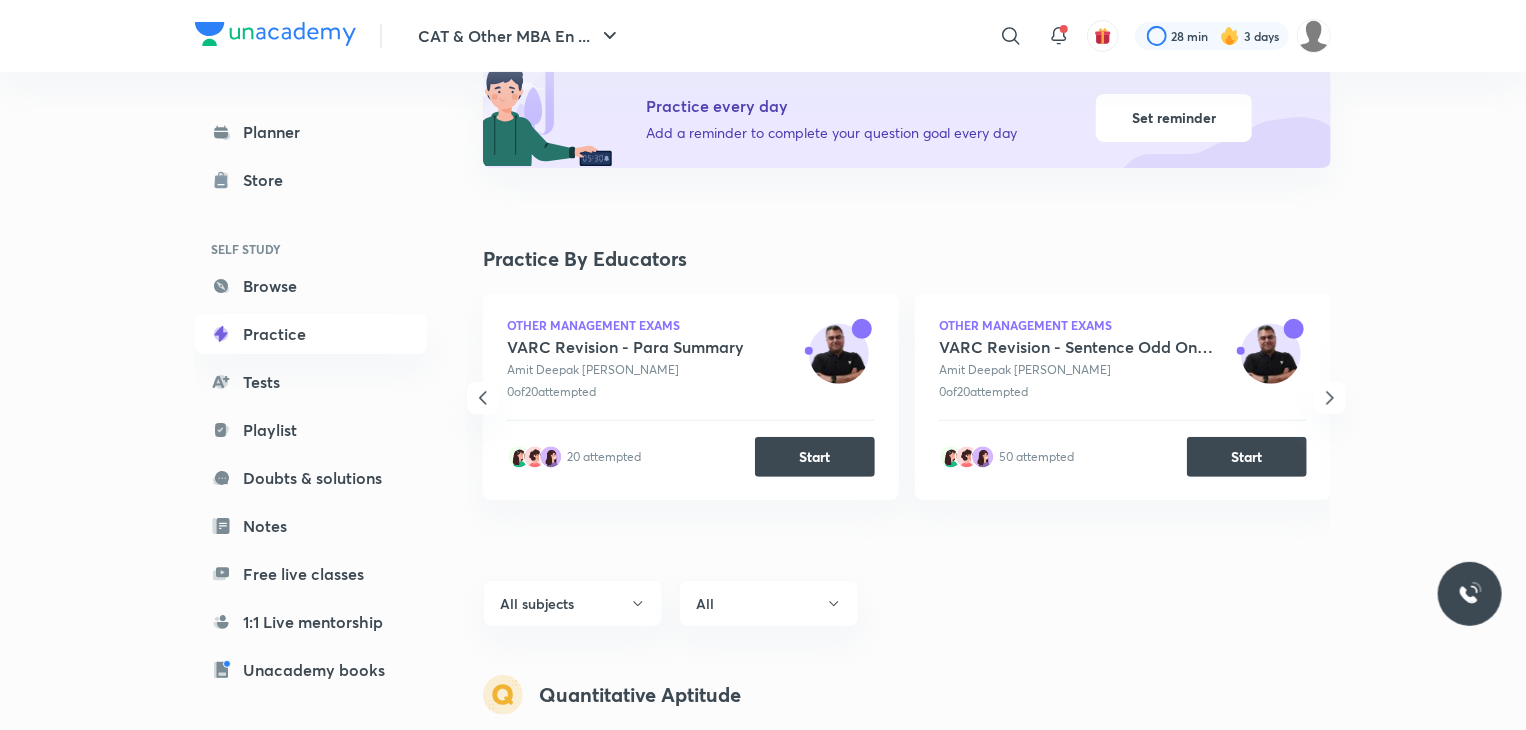 click on "Set reminder" at bounding box center [1174, 118] 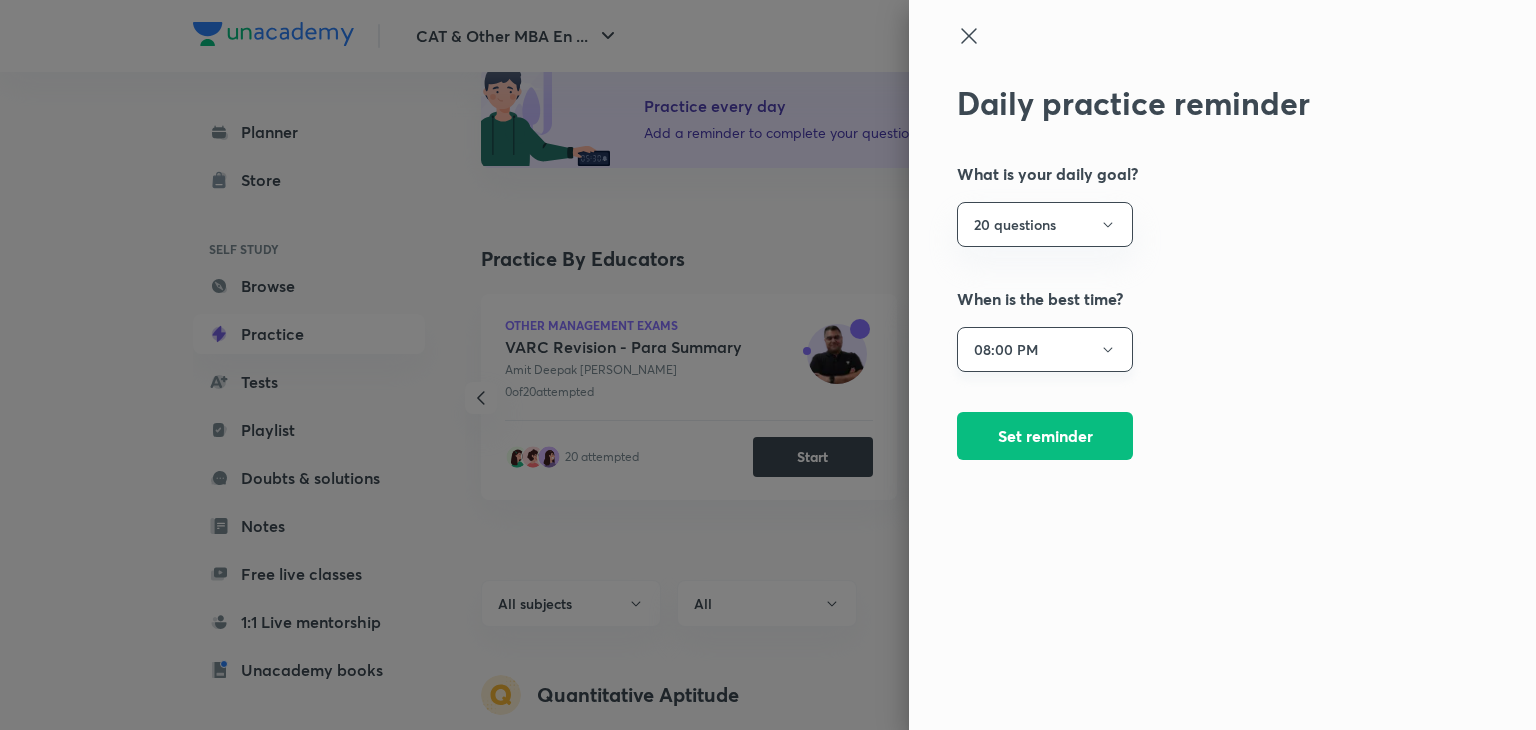 click 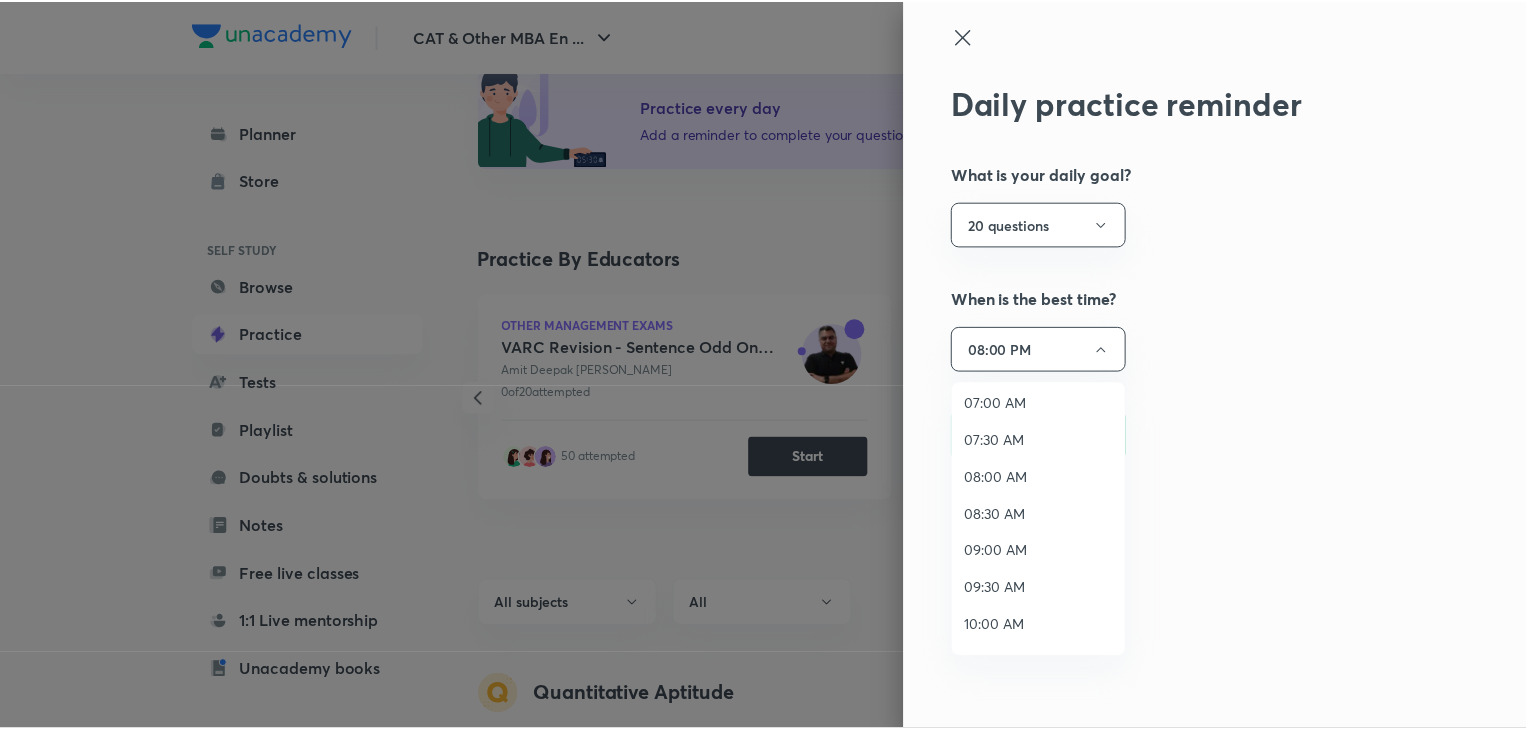 scroll, scrollTop: 532, scrollLeft: 0, axis: vertical 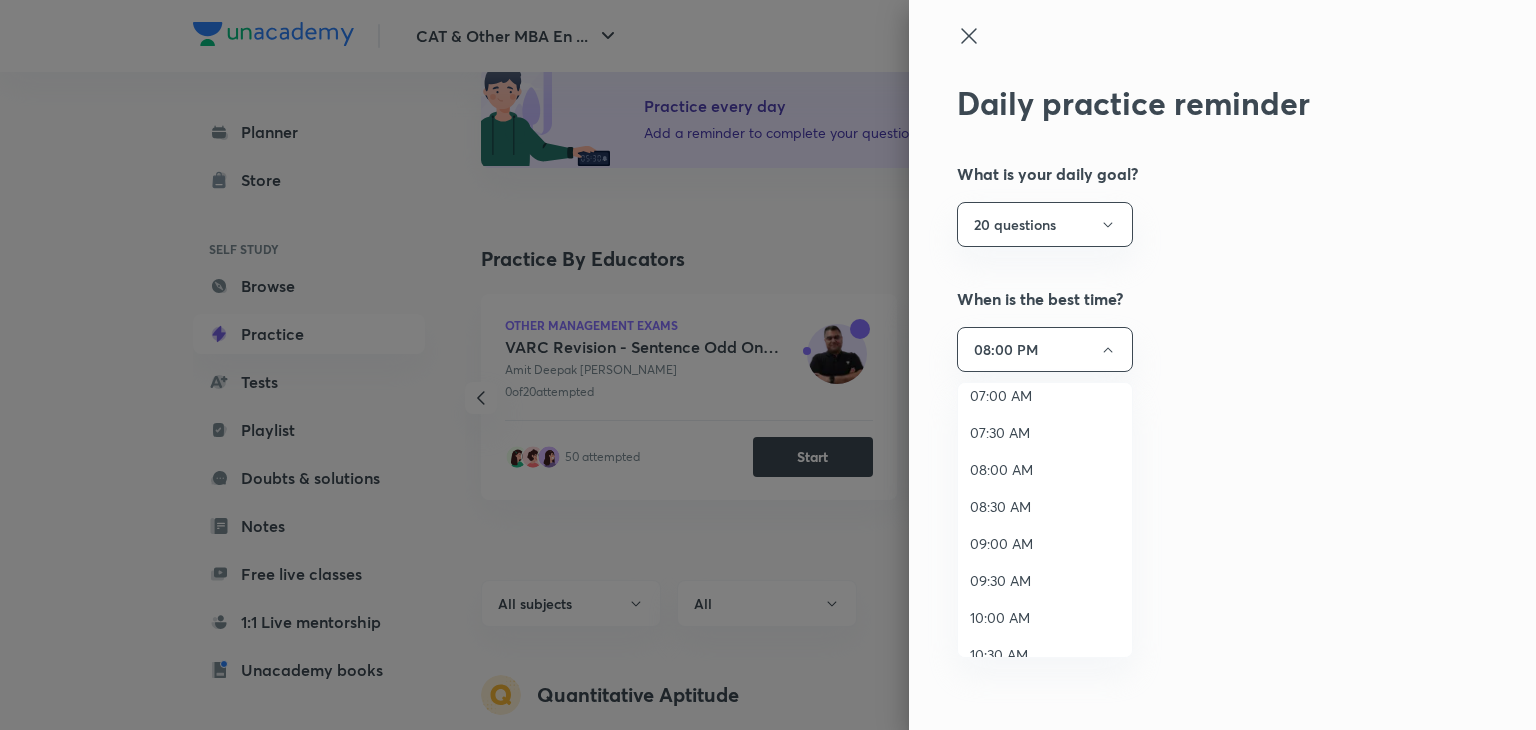 click on "09:30 AM" at bounding box center (1045, 580) 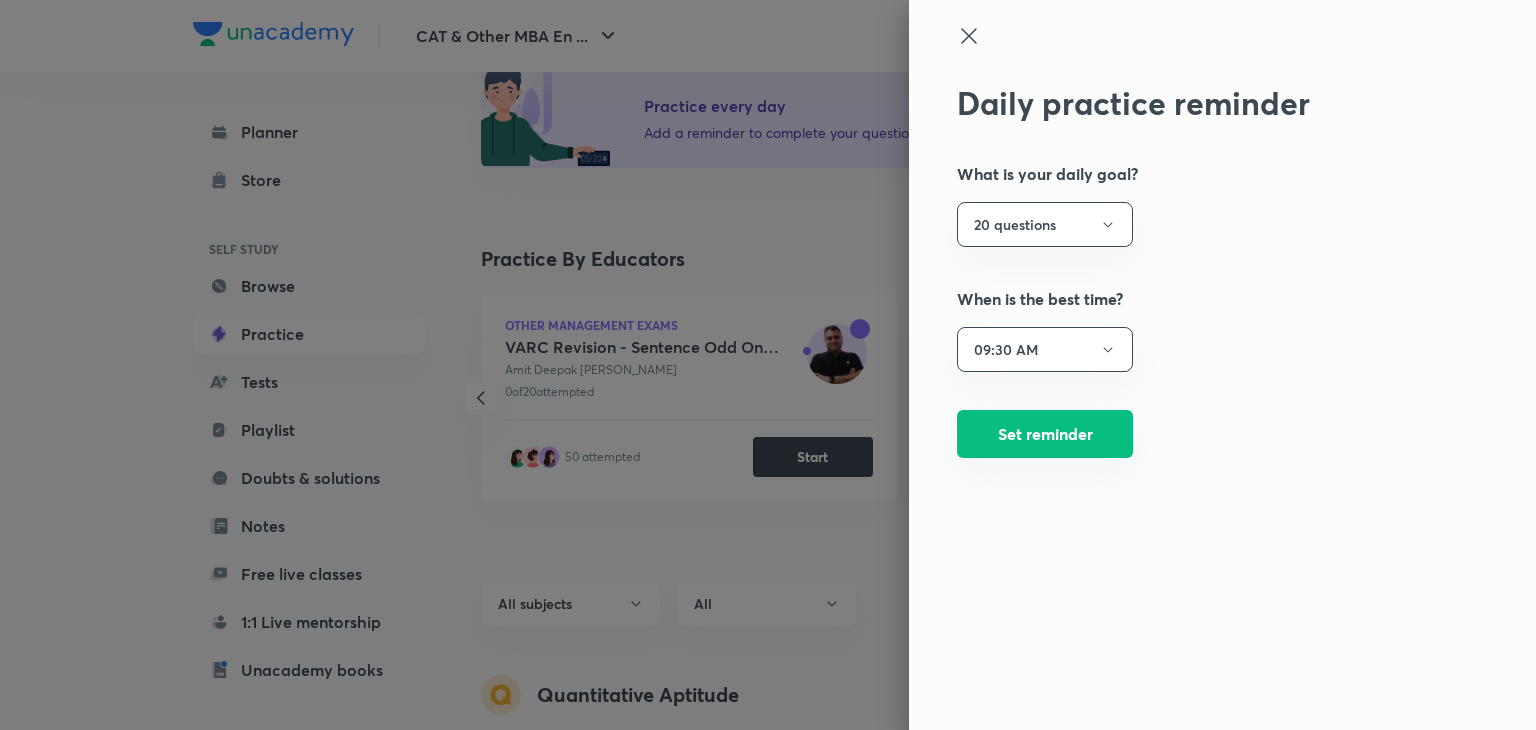 click on "Set reminder" at bounding box center [1045, 434] 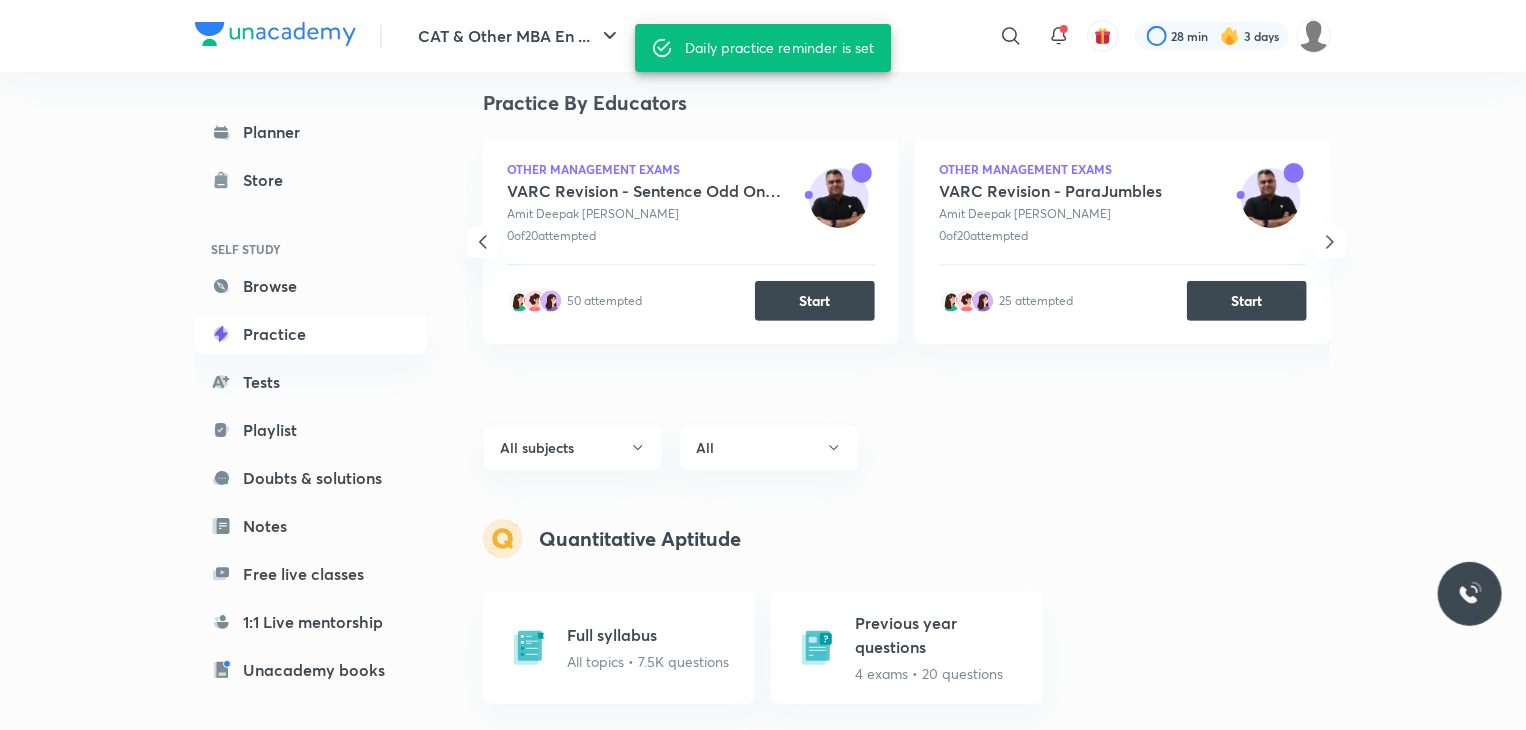 click on "Quantitative Aptitude Full syllabus All topics • 7.5K questions Previous year questions 4 exams • 20 questions Pick a specific  topic Basic Maths 14 concepts • 4.4K questions Advanced Maths 12 concepts • 3.1K questions DI and LR Full syllabus All topics • 6.7K questions Previous year questions 3 exams • 3 questions Pick a specific  topic Data Interpretation 11 concepts • 2.2K questions Logical Reasoning 26 concepts • 4.5K questions Verbal Ability and RC Full syllabus All topics • 11K questions Pick a specific  topic Verbal Ability 10 concepts • 8.8K questions Reading Comprehension 4 concepts • 1.7K questions General Knowledge Full syllabus All topics • 48 questions Pick a specific  topic General Knowledge/General Awareness 2 concepts • 48 questions" at bounding box center (907, 1403) 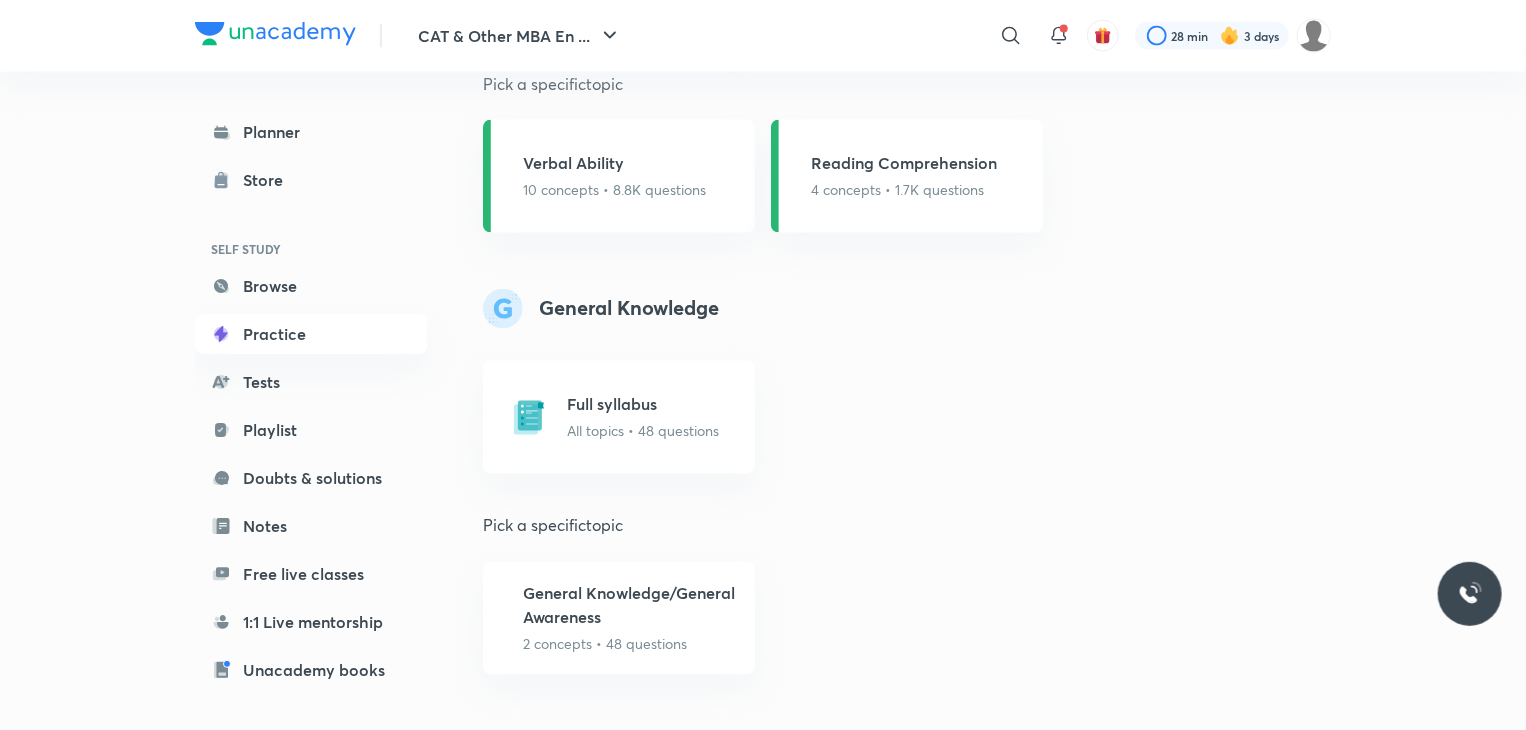 scroll, scrollTop: 1795, scrollLeft: 0, axis: vertical 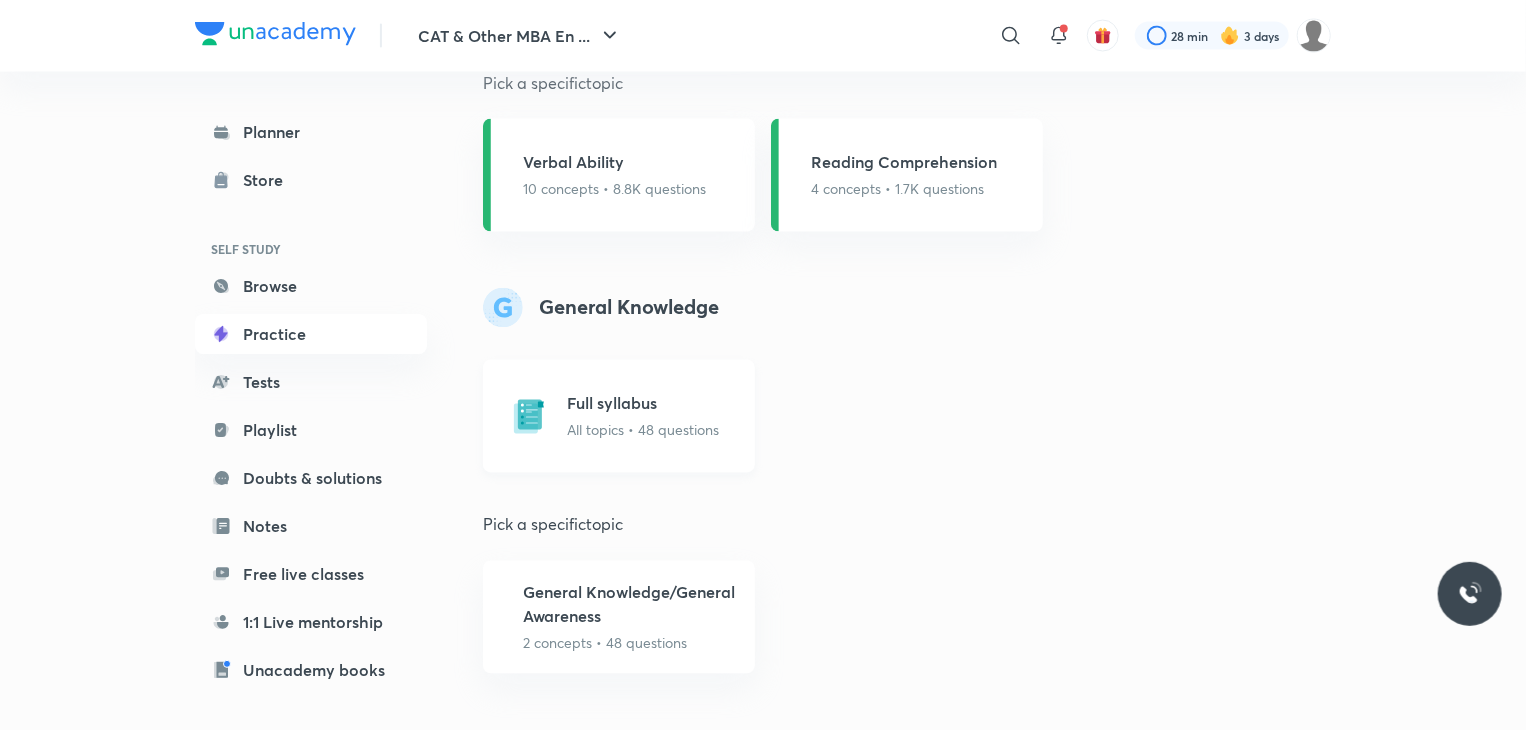 click on "All topics • 48 questions" at bounding box center [643, 430] 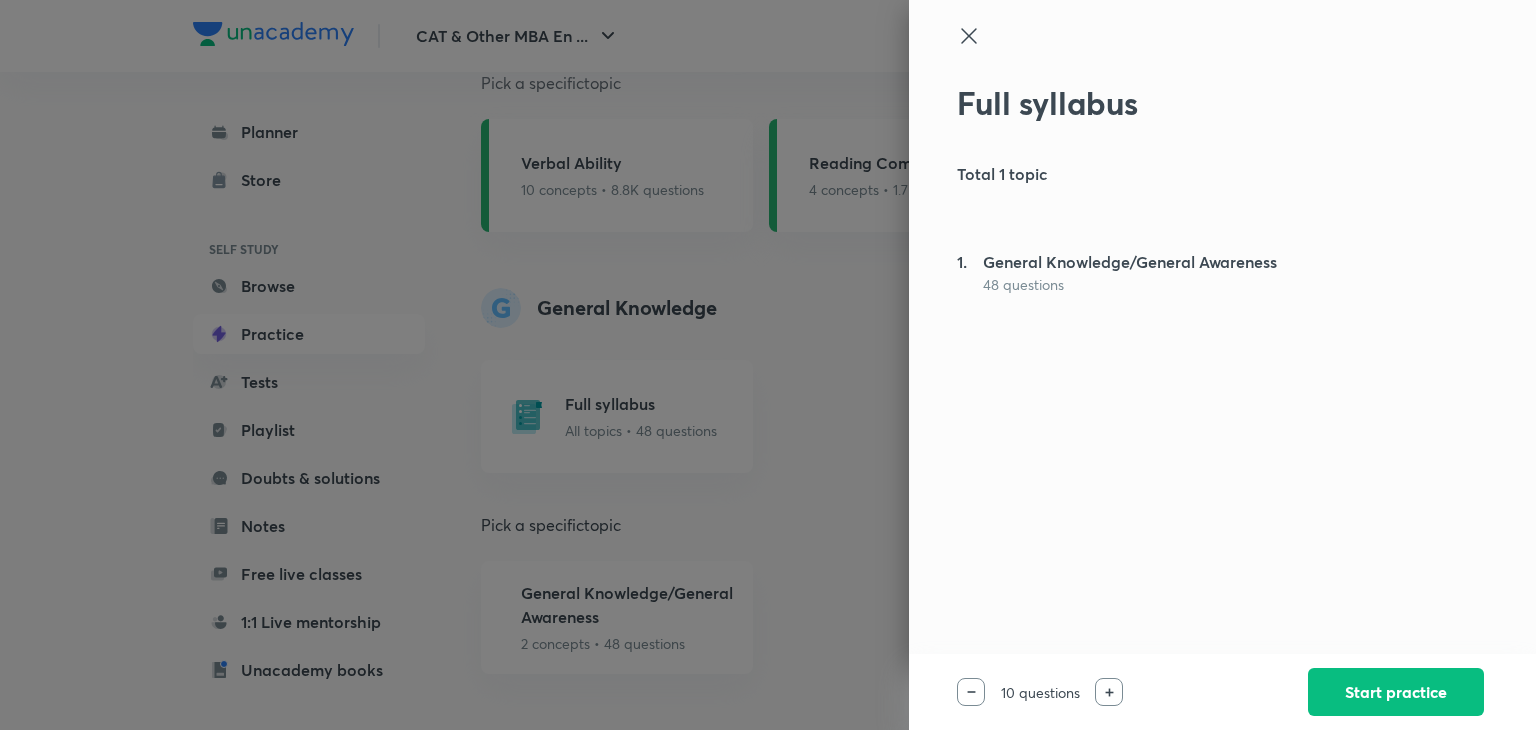 click 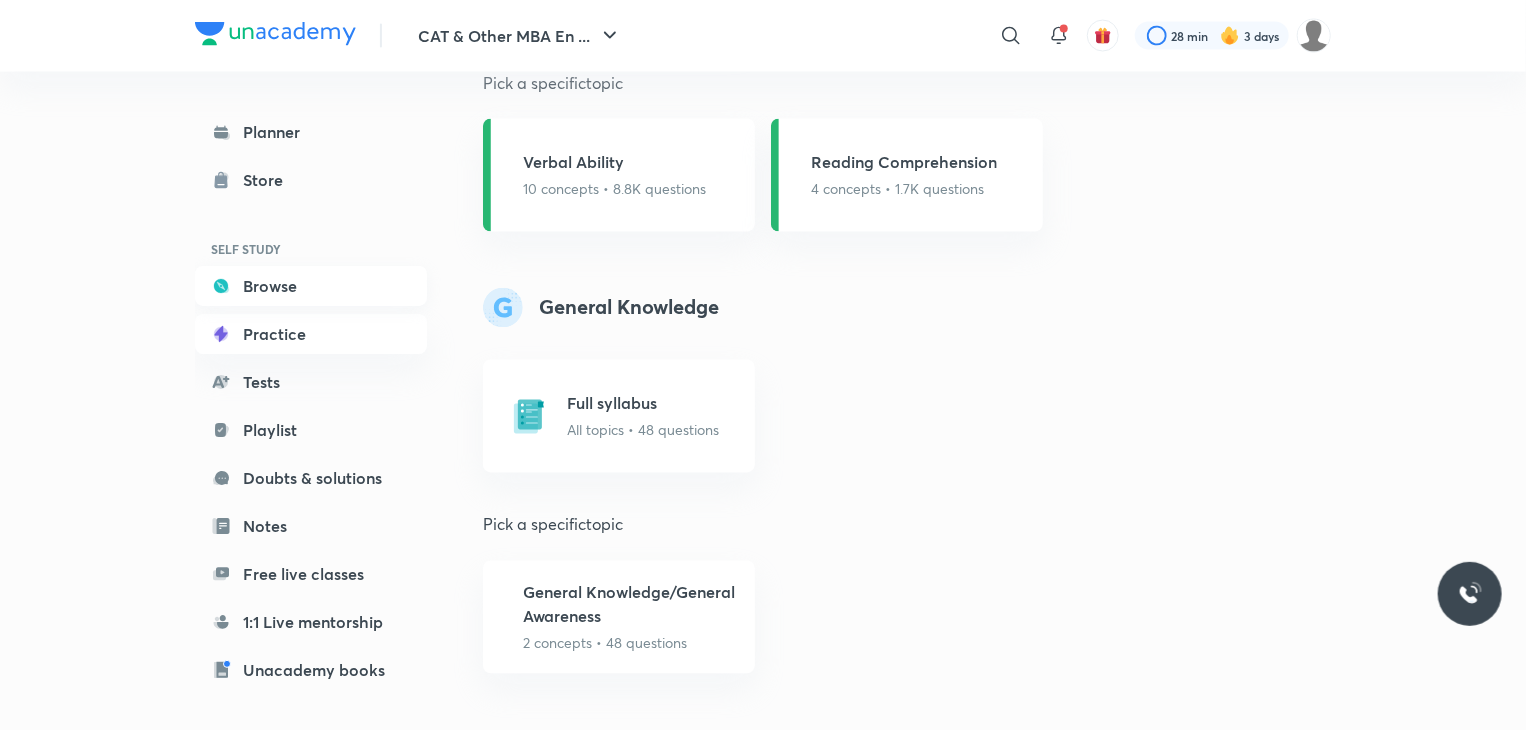 click on "Browse" at bounding box center (311, 286) 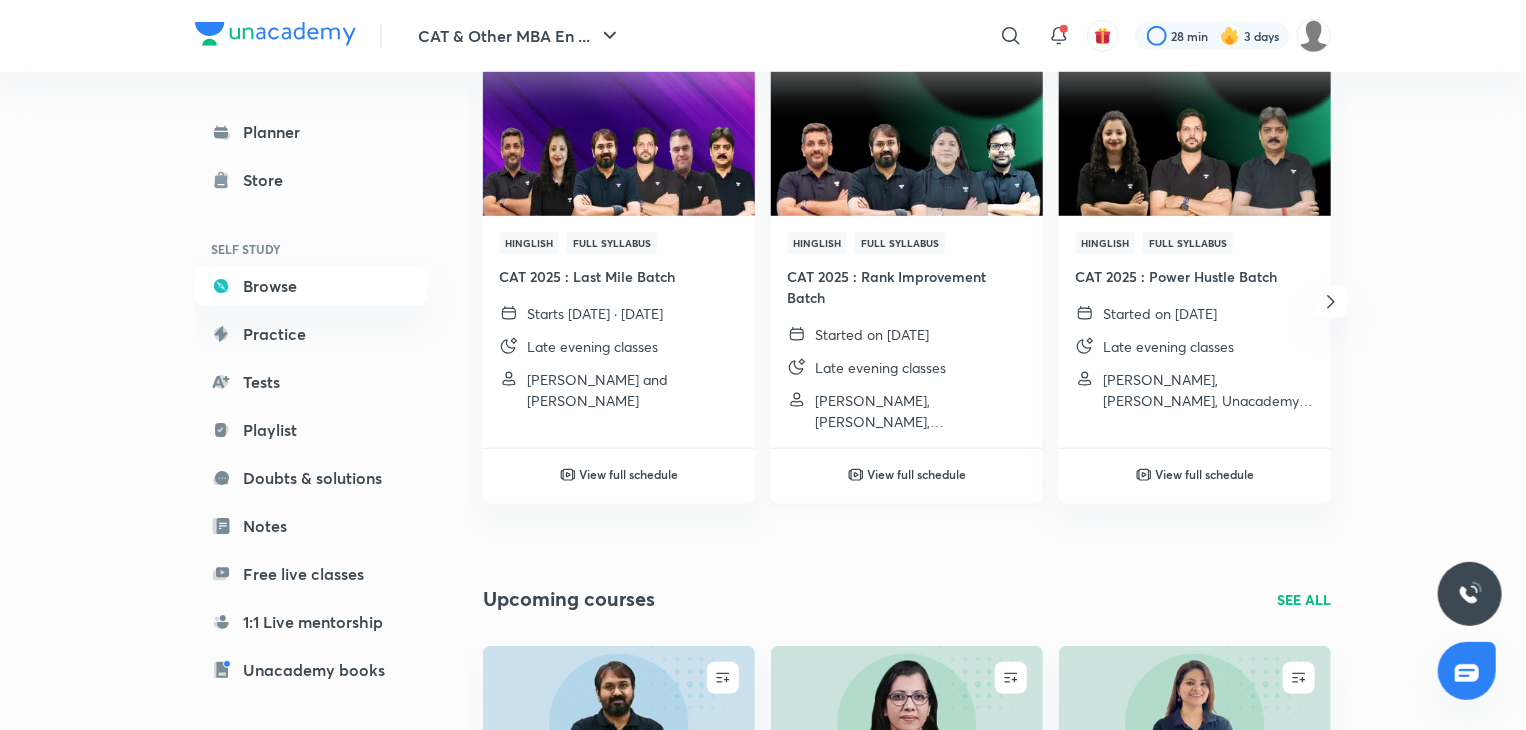 scroll, scrollTop: 884, scrollLeft: 0, axis: vertical 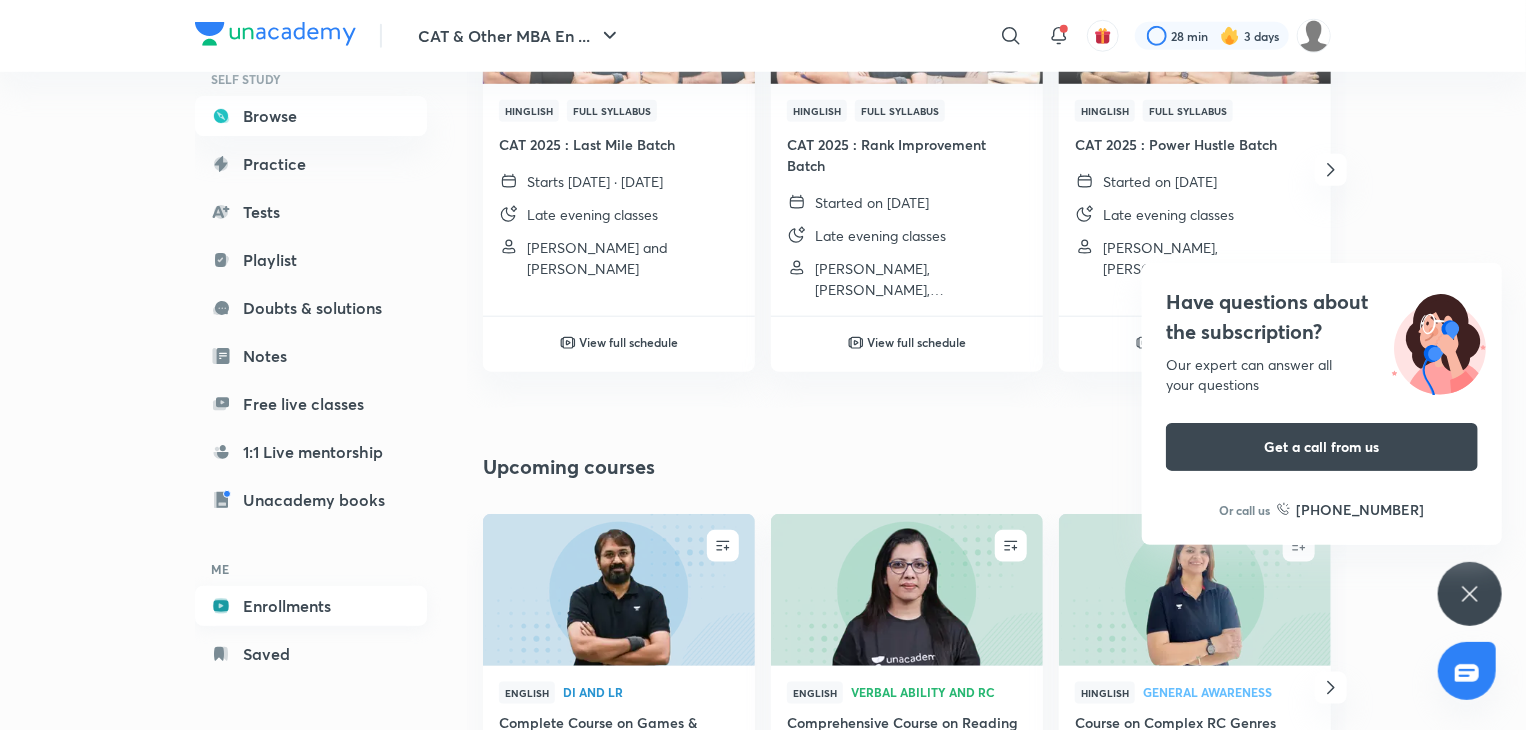 click on "Enrollments" at bounding box center [311, 606] 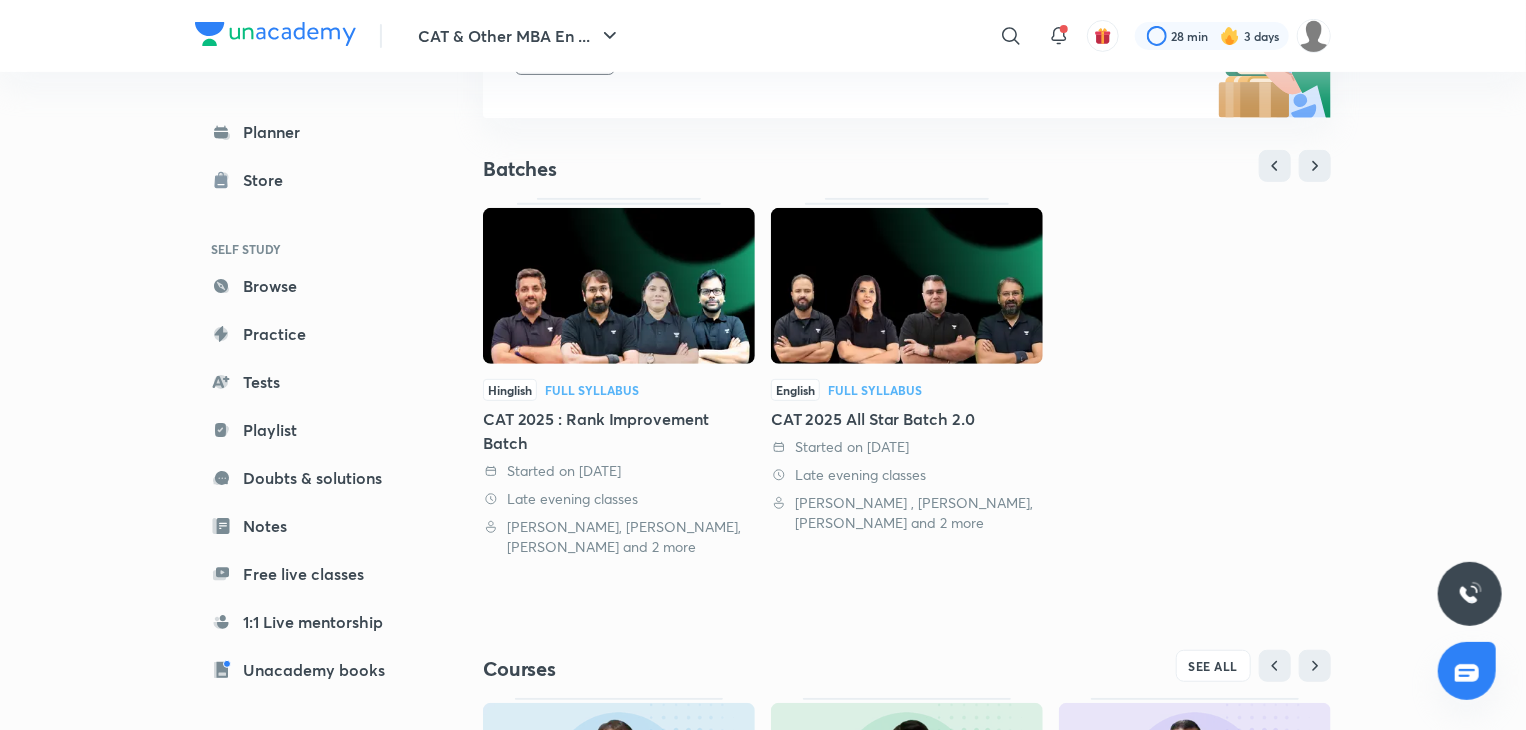scroll, scrollTop: 620, scrollLeft: 0, axis: vertical 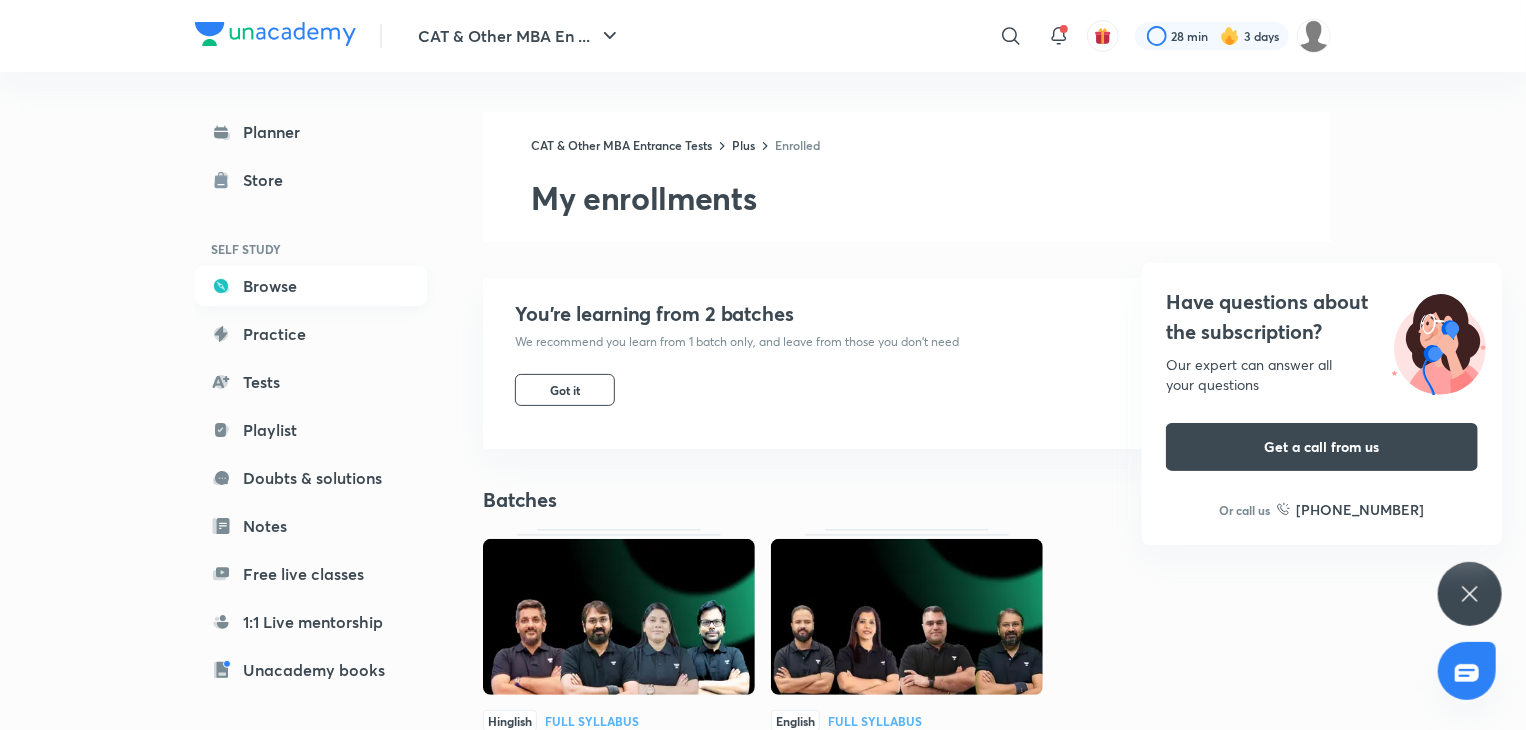 click on "Browse" at bounding box center (311, 286) 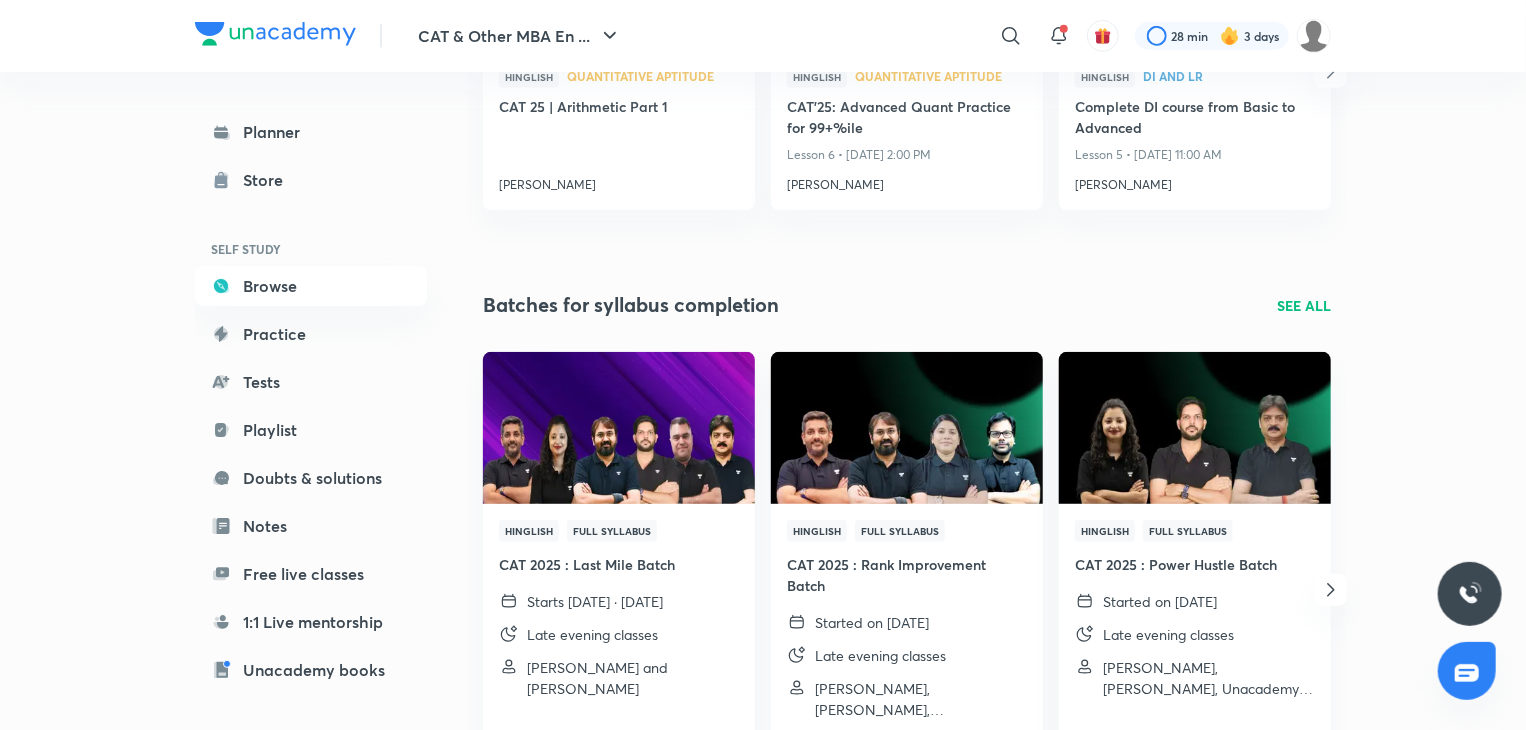 scroll, scrollTop: 0, scrollLeft: 0, axis: both 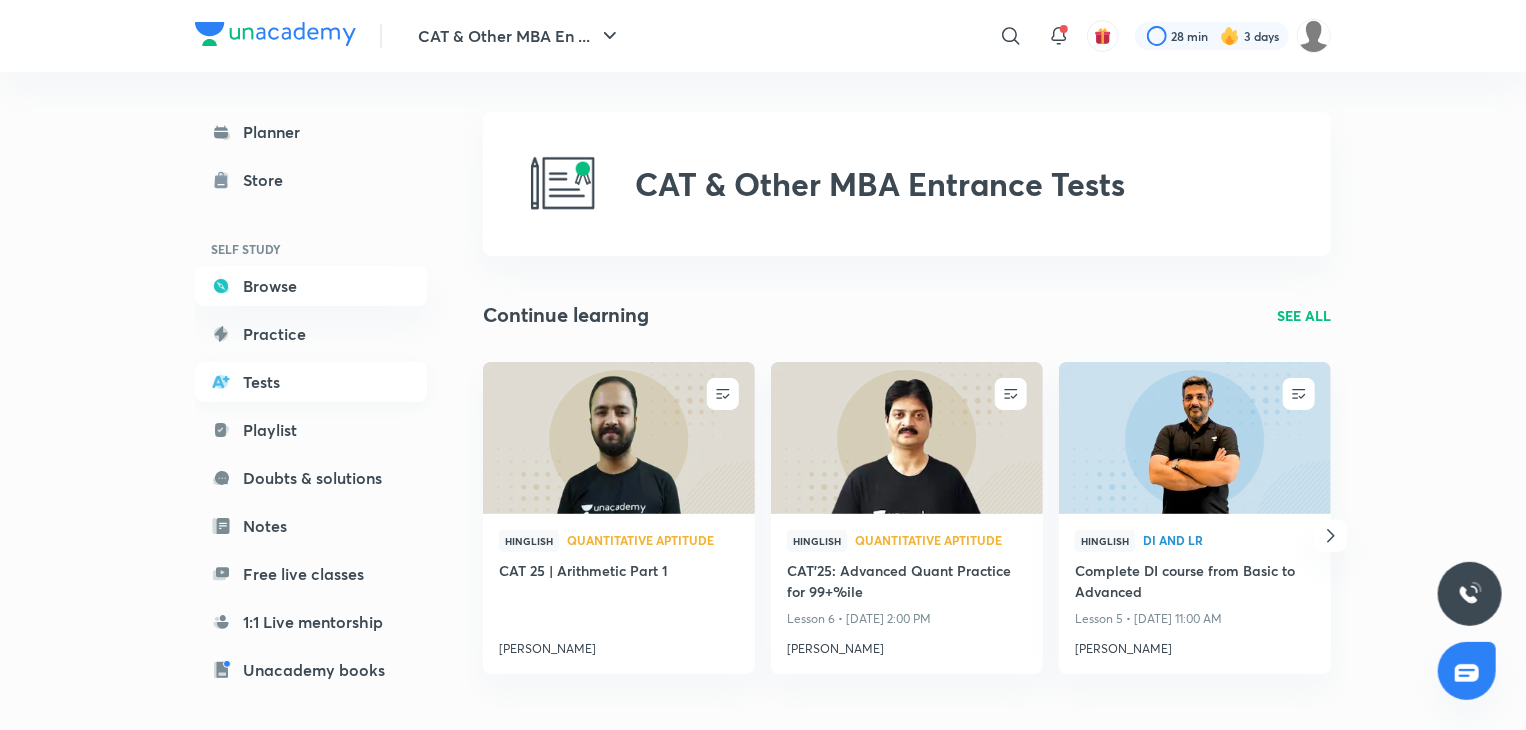 click on "Tests" at bounding box center (311, 382) 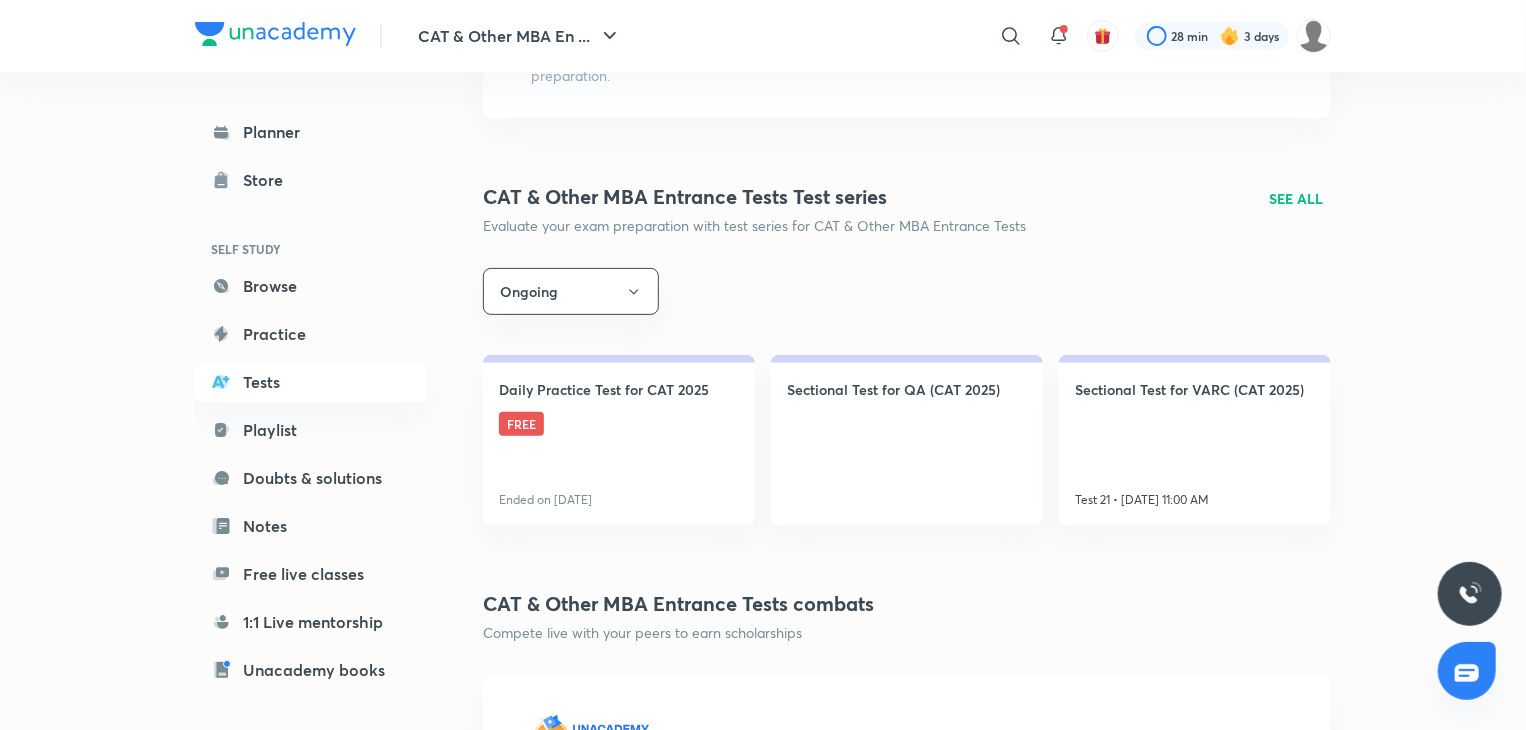 scroll, scrollTop: 0, scrollLeft: 0, axis: both 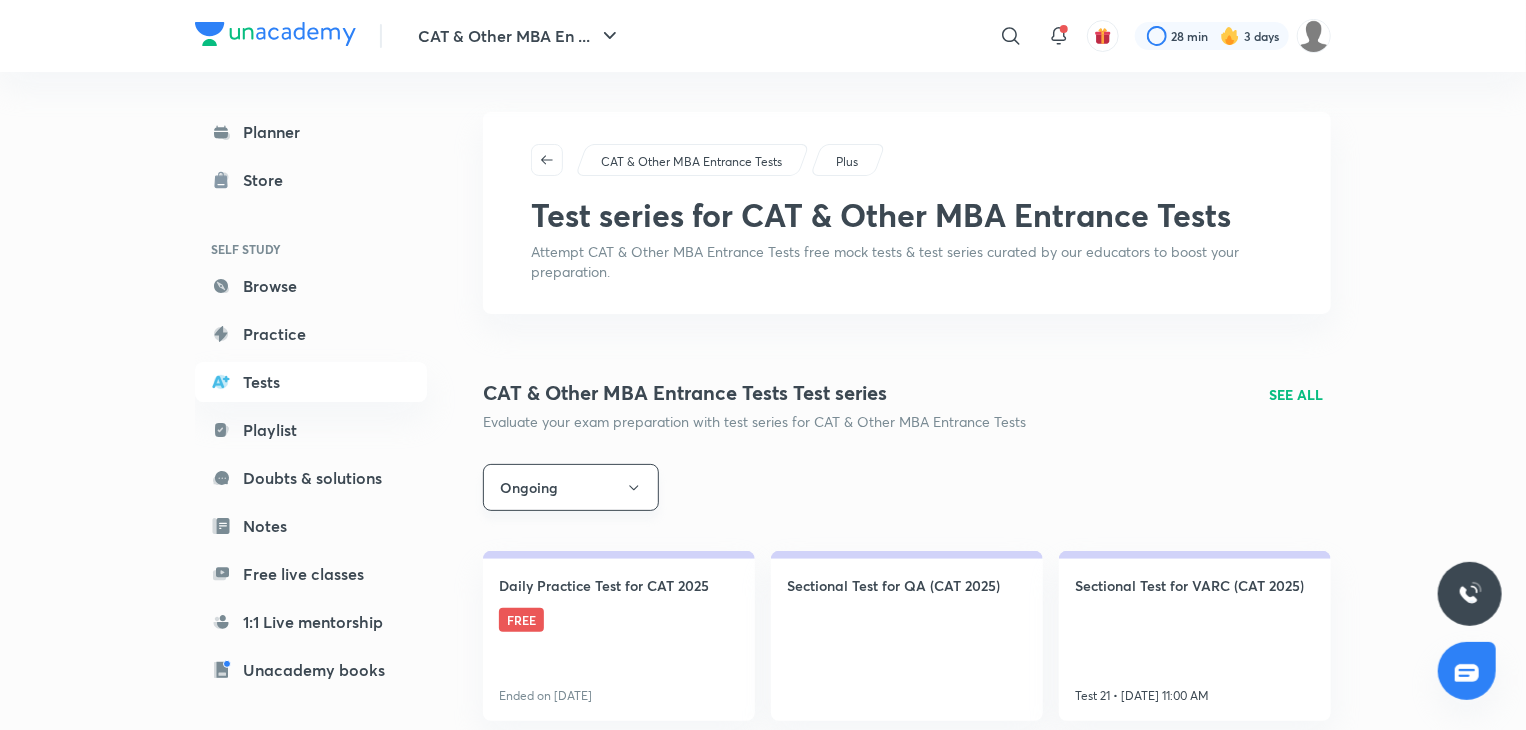 click 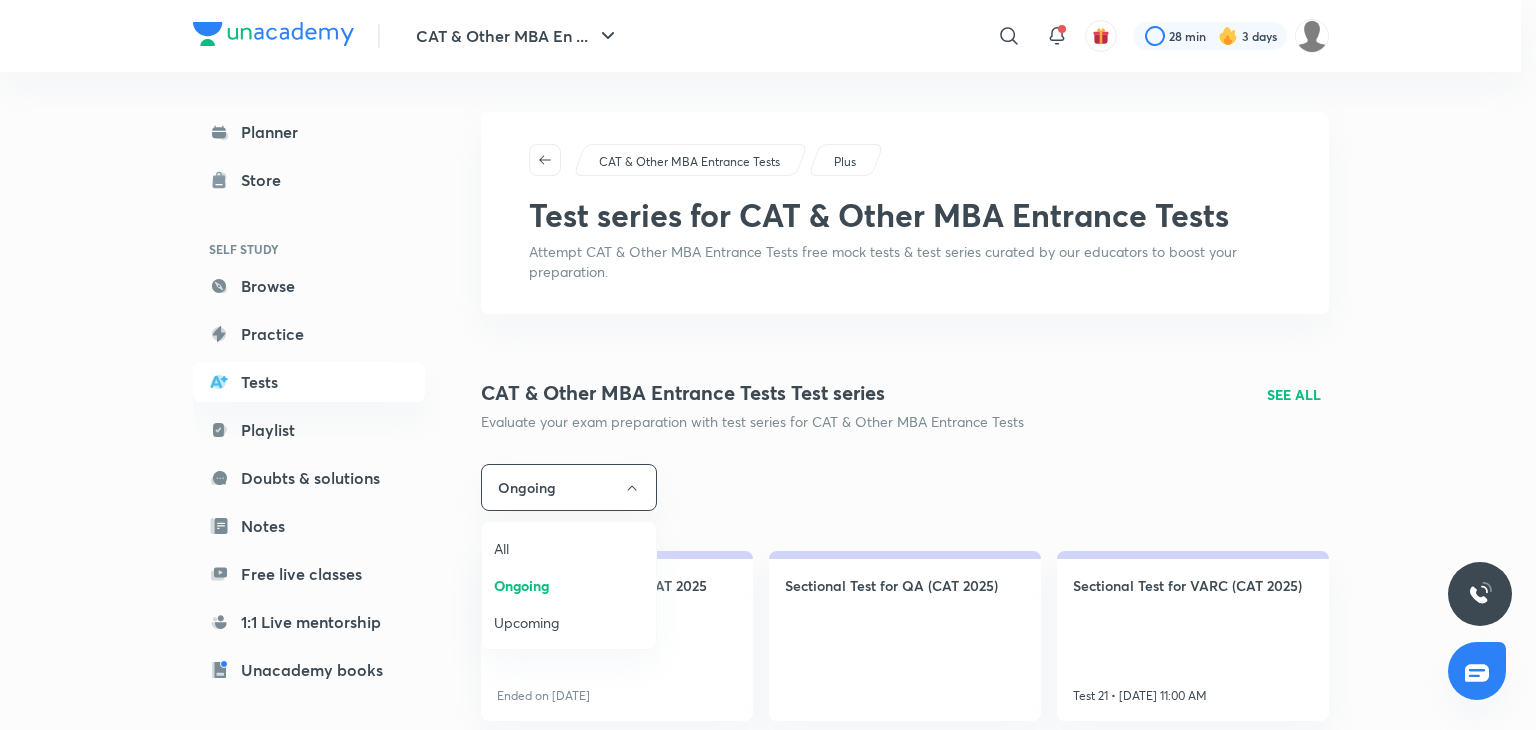 click on "All" at bounding box center (569, 548) 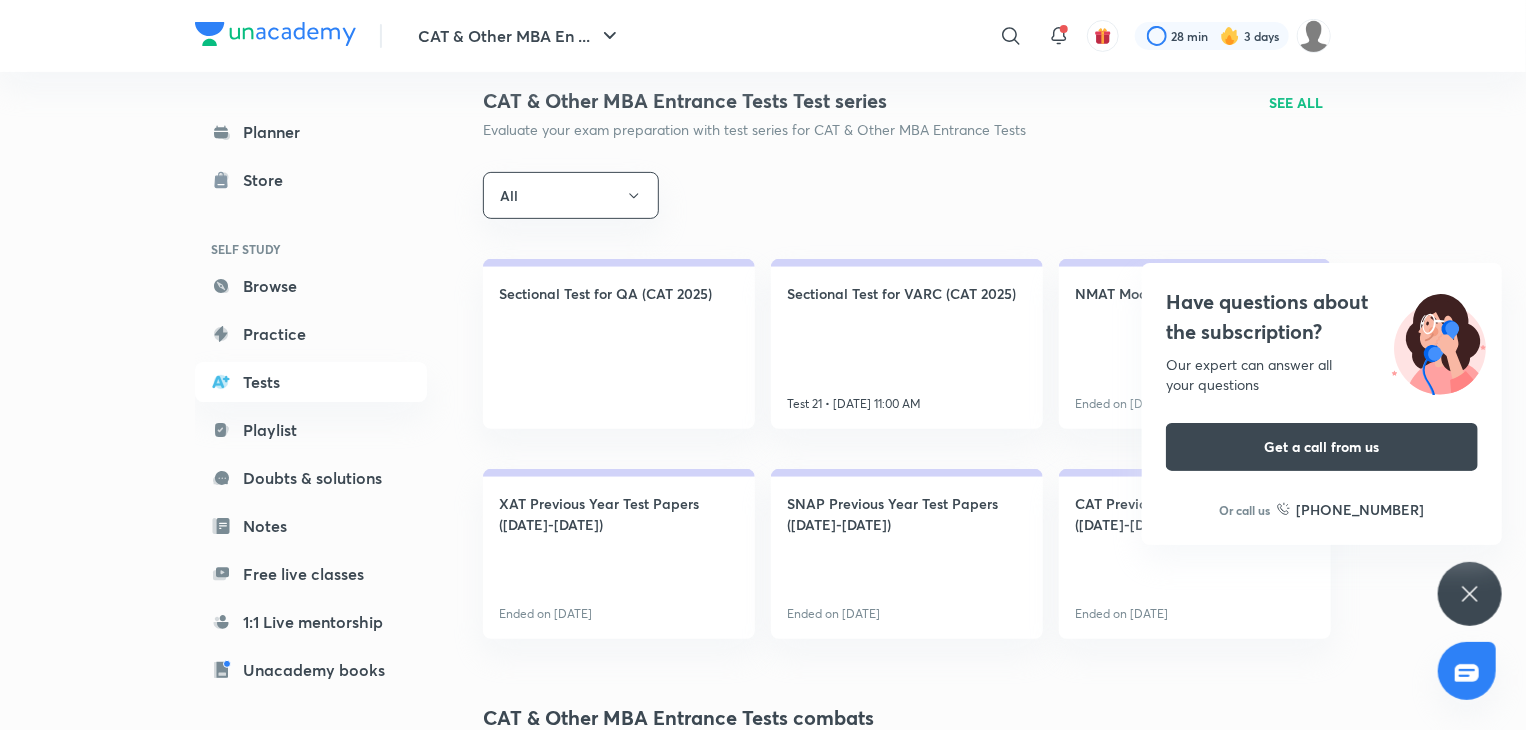 scroll, scrollTop: 290, scrollLeft: 0, axis: vertical 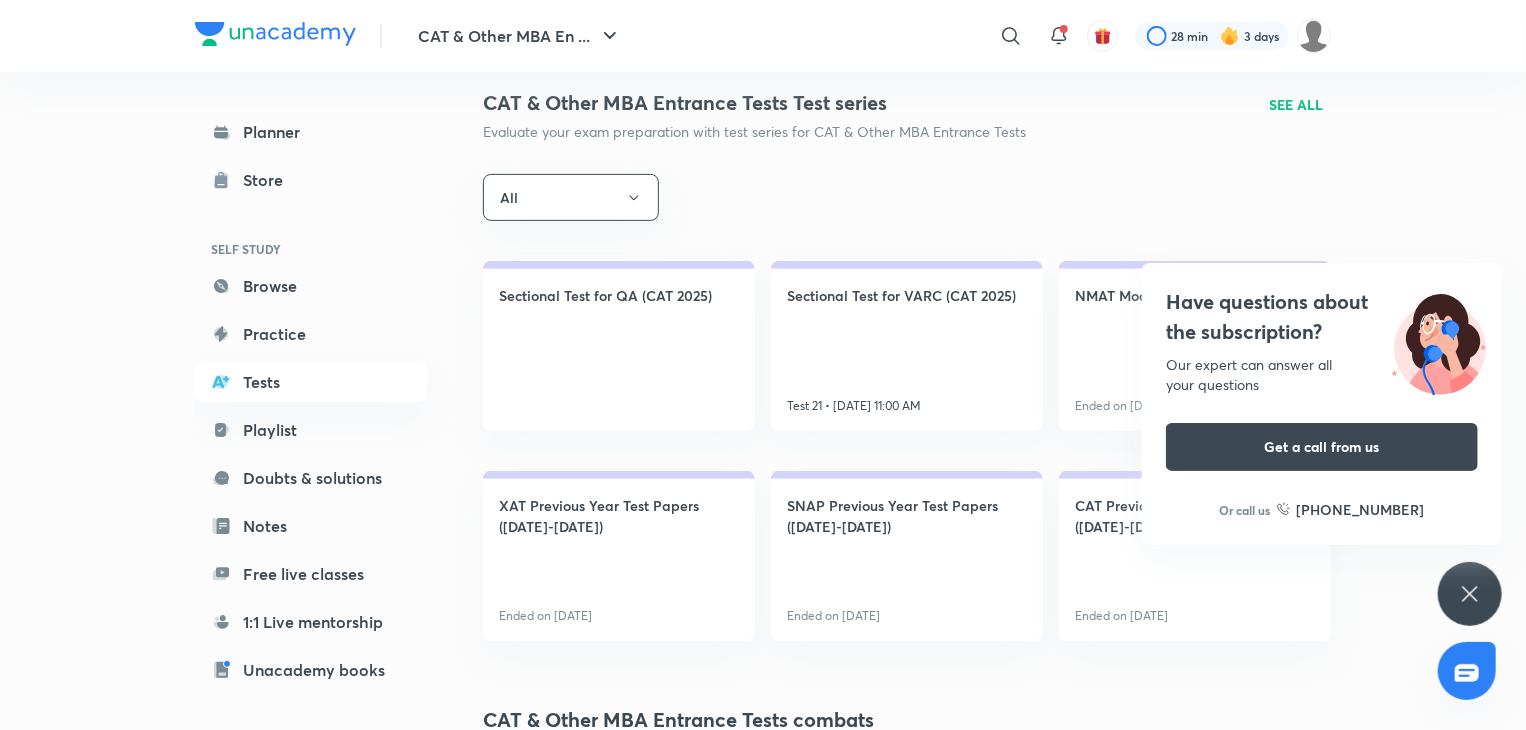 click 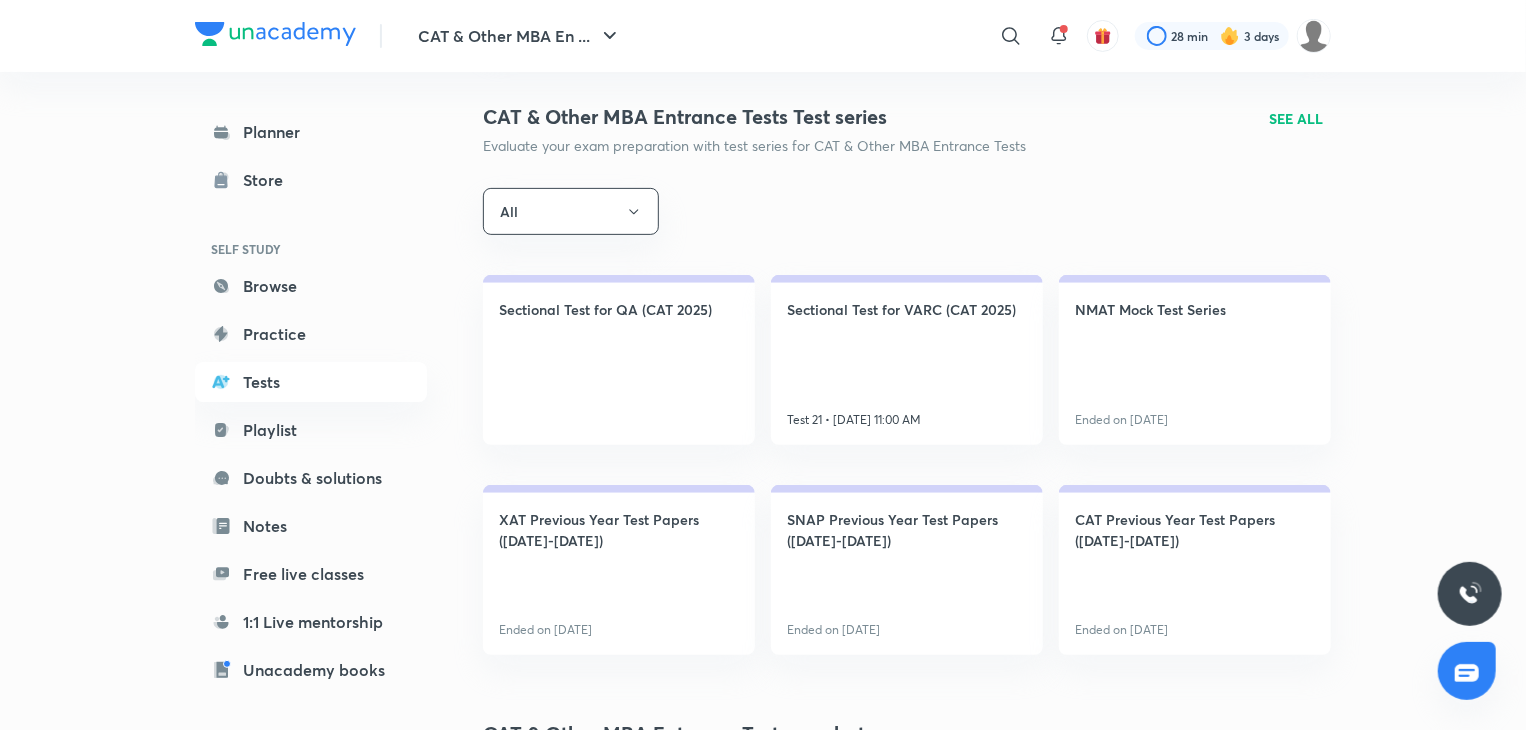 scroll, scrollTop: 276, scrollLeft: 0, axis: vertical 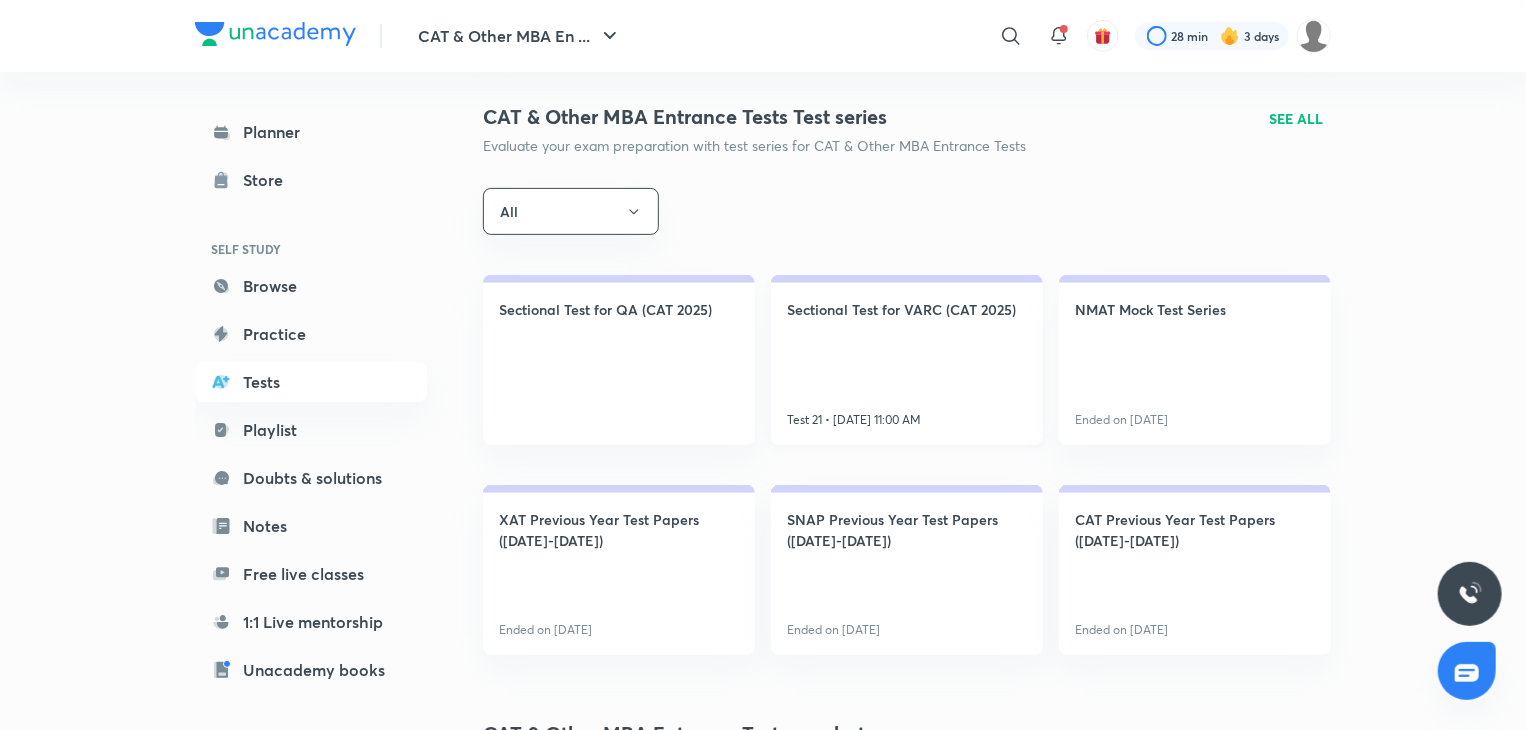 click on "Sectional Test for VARC (CAT 2025) Test 21 • [DATE] 11:00 AM" at bounding box center (907, 360) 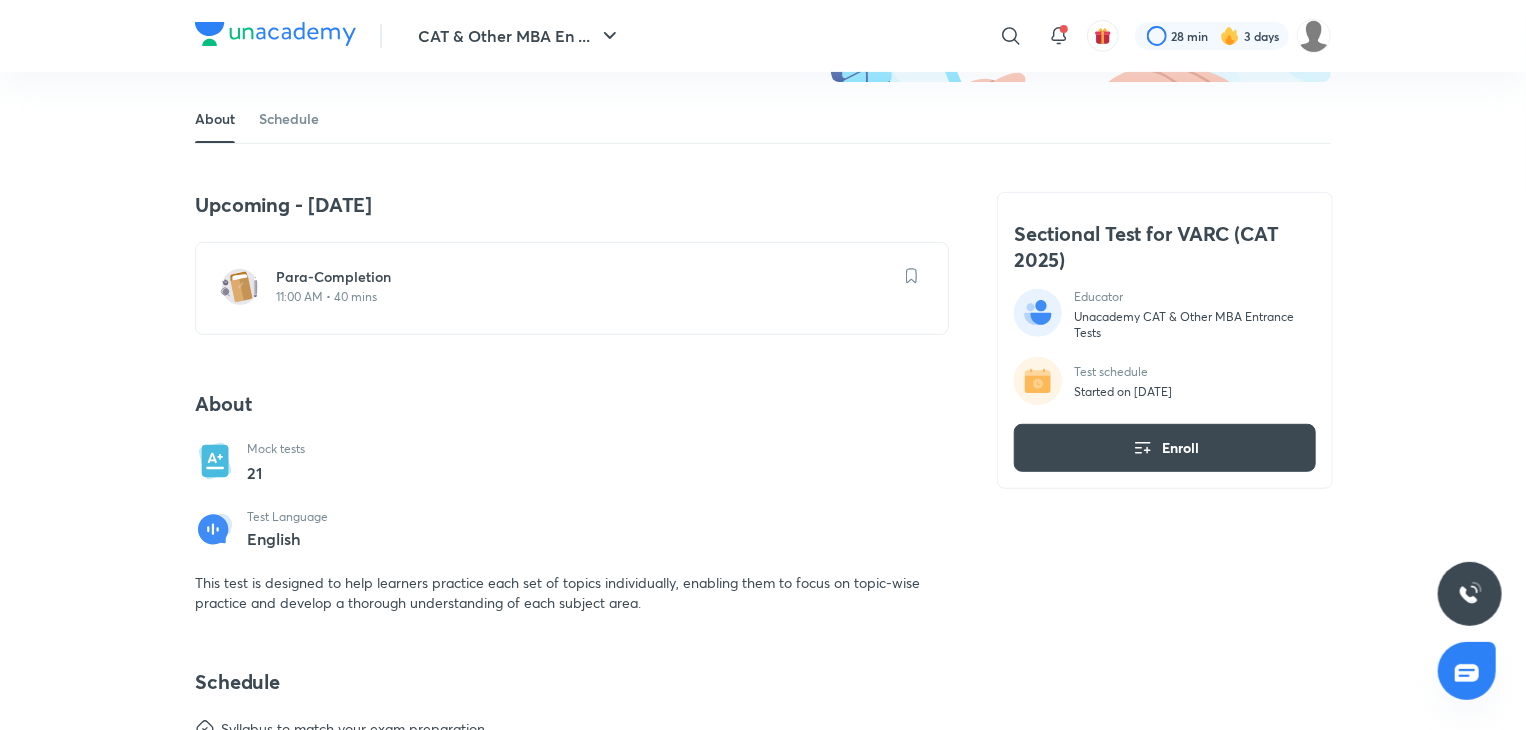 scroll, scrollTop: 0, scrollLeft: 0, axis: both 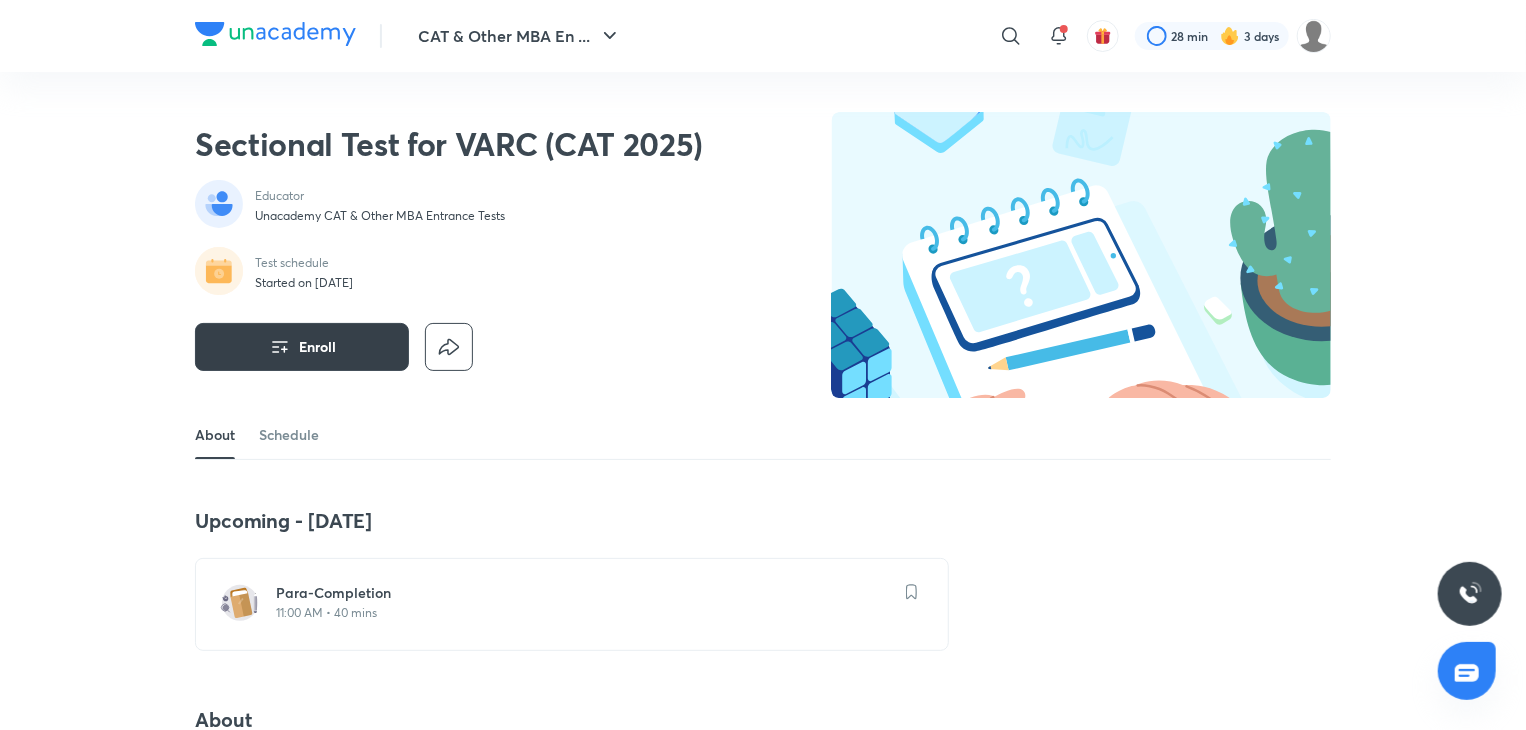 click on "Enroll" at bounding box center [317, 347] 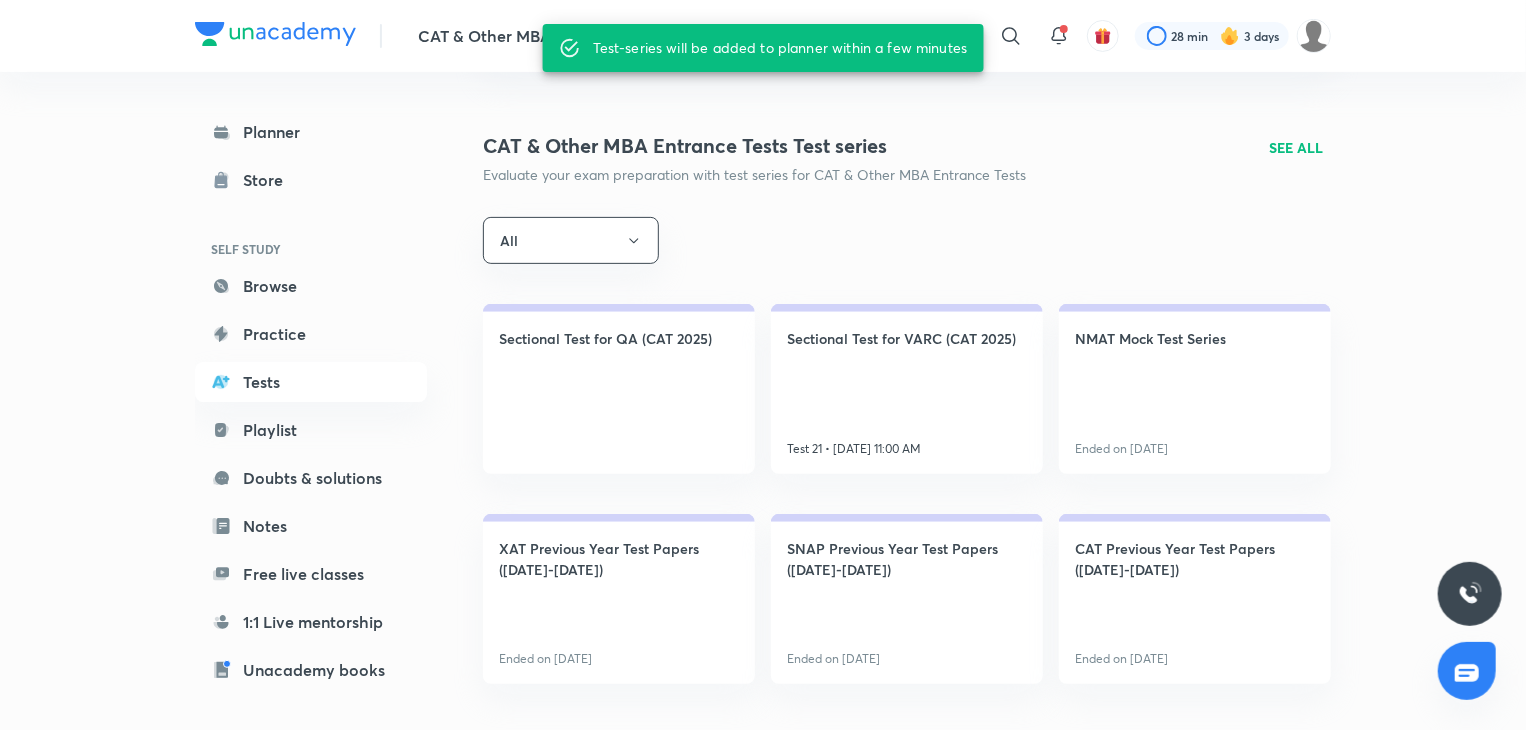 scroll, scrollTop: 248, scrollLeft: 0, axis: vertical 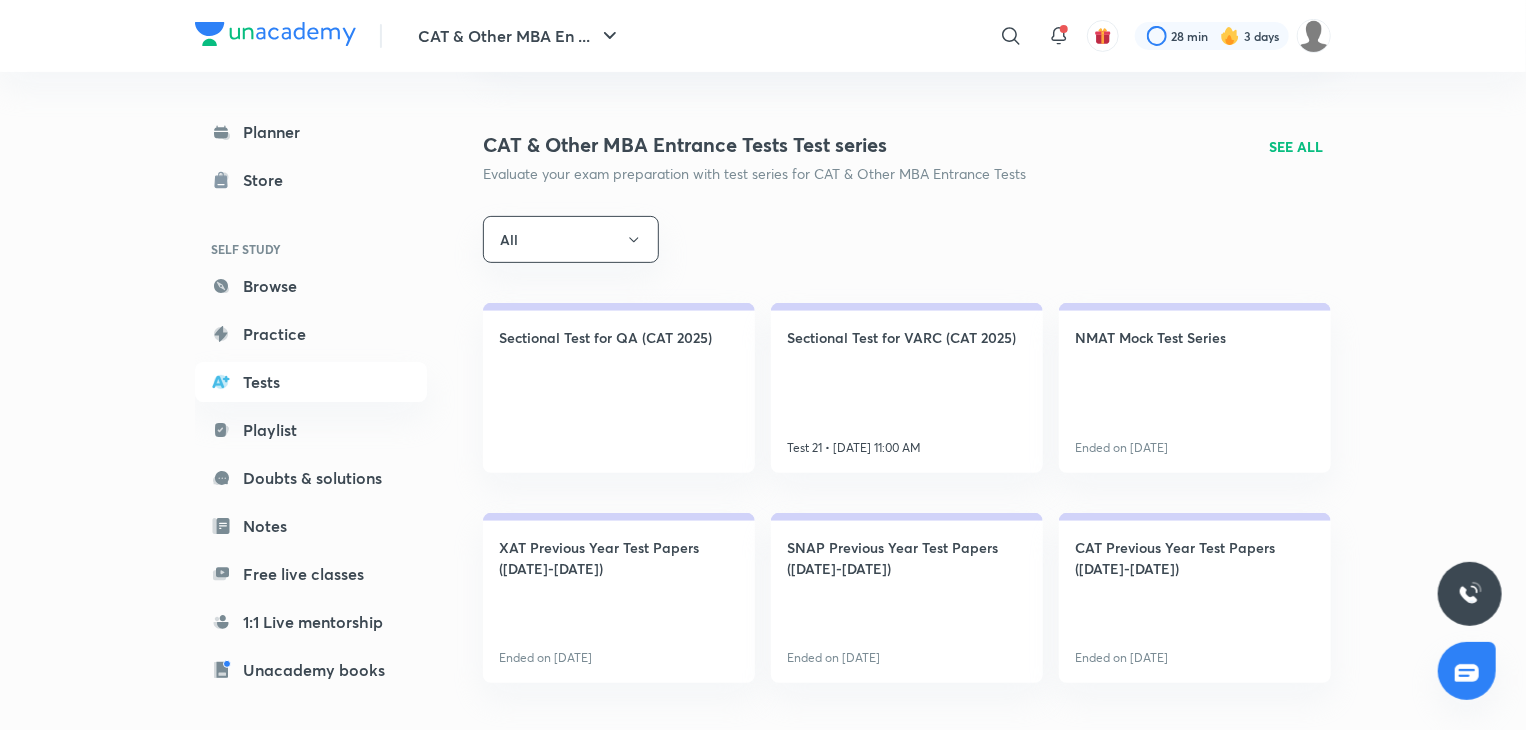 click on "SEE ALL" at bounding box center (1296, 146) 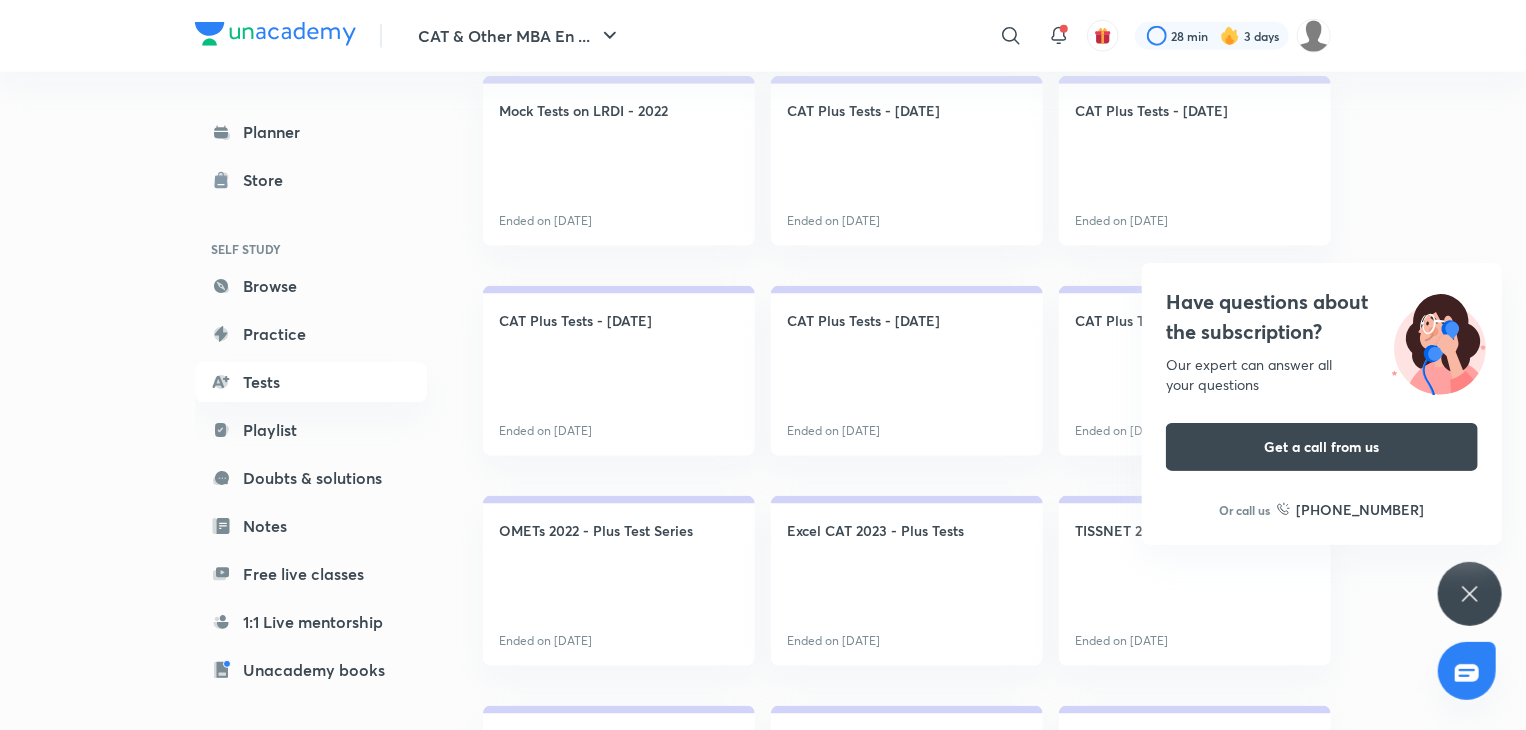 scroll, scrollTop: 1244, scrollLeft: 0, axis: vertical 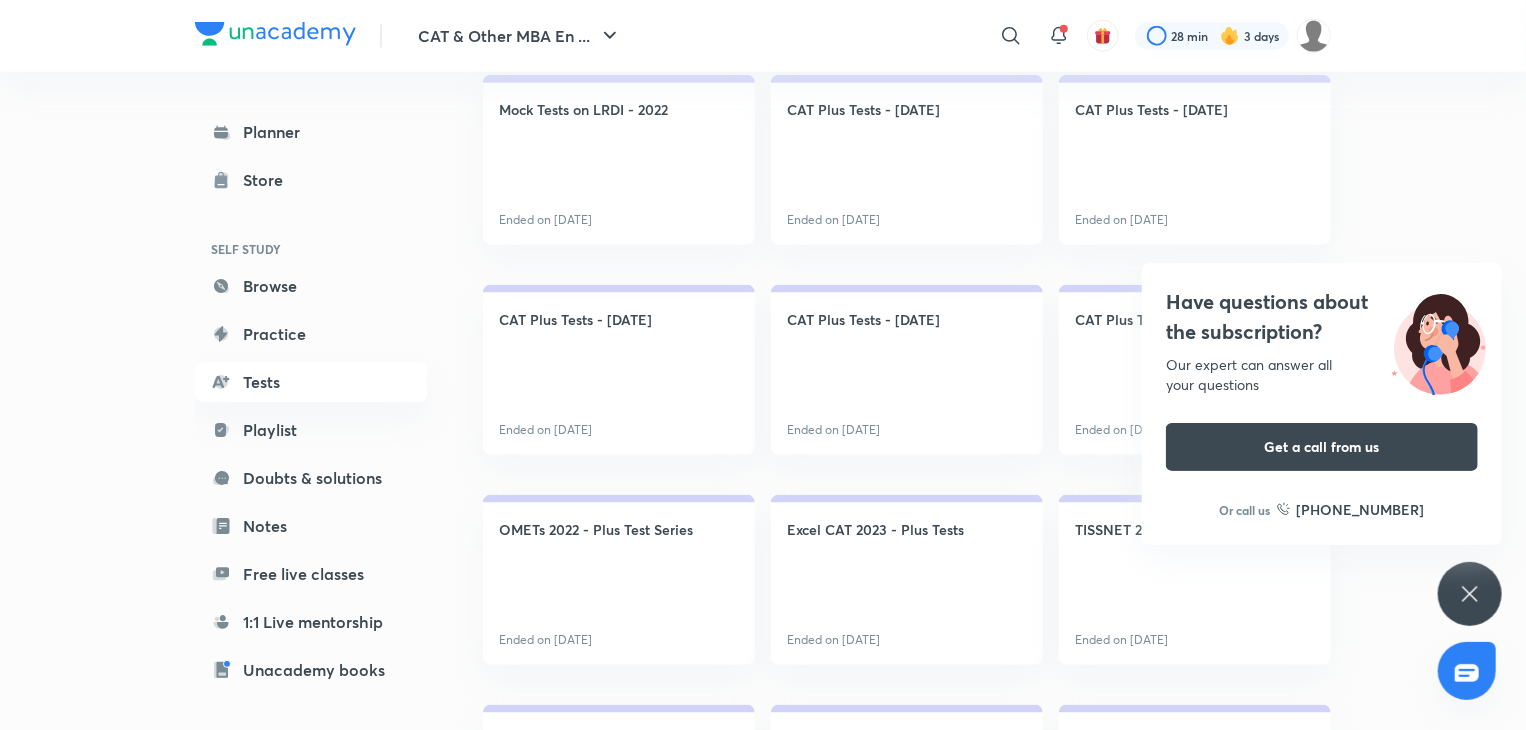 click 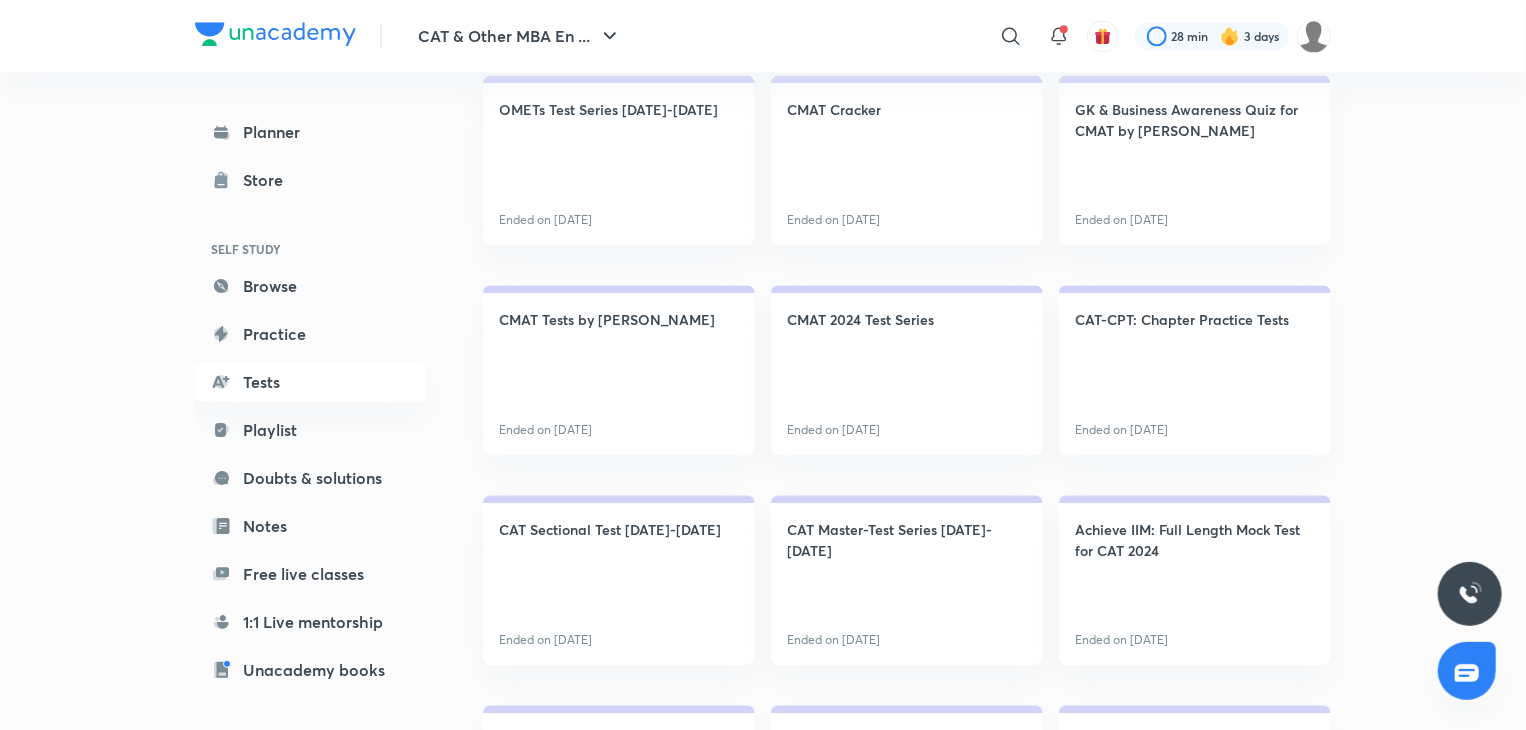 scroll, scrollTop: 2506, scrollLeft: 0, axis: vertical 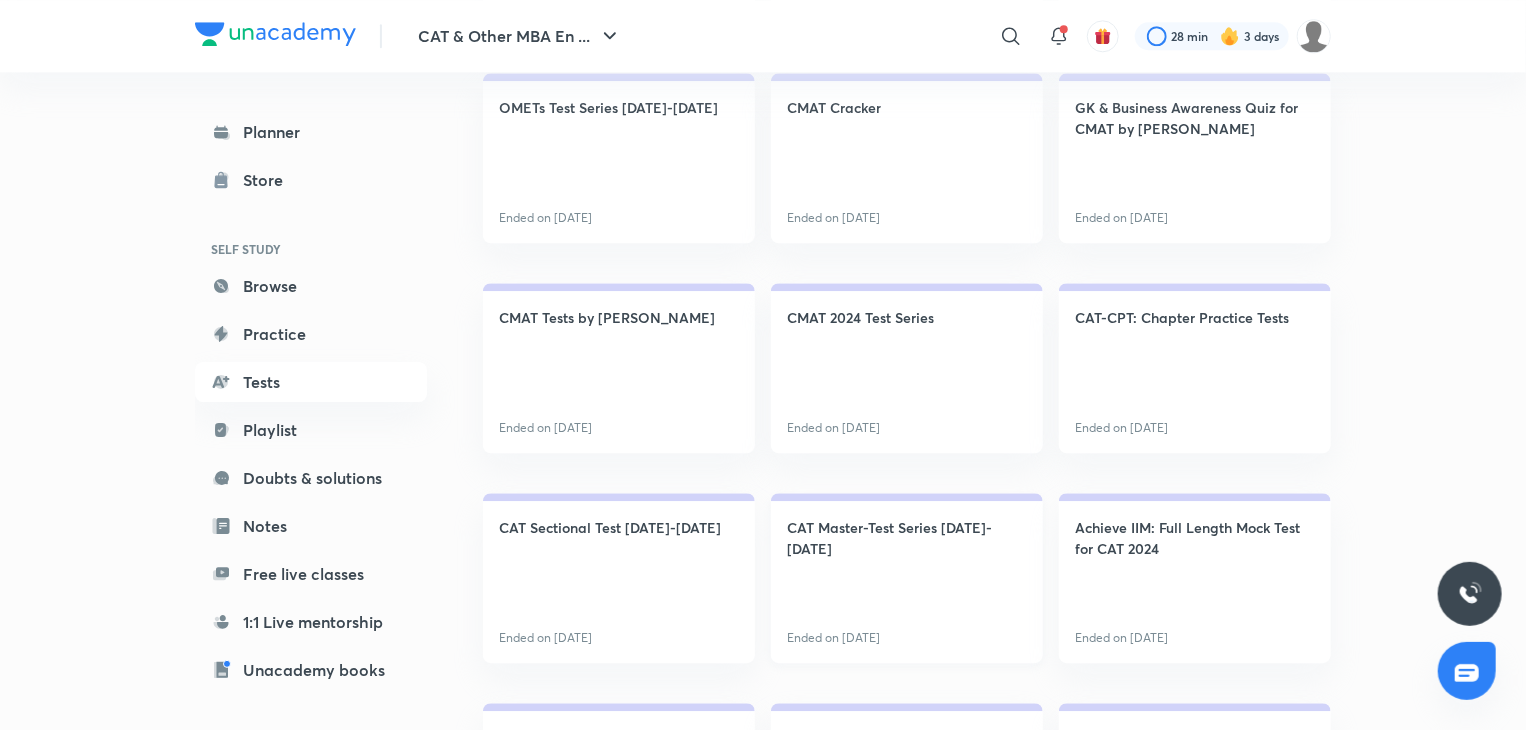 click on "CAT Master-Test Series [DATE]-[DATE]" at bounding box center [907, 538] 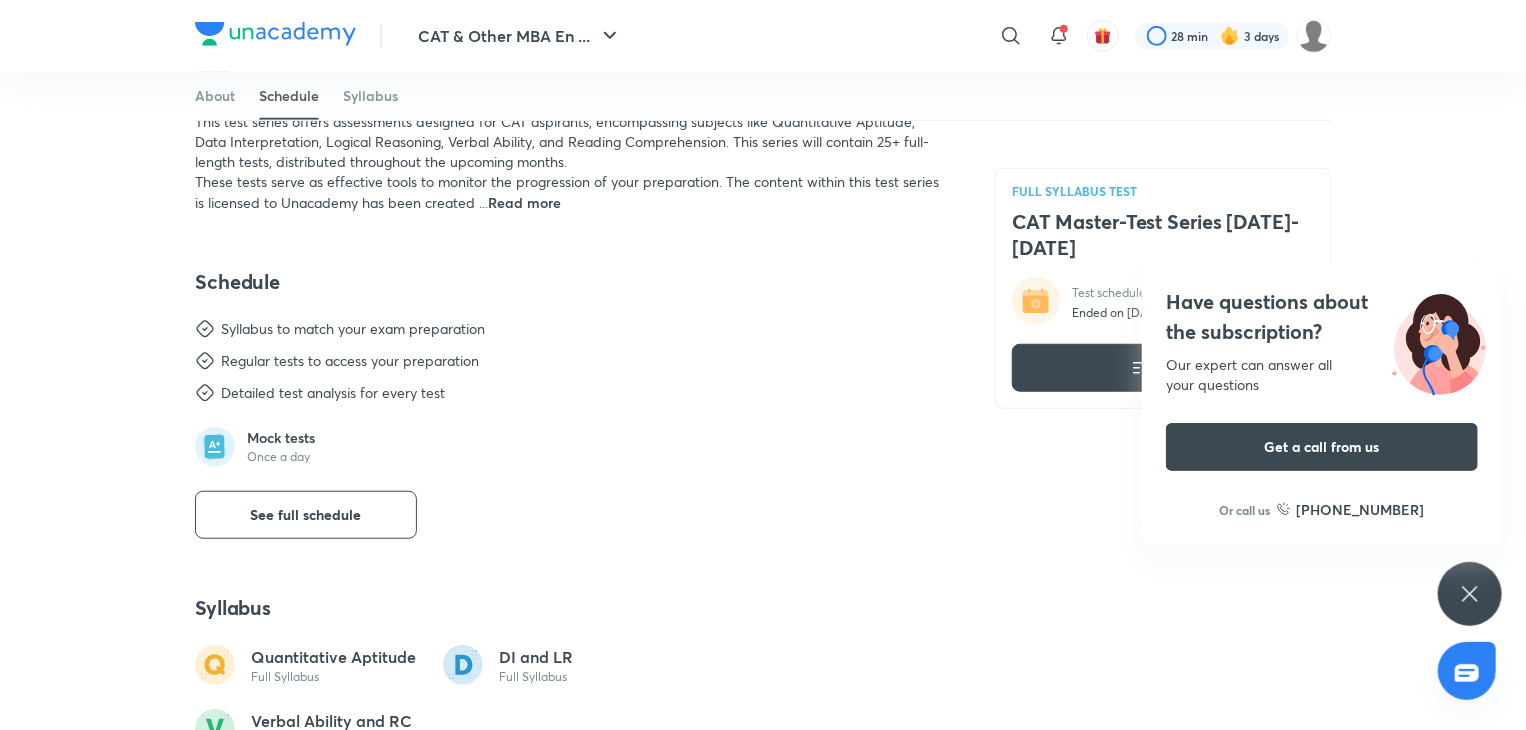 scroll, scrollTop: 564, scrollLeft: 0, axis: vertical 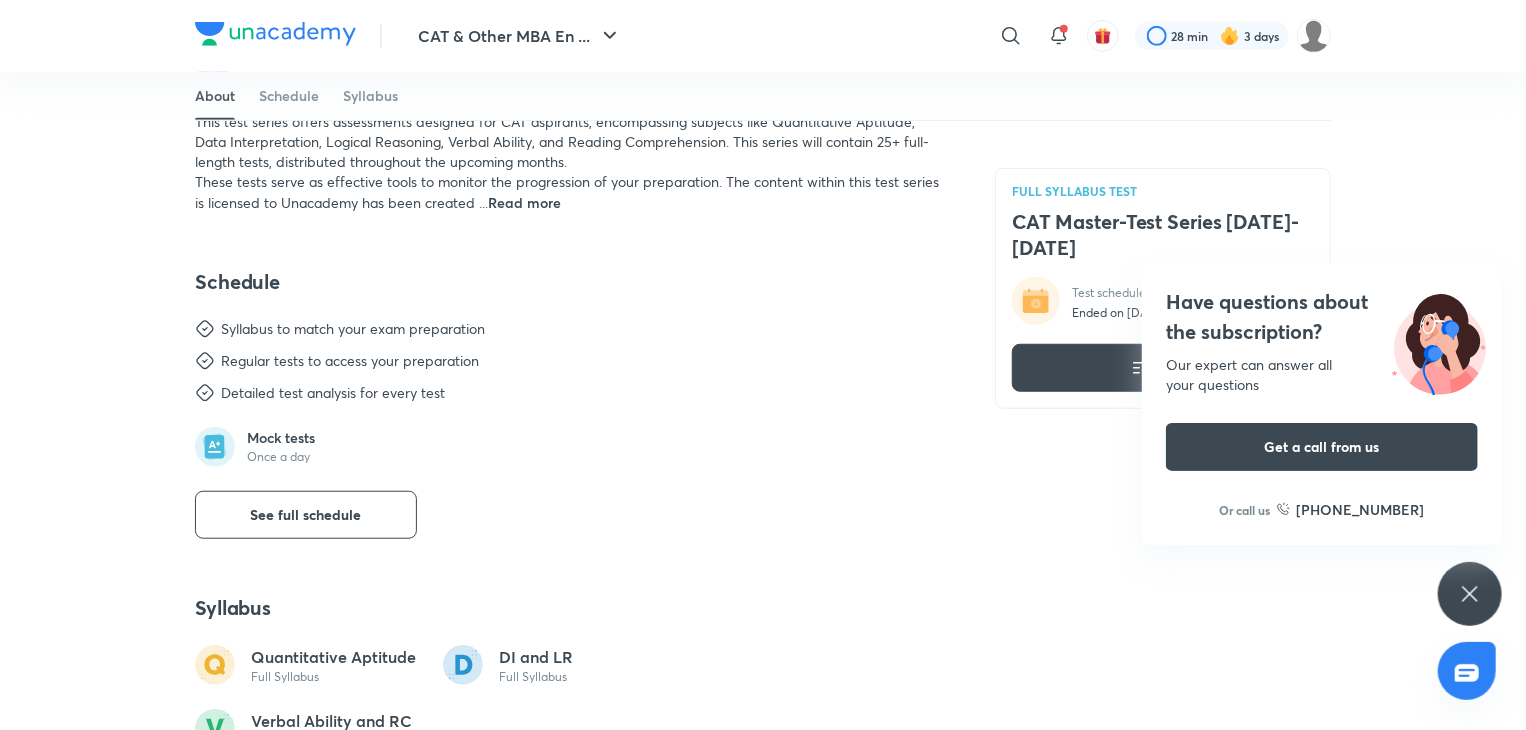 click on "Have questions about the subscription? Our expert can answer all your questions Get a call from us Or call us [PHONE_NUMBER]" at bounding box center [1470, 594] 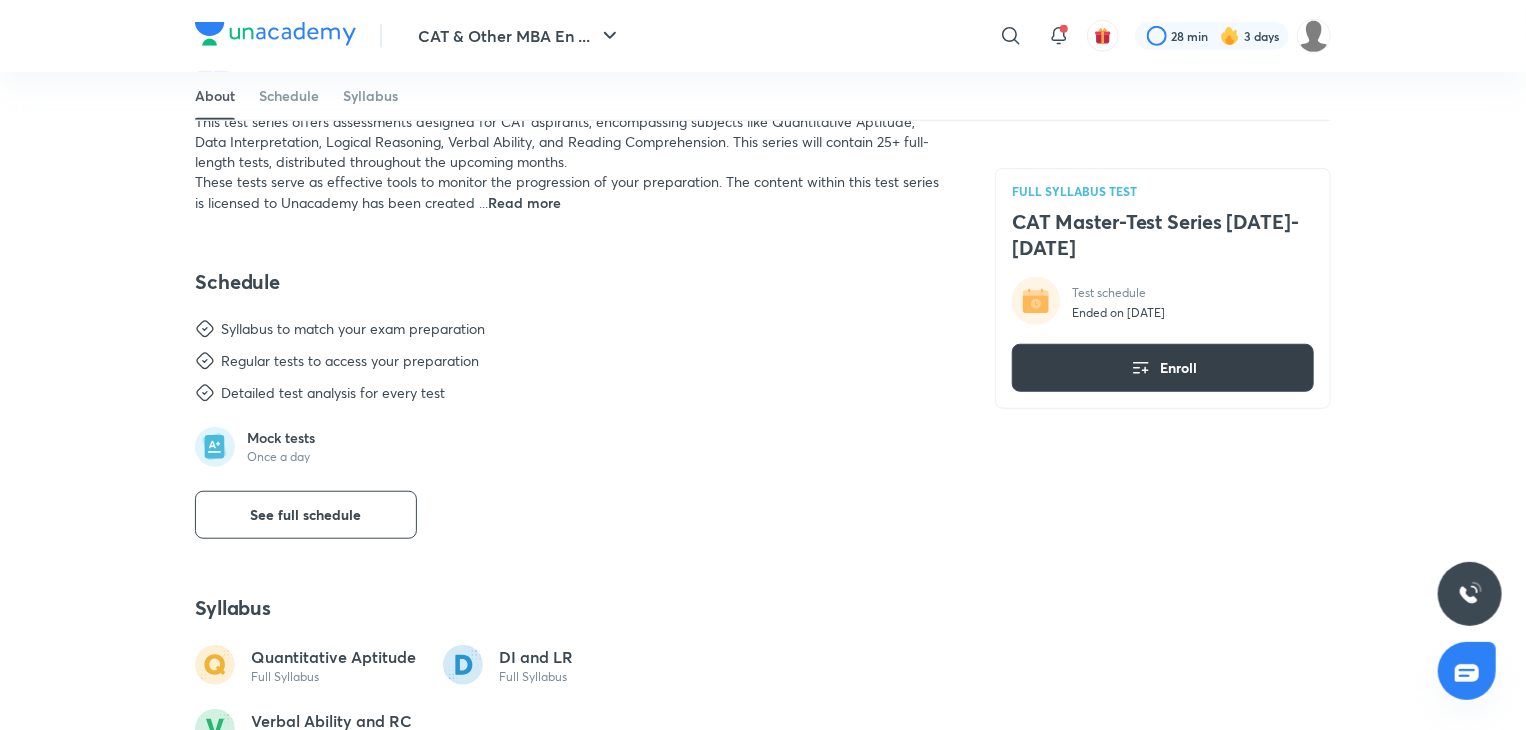 click on "Enroll" at bounding box center [1178, 368] 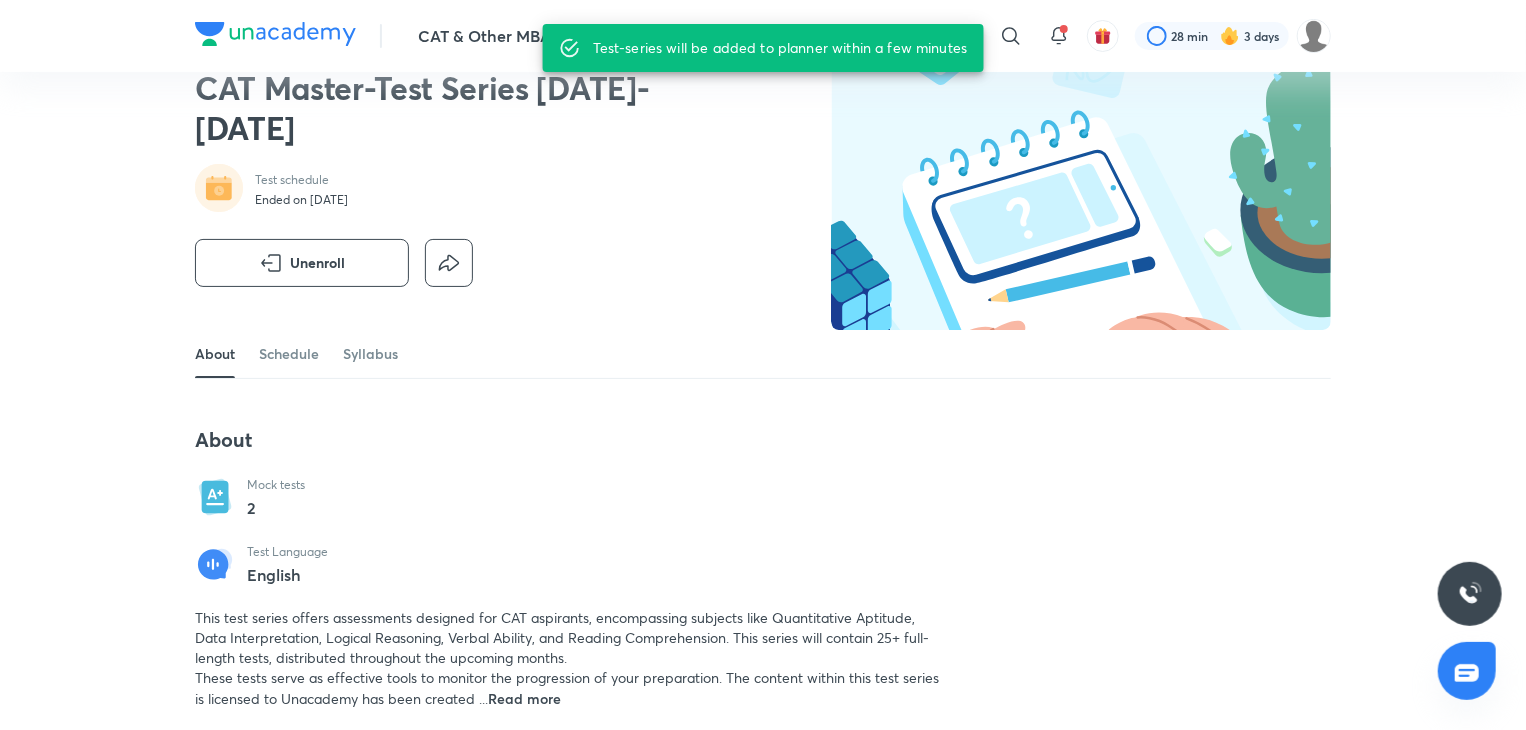 scroll, scrollTop: 0, scrollLeft: 0, axis: both 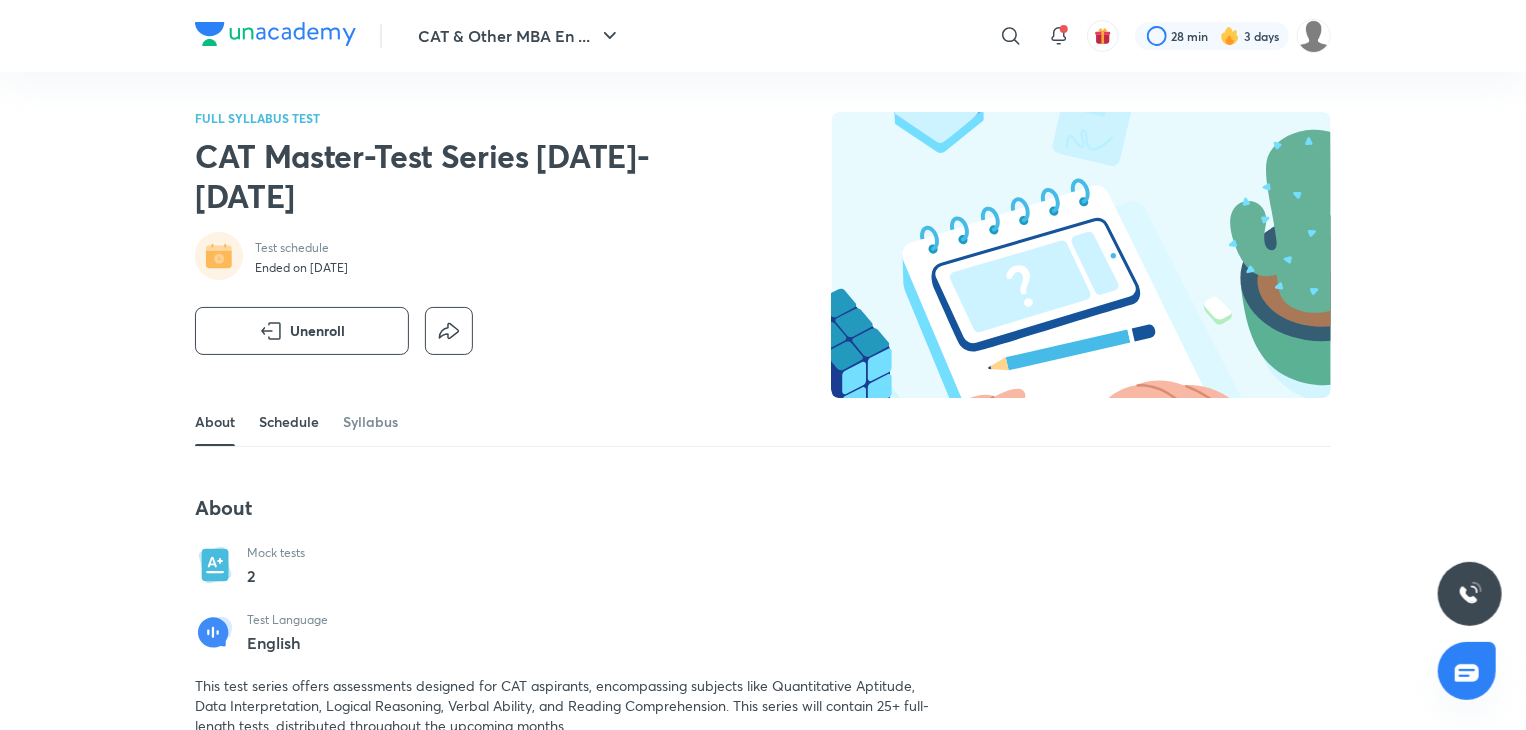 click on "Schedule" at bounding box center (289, 422) 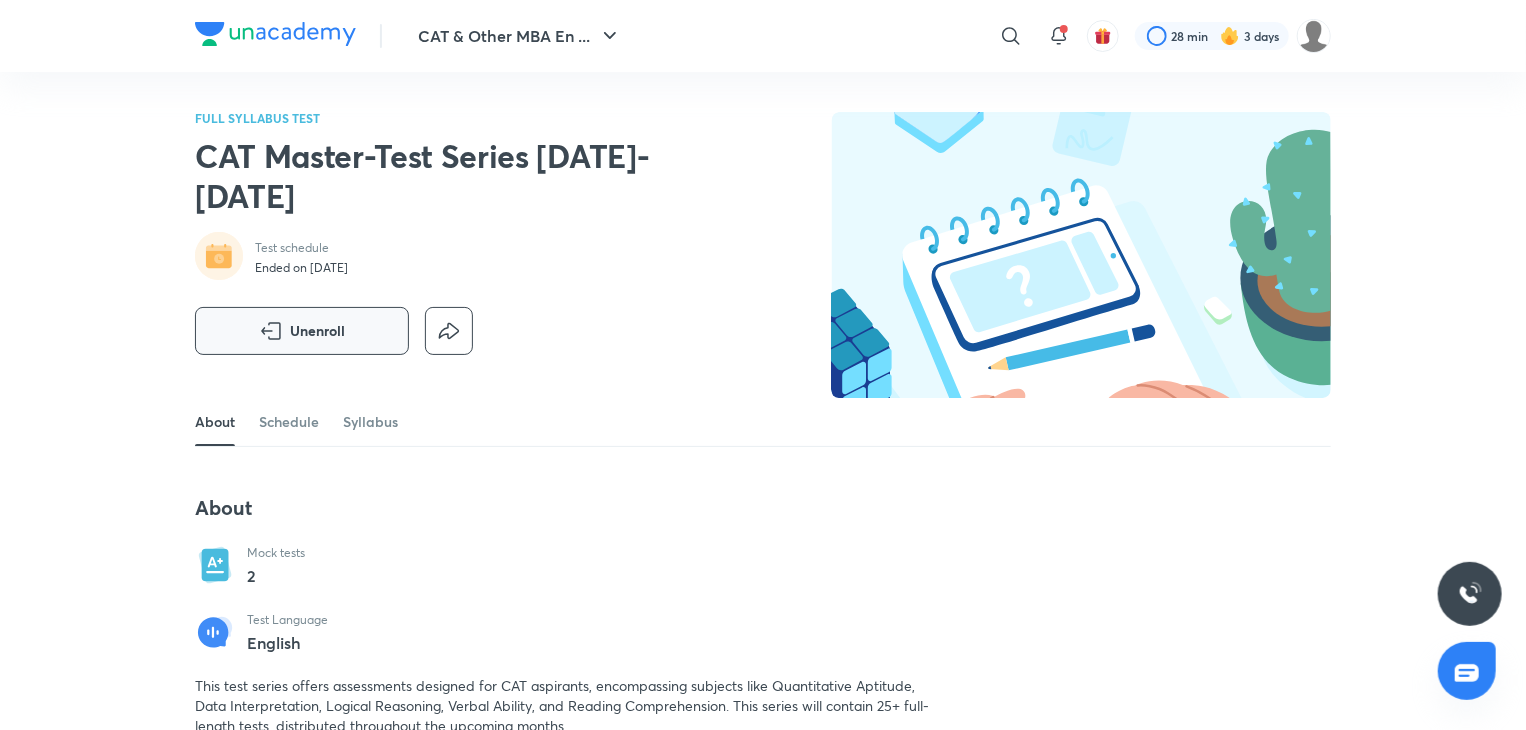 scroll, scrollTop: 0, scrollLeft: 0, axis: both 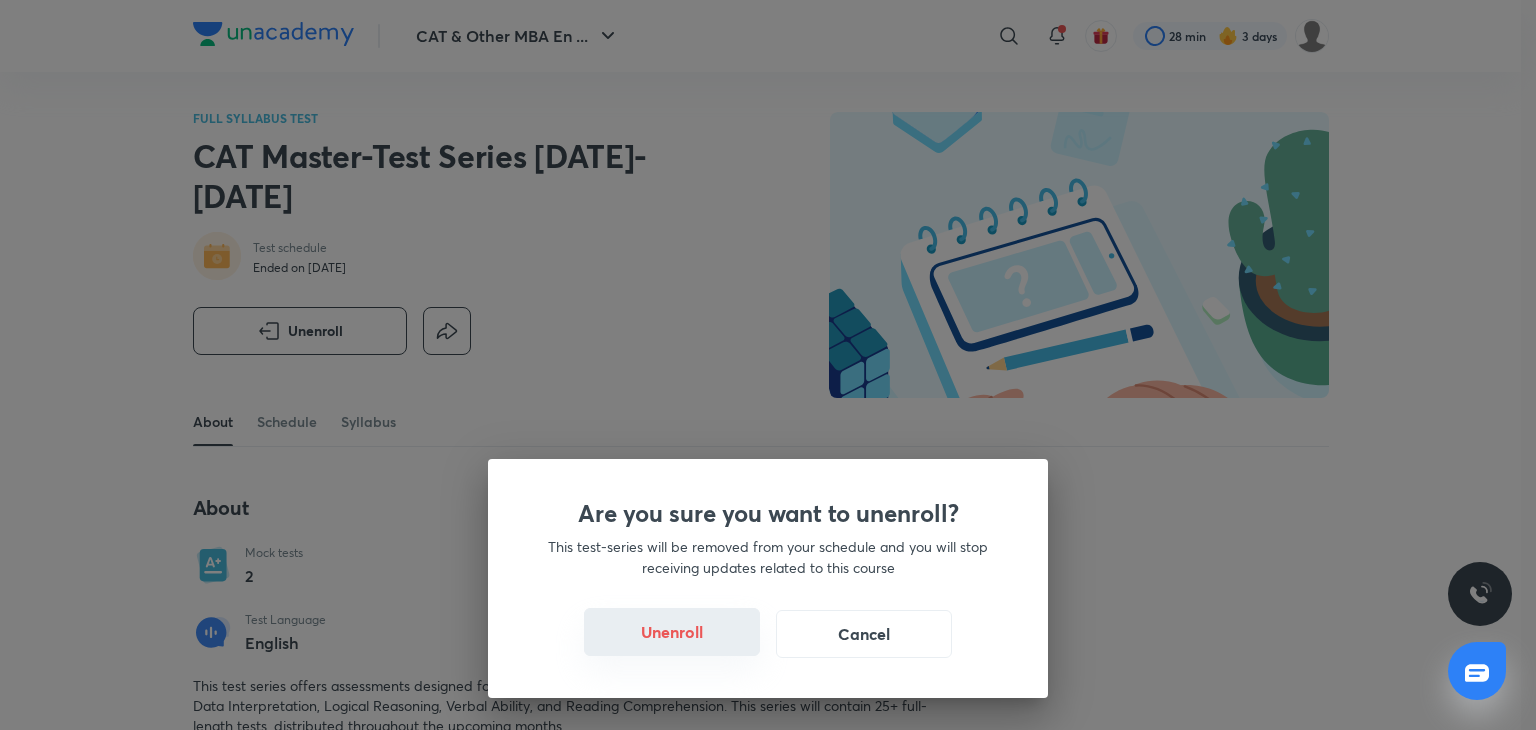 click on "Unenroll Cancel" at bounding box center (768, 634) 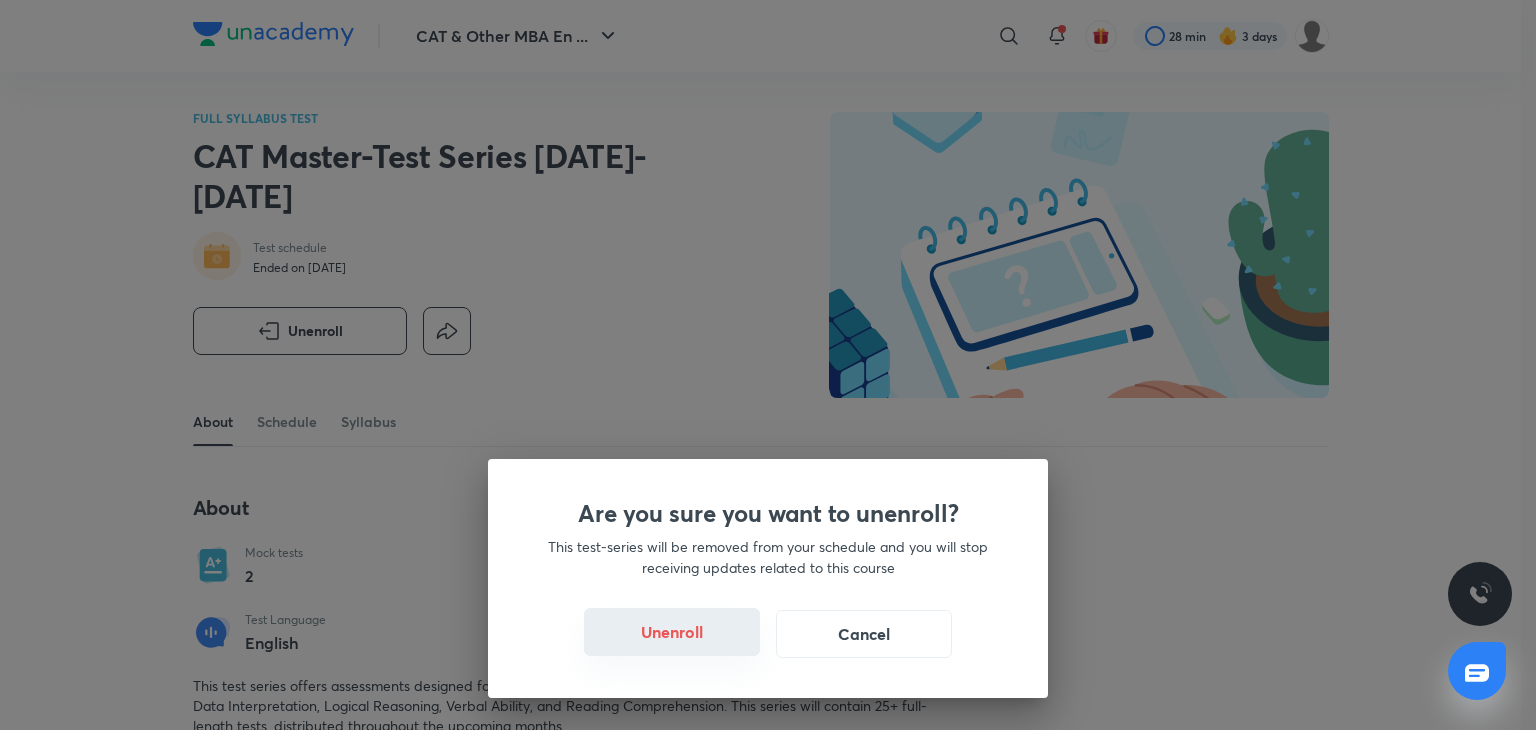 click on "Unenroll" at bounding box center (672, 632) 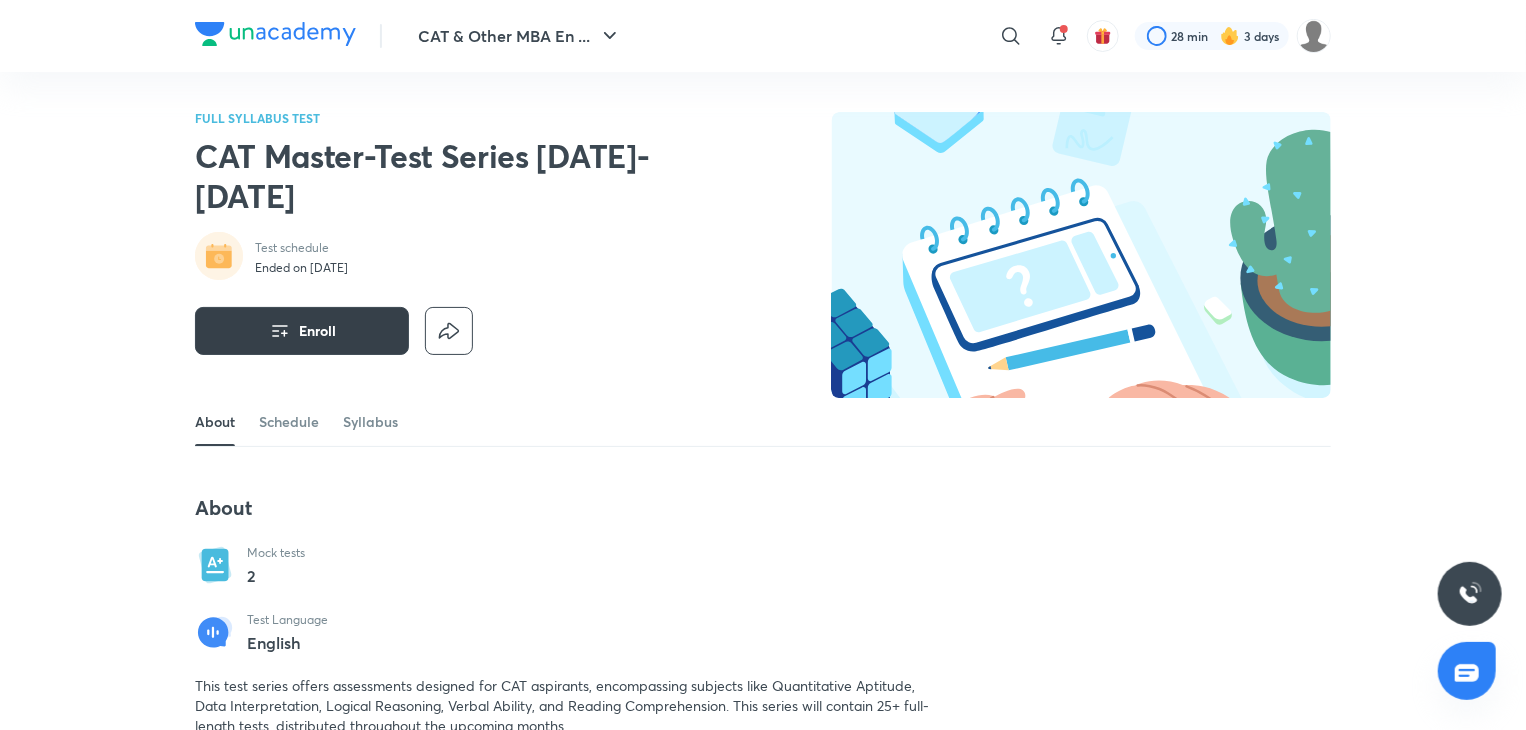scroll, scrollTop: 36, scrollLeft: 0, axis: vertical 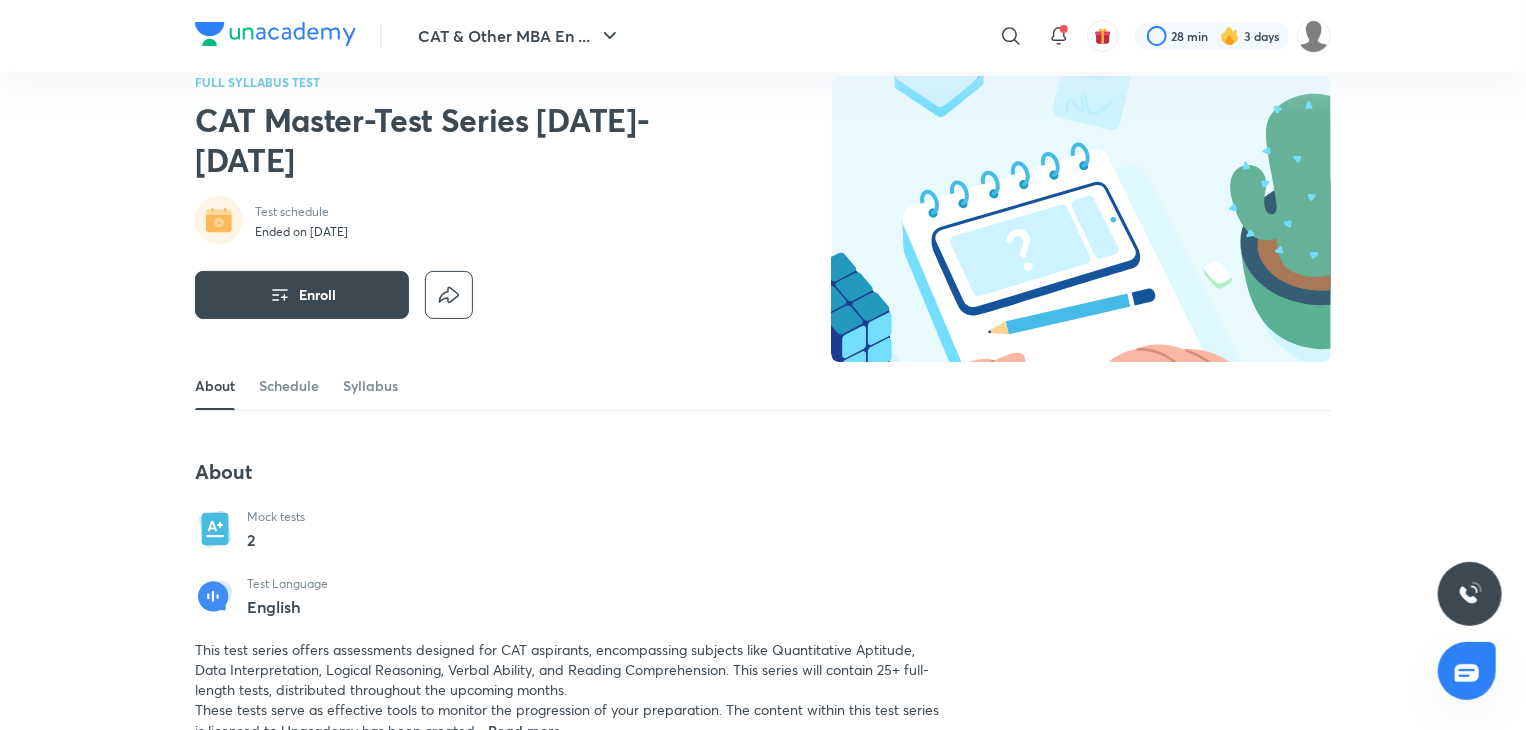 click on "CAT & Other MBA En ... ​ 28 min 3 days FULL SYLLABUS TEST CAT Master-Test Series [DATE]-[DATE] Test schedule Ended on [DATE] Enroll About Schedule Syllabus About Mock tests 2 Test Language English This test series offers assessments designed for CAT aspirants, encompassing subjects like Quantitative Aptitude, Data Interpretation, Logical Reasoning, Verbal Ability, and Reading Comprehension. This series will contain 25+  full-length tests, distributed throughout the upcoming months.
These tests serve as effective tools to monitor the progression of your preparation. The content within this test series is licensed to Unacademy has been created ... Read more Schedule Syllabus to match your exam preparation Regular tests to access your preparation Detailed test analysis for every test Mock tests Once a day See full schedule Syllabus Quantitative Aptitude Full Syllabus DI and LR Full Syllabus Verbal Ability and RC Full Syllabus FULL SYLLABUS TEST CAT Master-Test Series [DATE]-[DATE] Test schedule Enroll Company SSC" at bounding box center [763, 973] 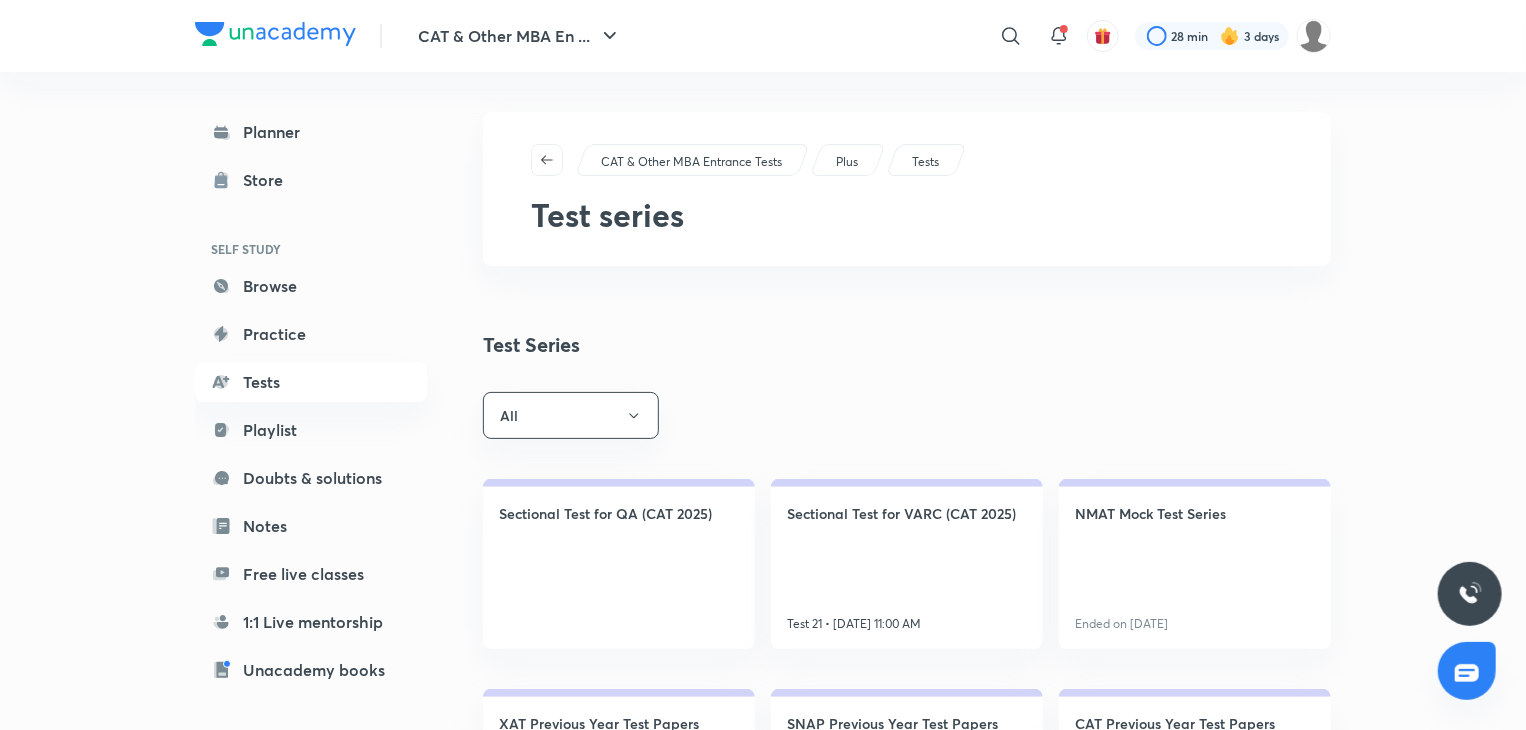 scroll, scrollTop: 140, scrollLeft: 0, axis: vertical 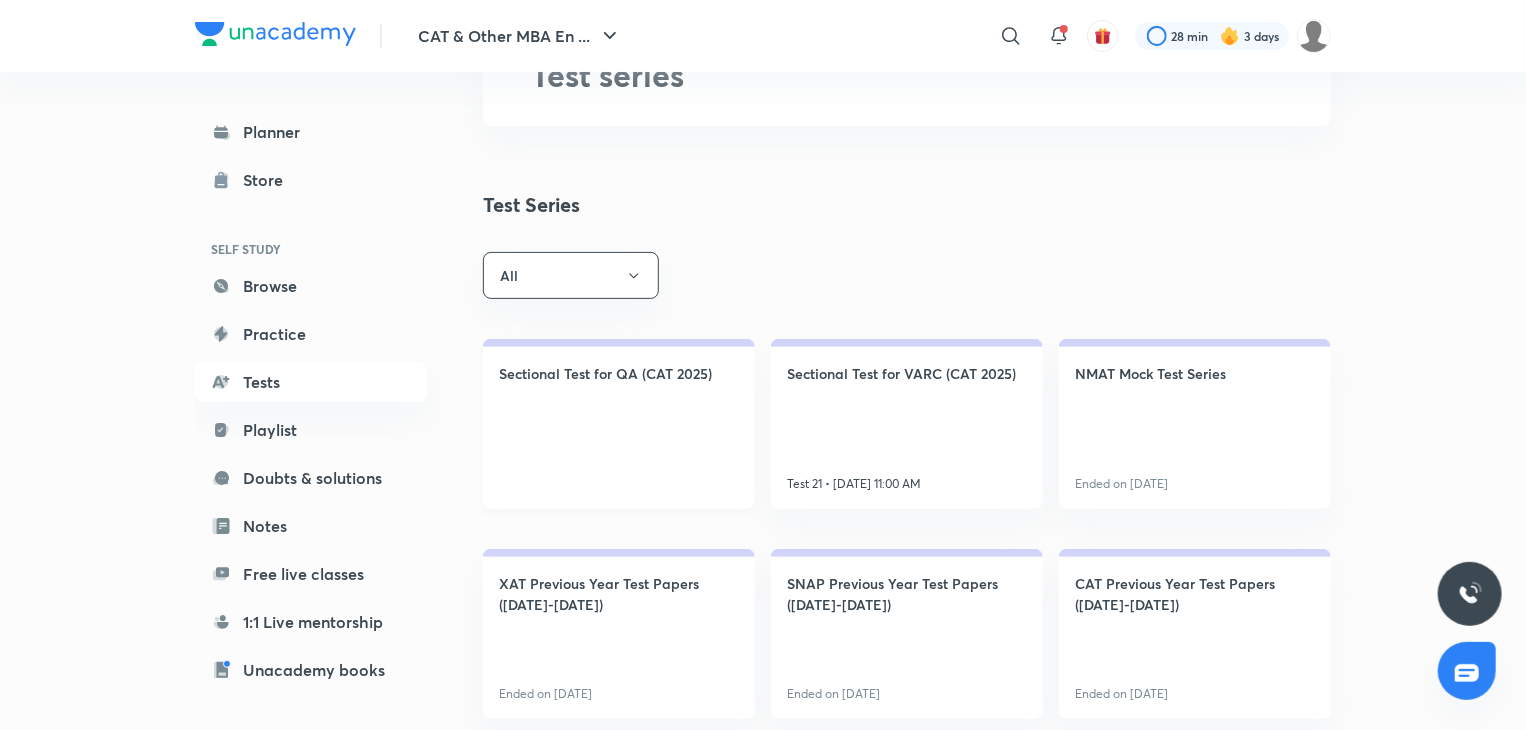 click on "Sectional Test for QA (CAT 2025)" at bounding box center [619, 424] 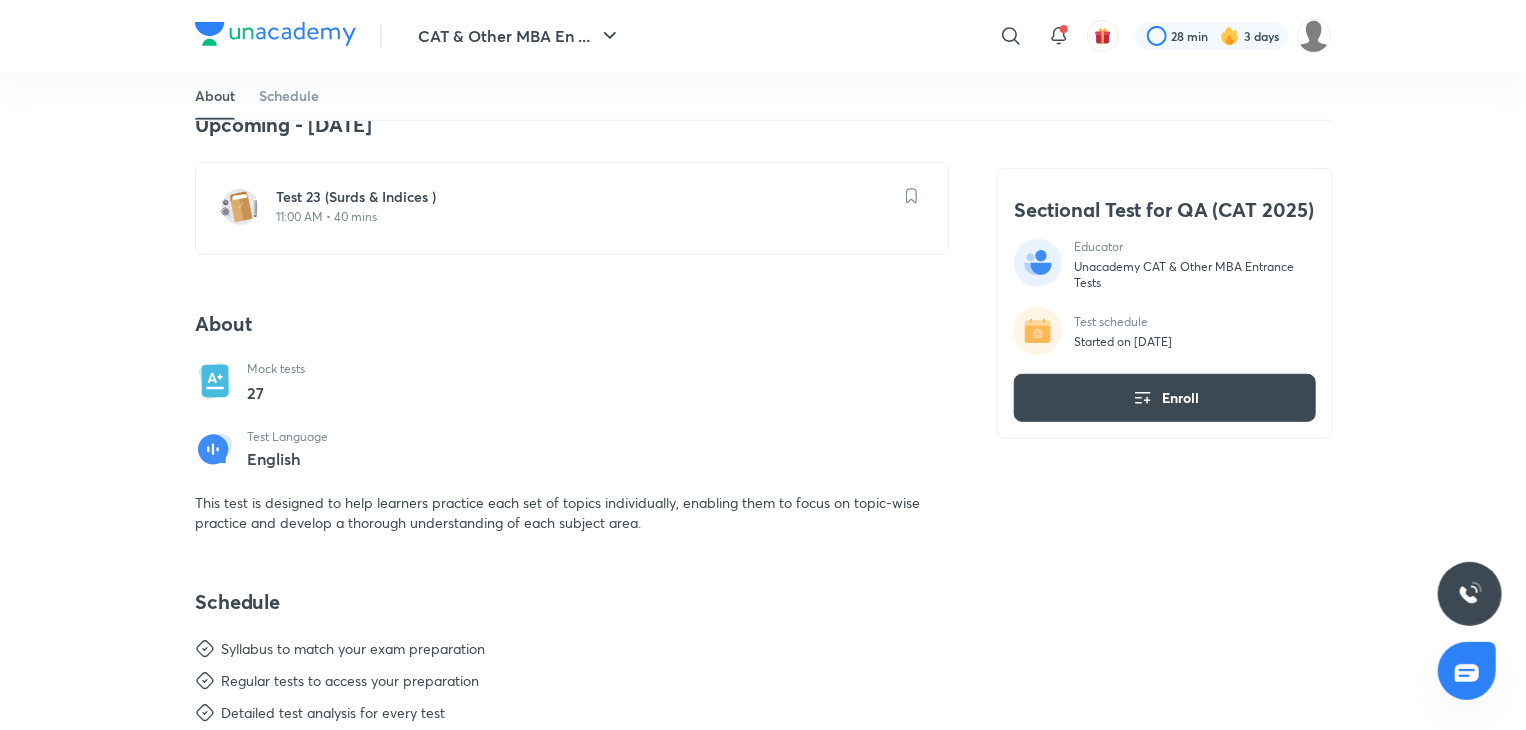 scroll, scrollTop: 395, scrollLeft: 0, axis: vertical 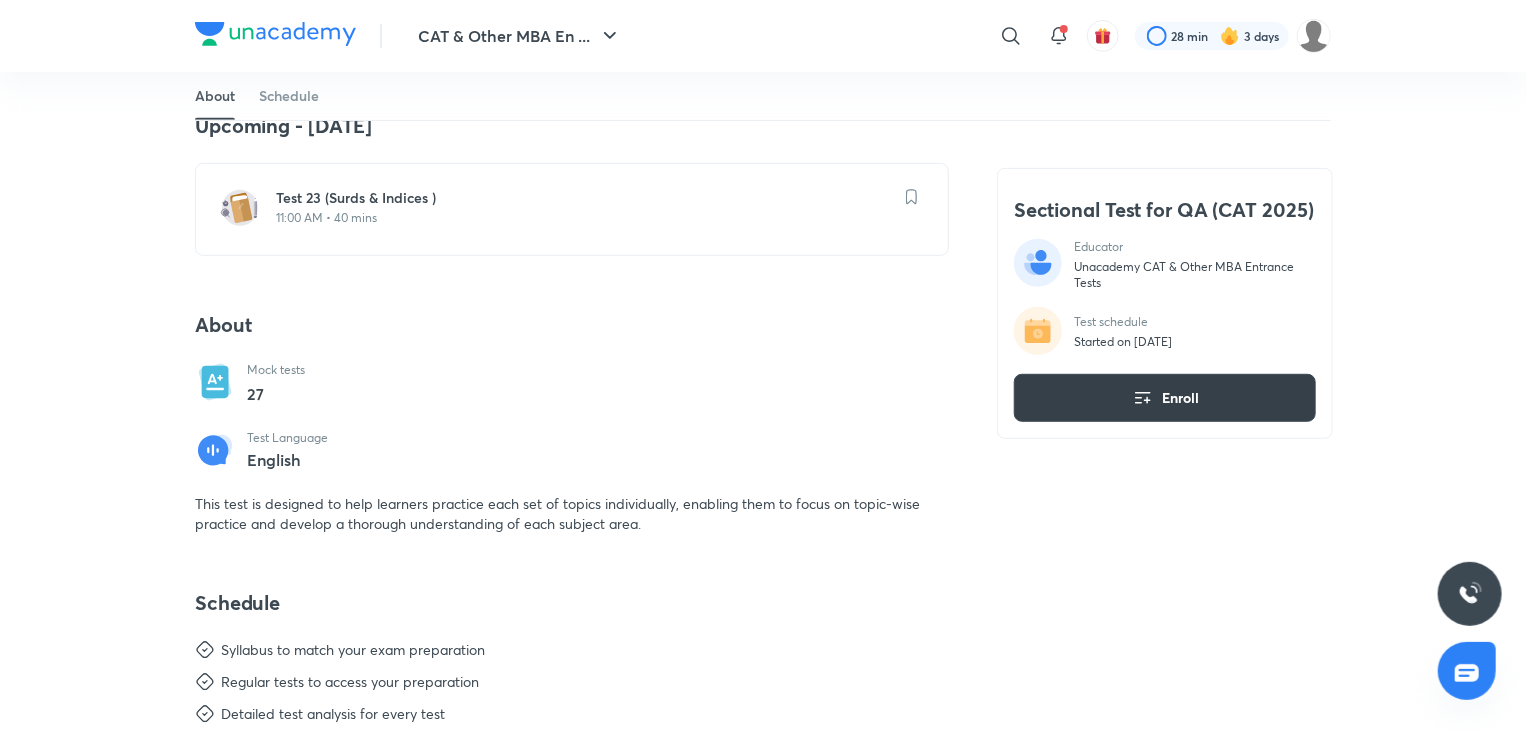 click on "Enroll" at bounding box center (1165, 398) 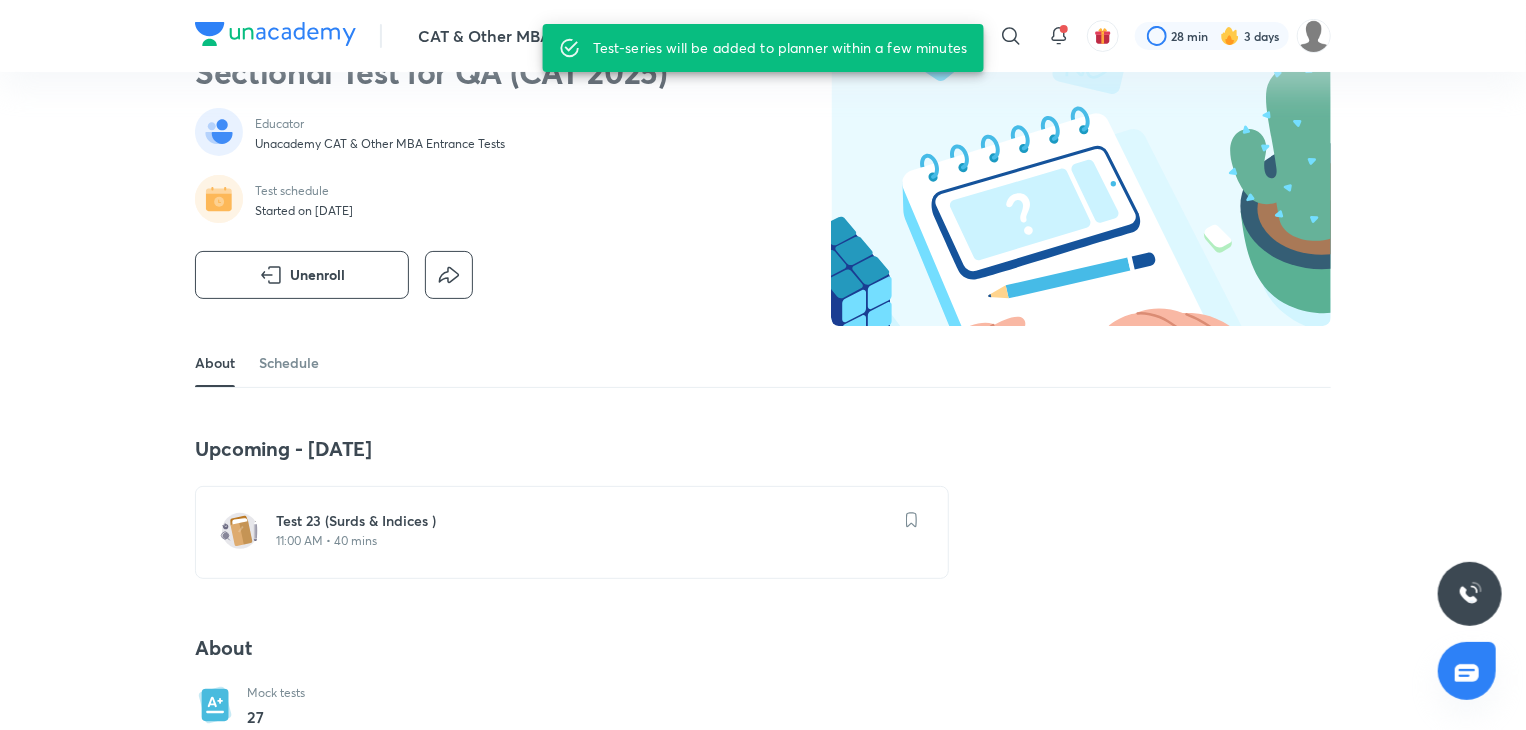 scroll, scrollTop: 16, scrollLeft: 0, axis: vertical 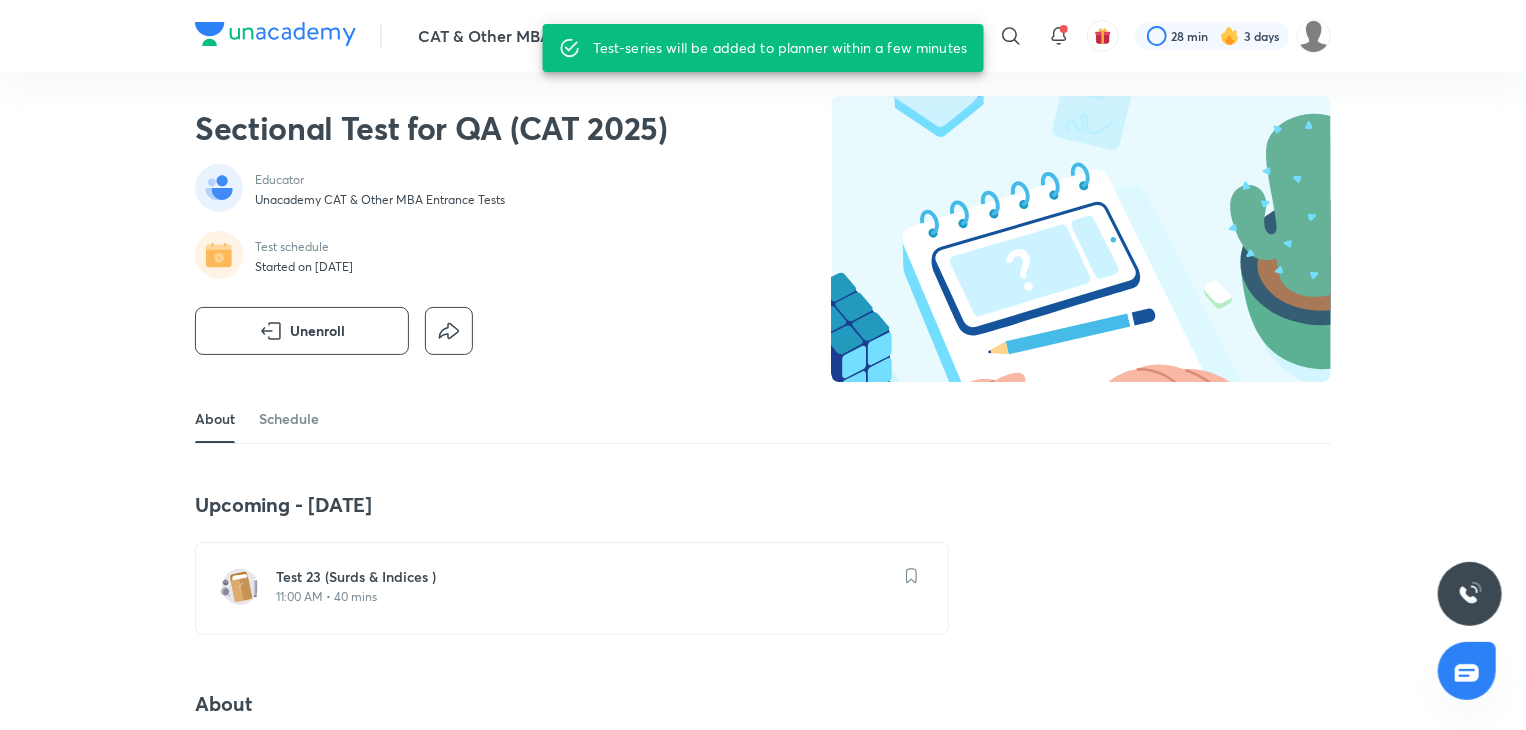 click on "About Schedule" at bounding box center [763, 419] 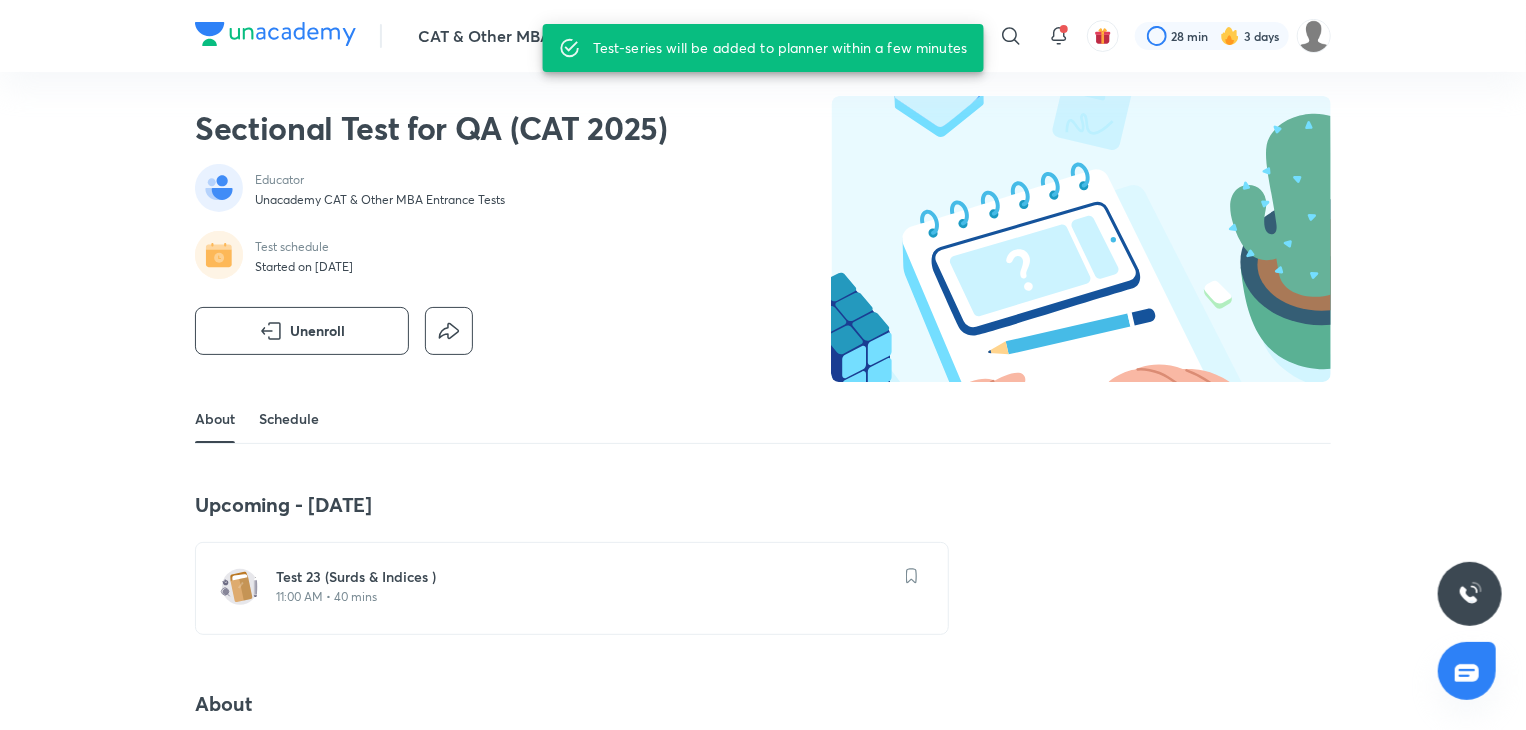click on "Schedule" at bounding box center [289, 419] 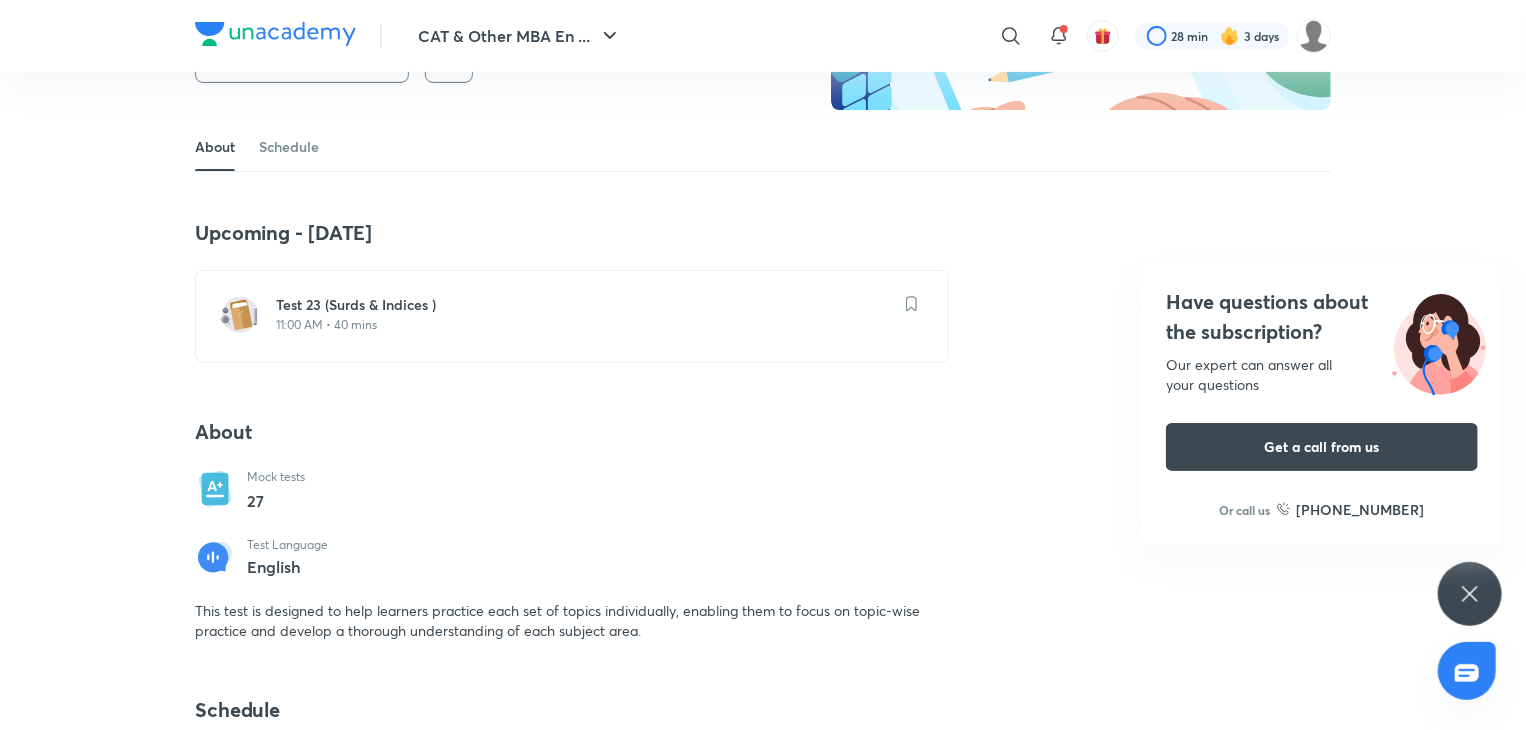scroll, scrollTop: 0, scrollLeft: 0, axis: both 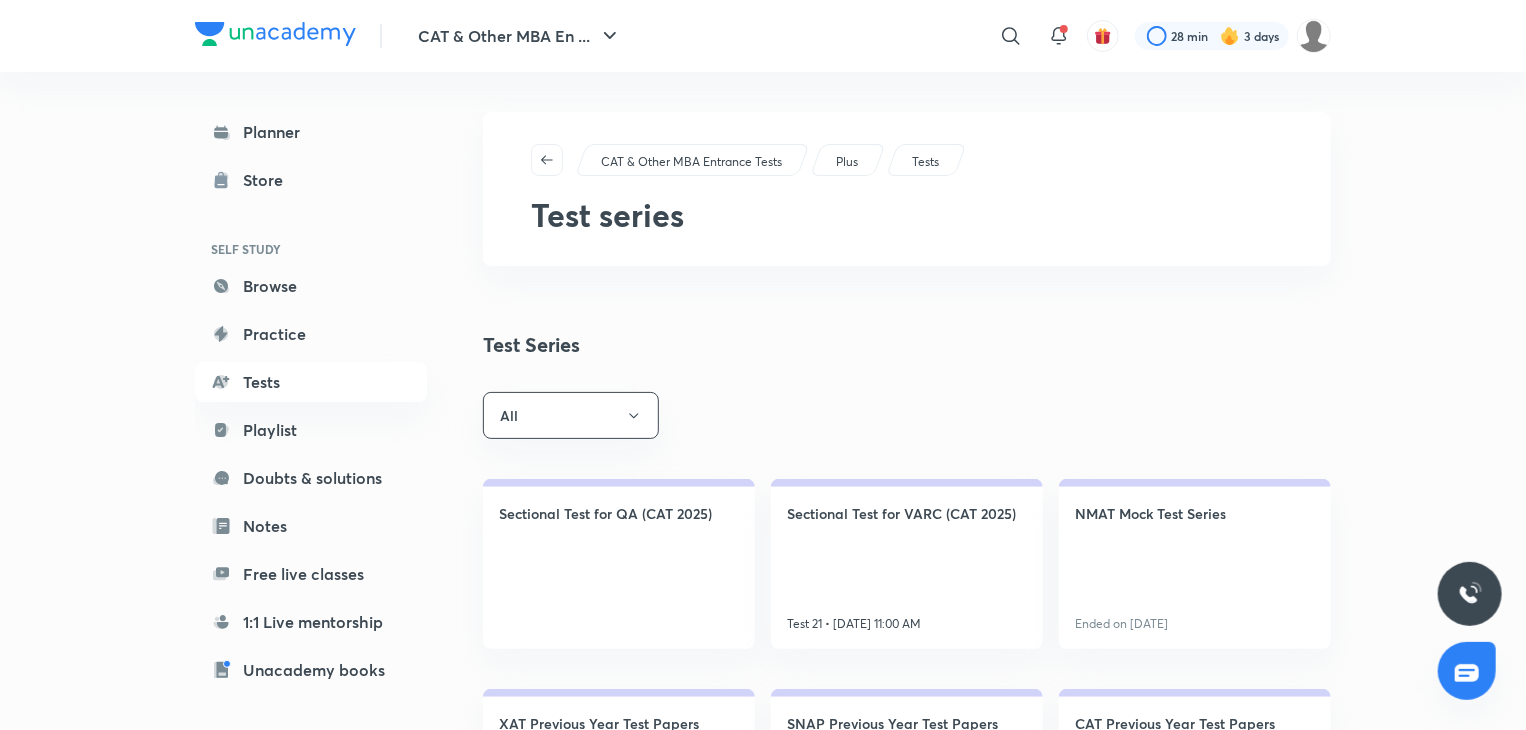 click on "Plus" at bounding box center [847, 162] 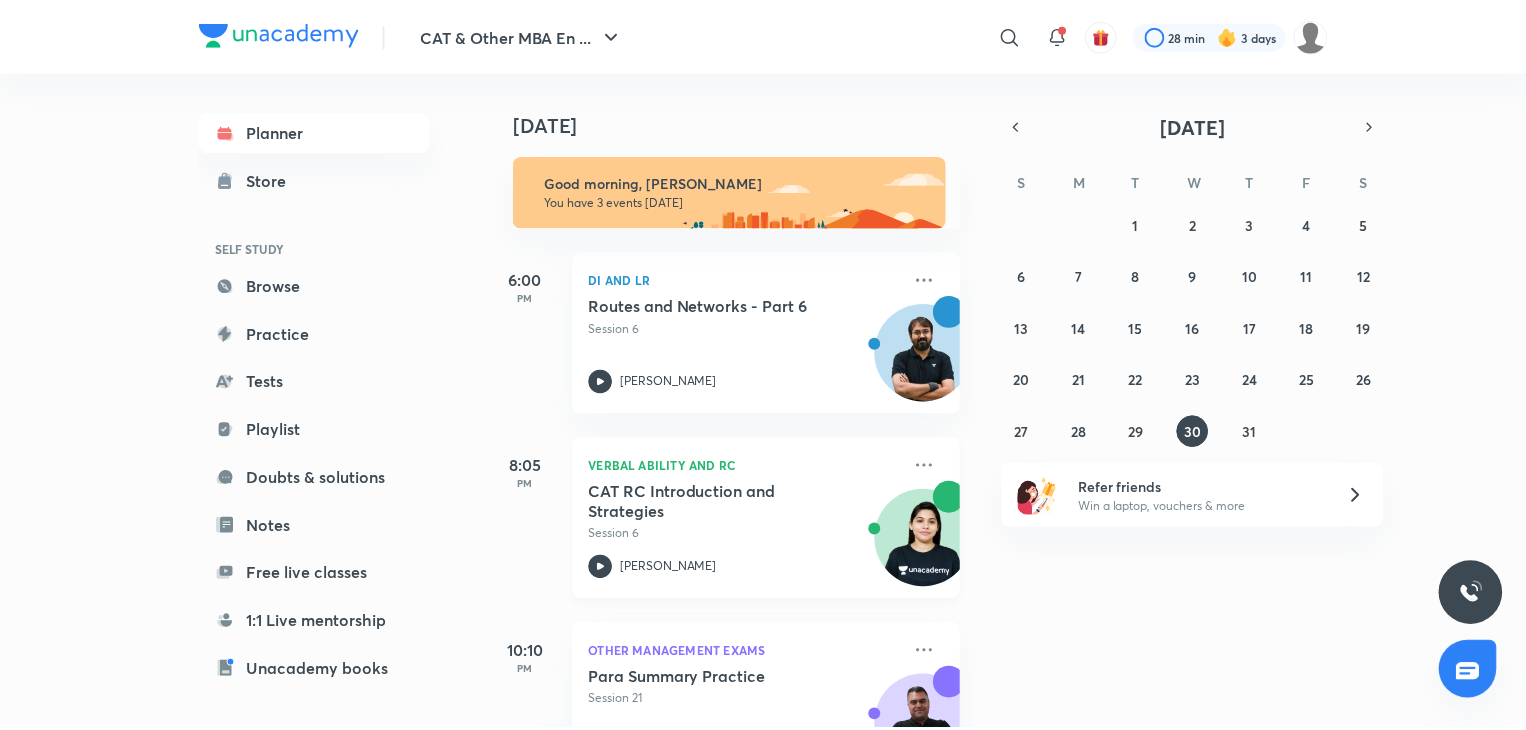 scroll, scrollTop: 88, scrollLeft: 0, axis: vertical 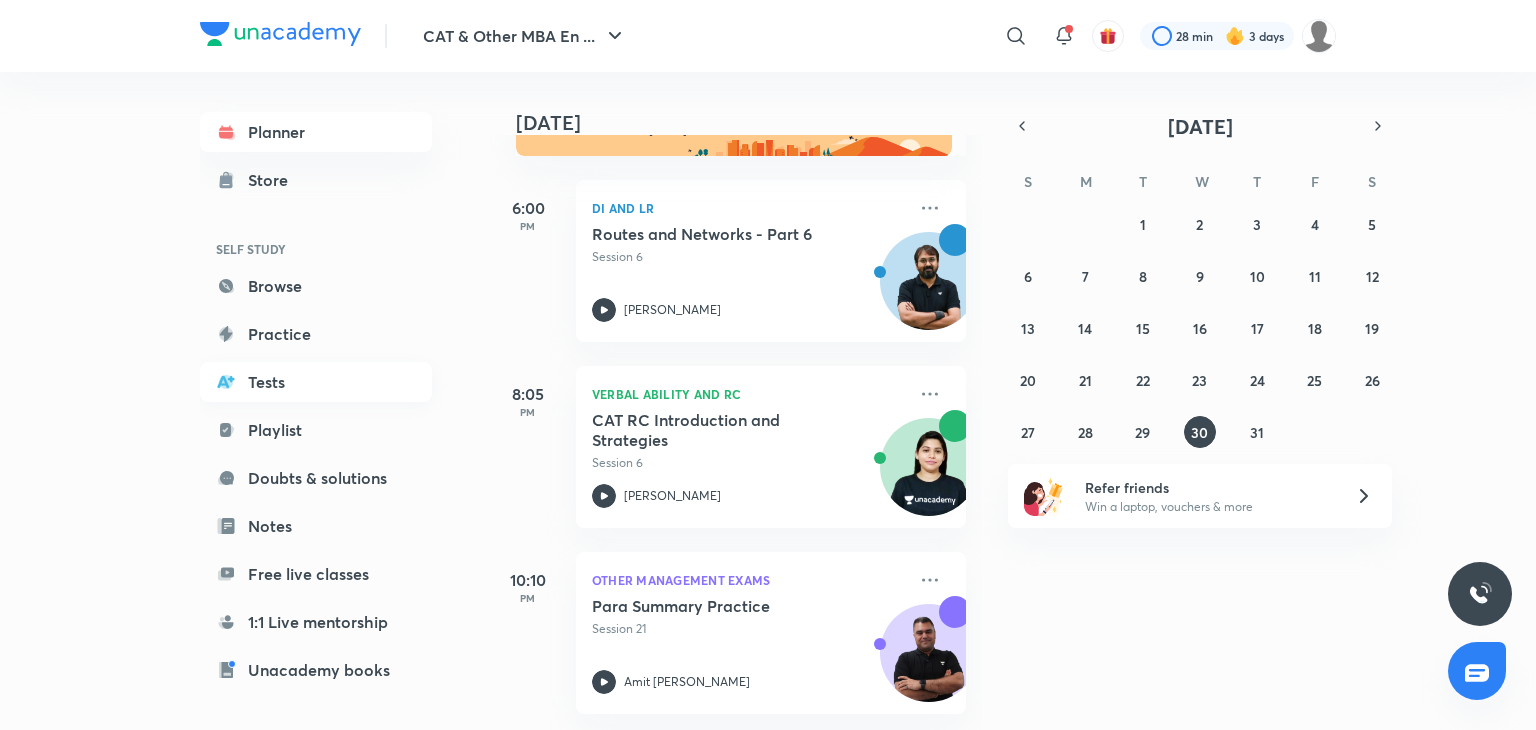 click on "Tests" at bounding box center (316, 382) 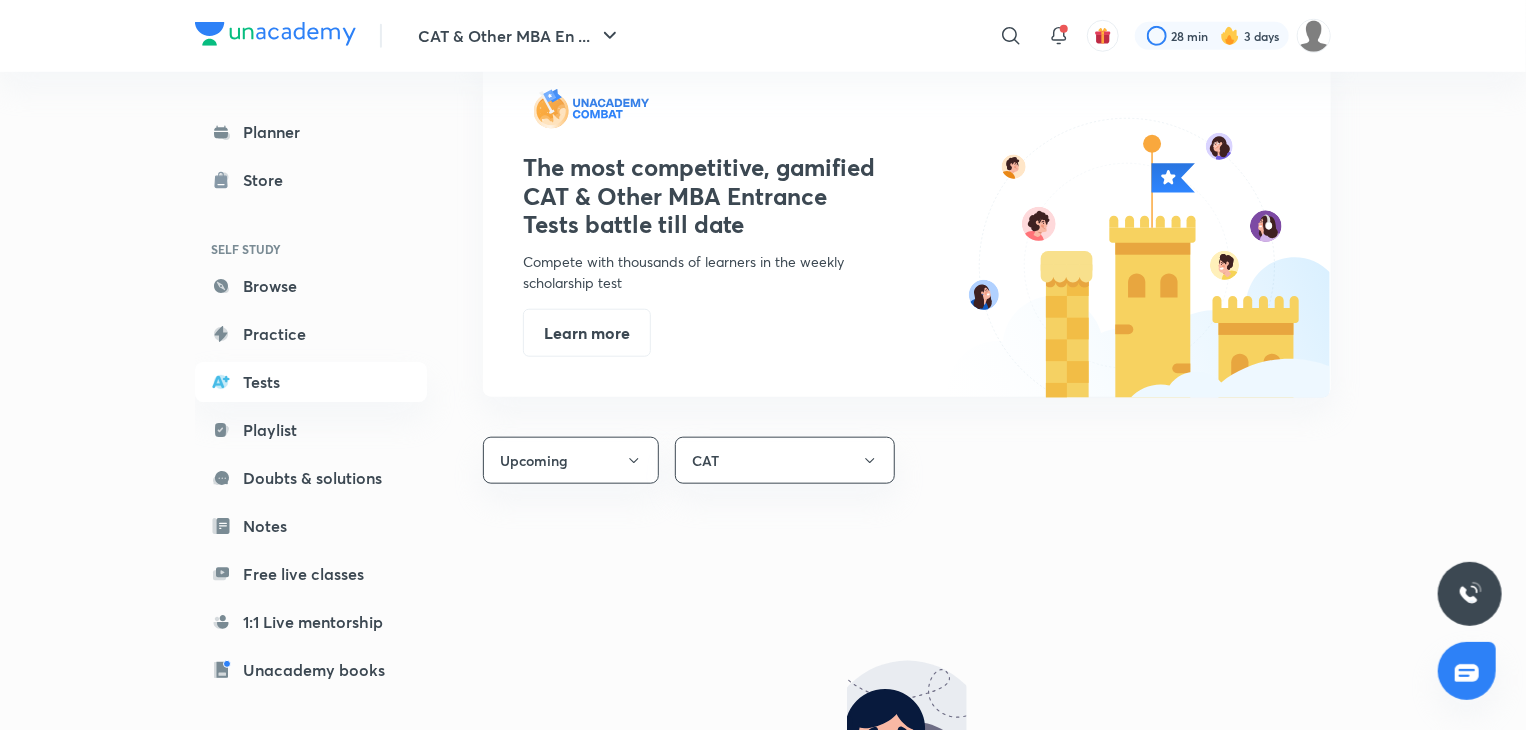 scroll, scrollTop: 823, scrollLeft: 0, axis: vertical 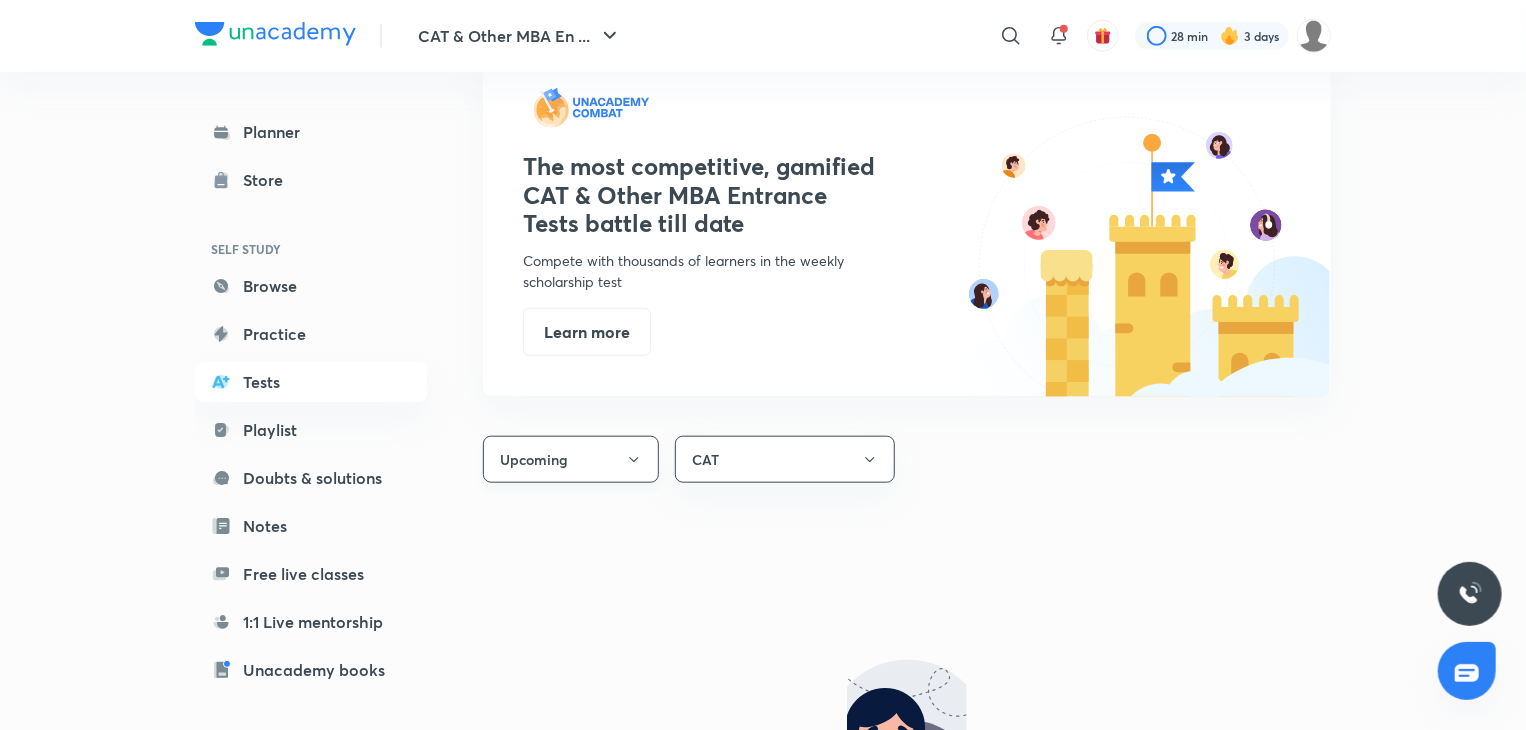 click on "Upcoming" at bounding box center [571, 459] 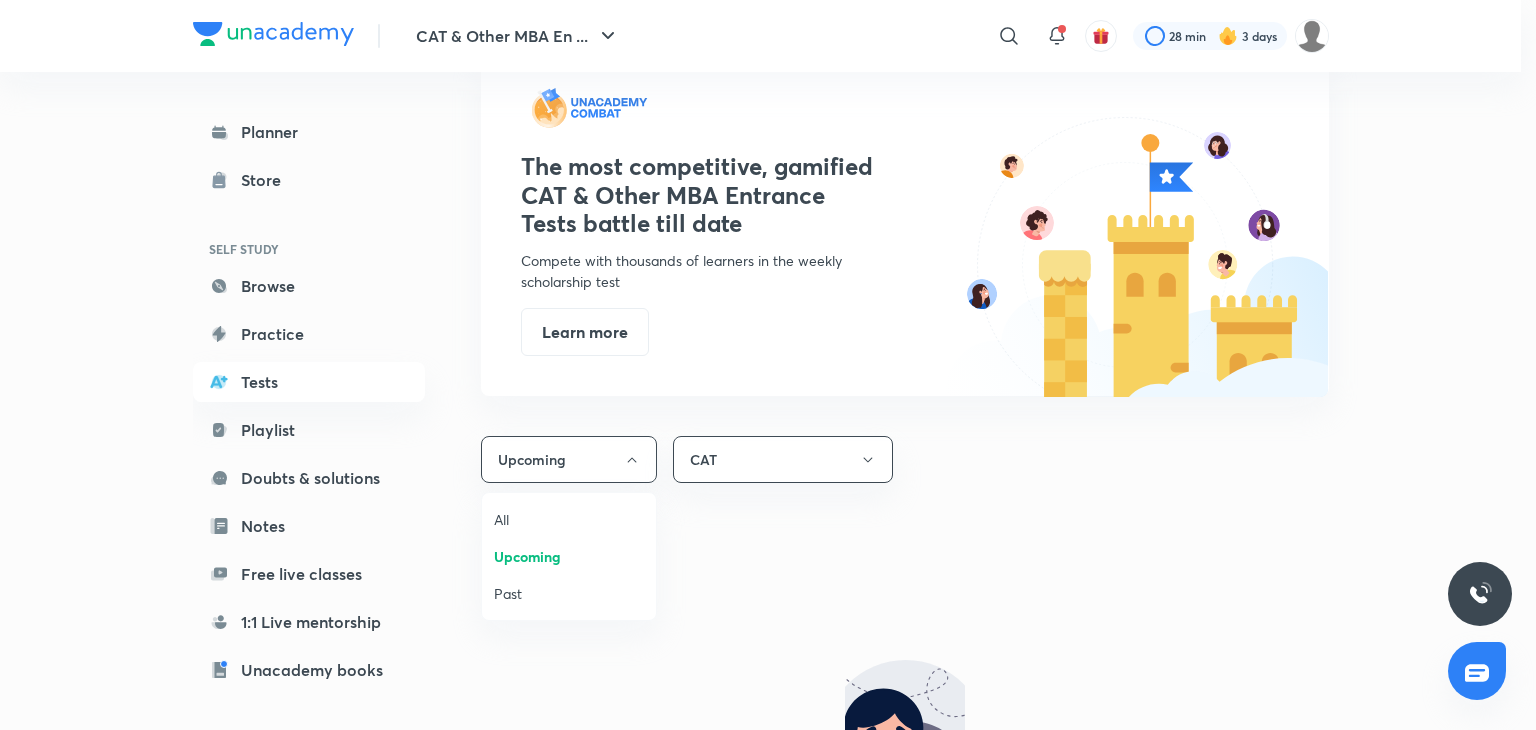 click on "Past" at bounding box center (569, 593) 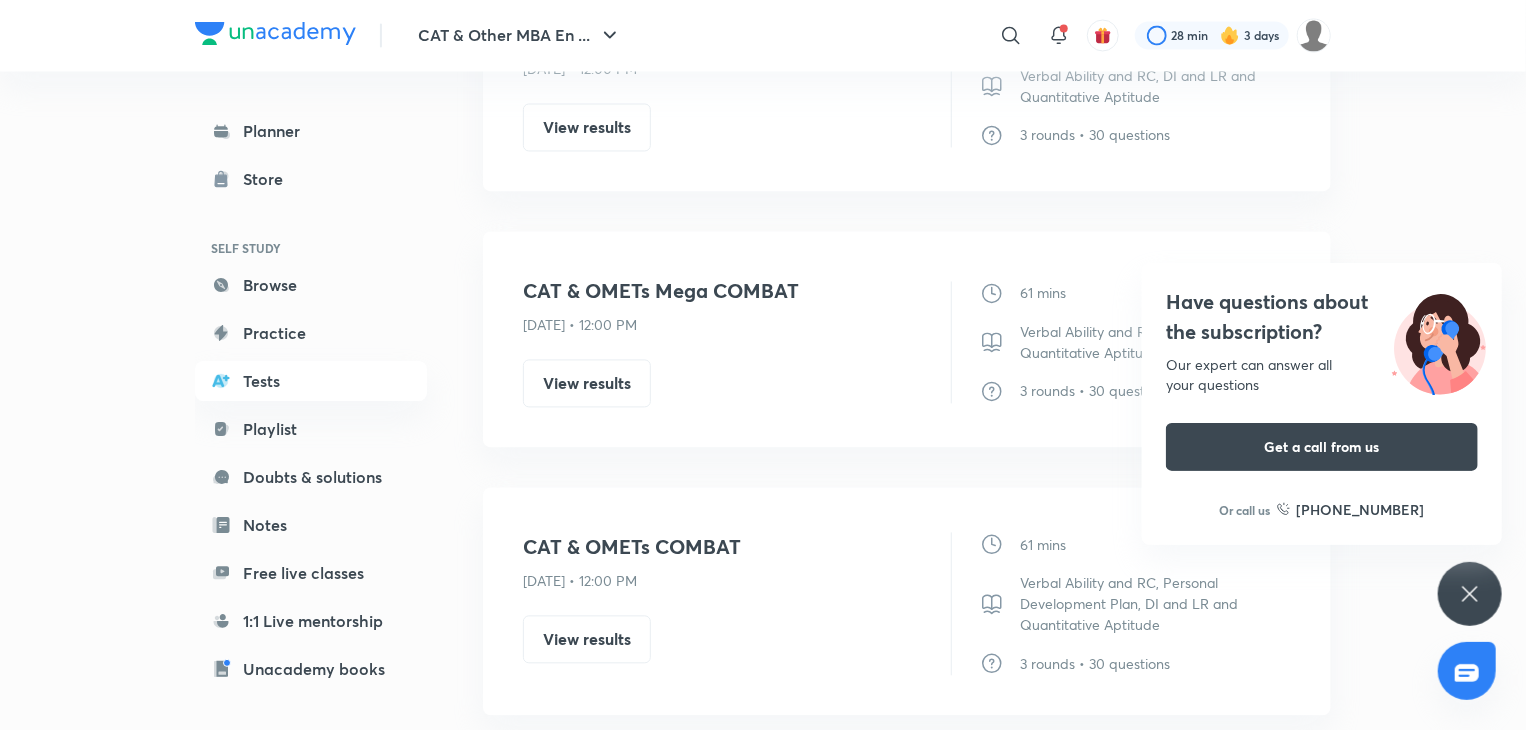 scroll, scrollTop: 1880, scrollLeft: 0, axis: vertical 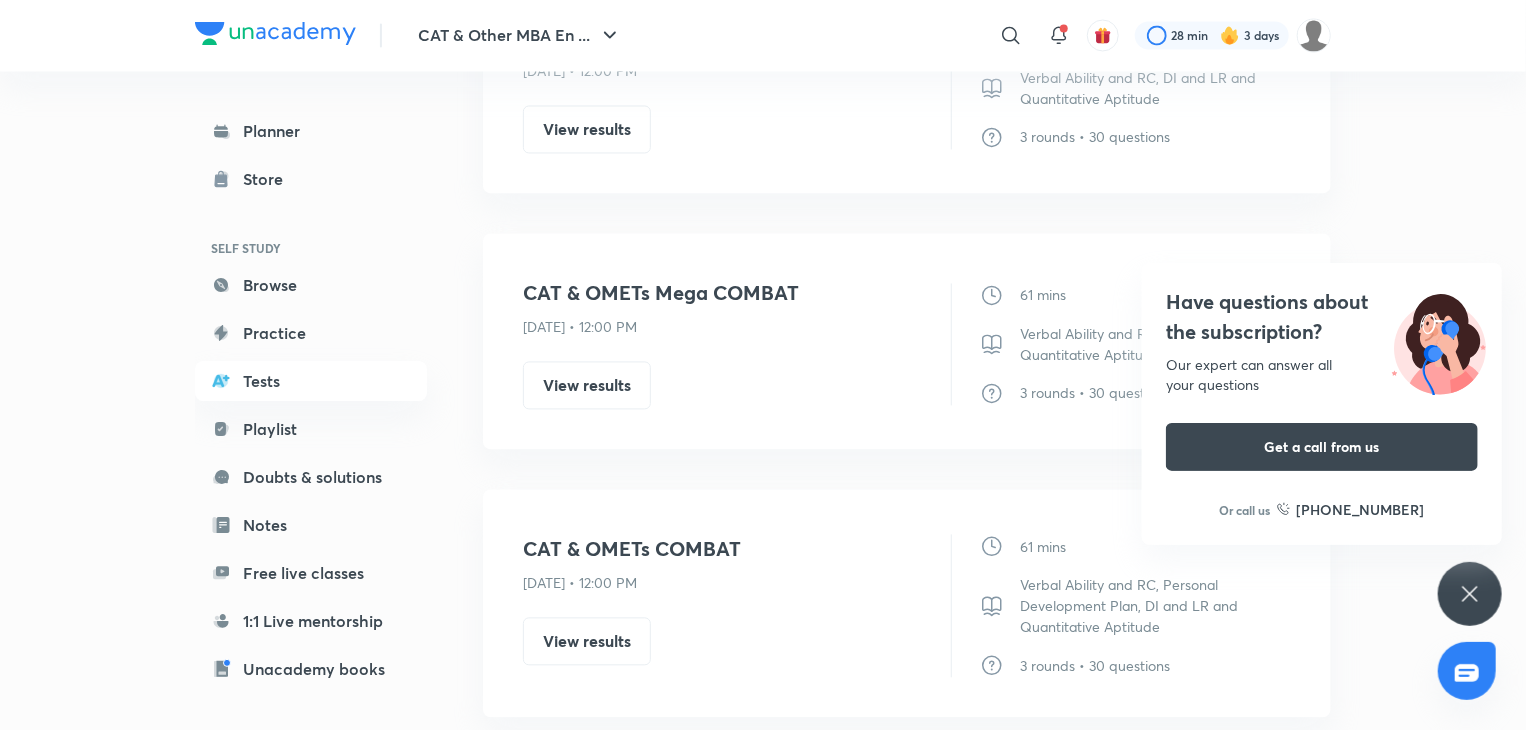 click 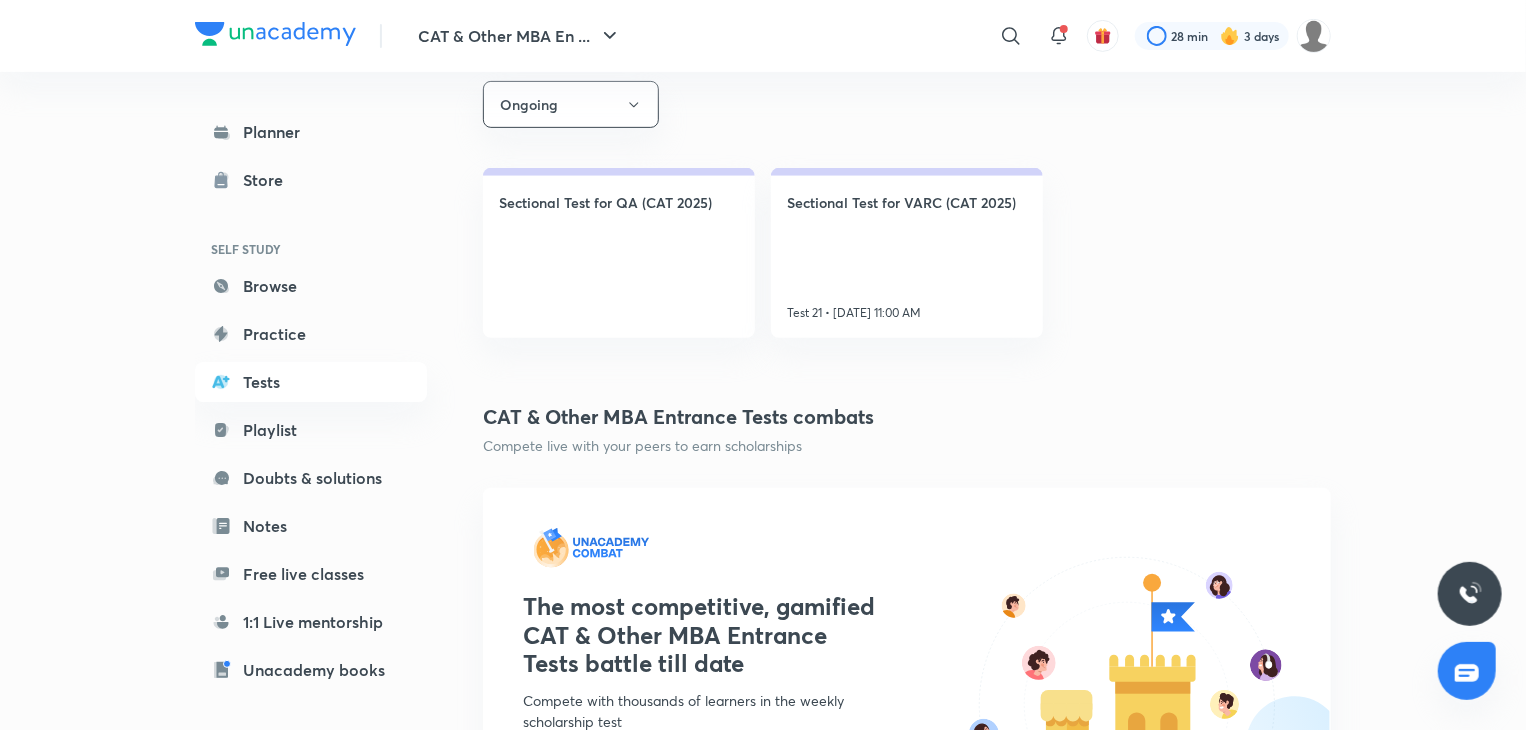 scroll, scrollTop: 222, scrollLeft: 0, axis: vertical 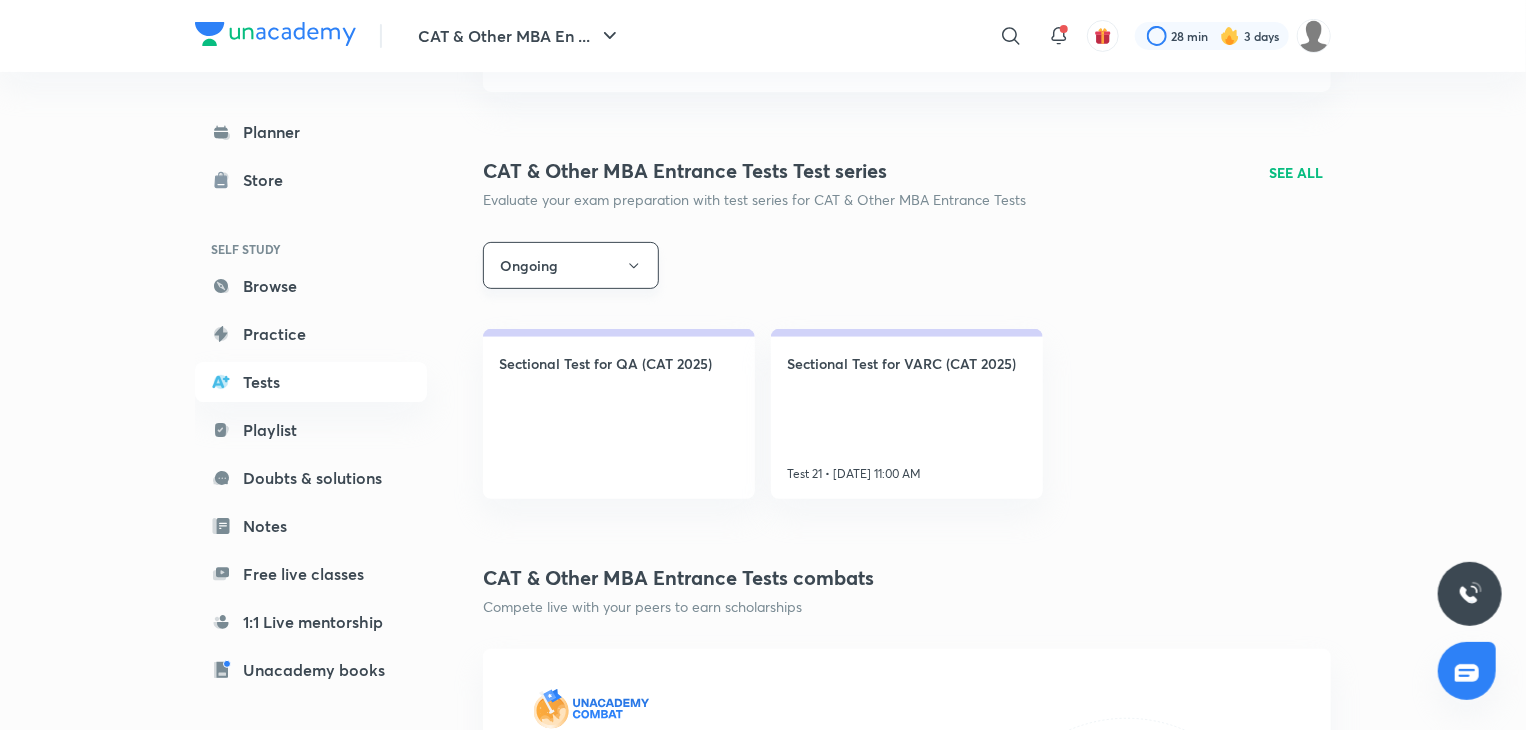 click on "Ongoing" at bounding box center [571, 265] 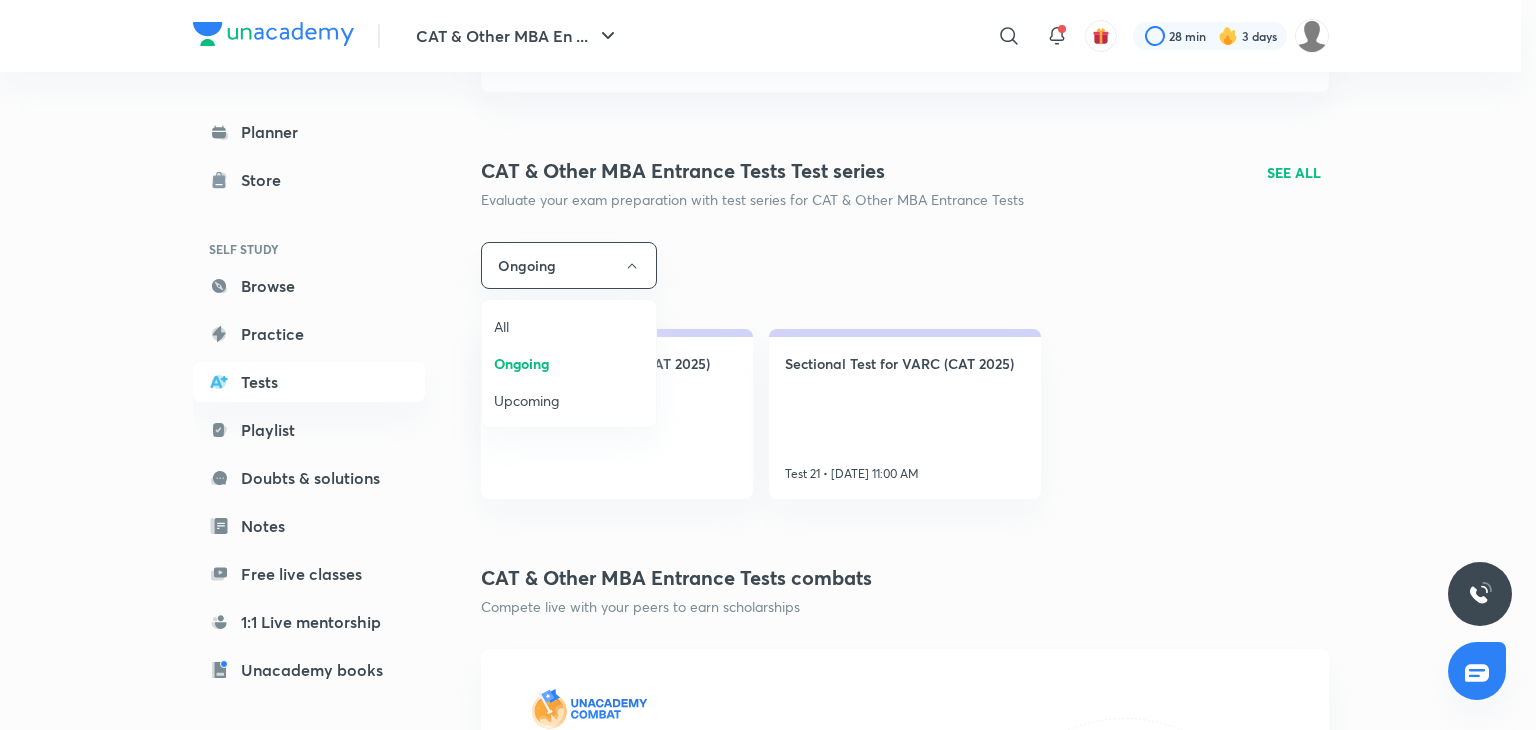 click at bounding box center (768, 365) 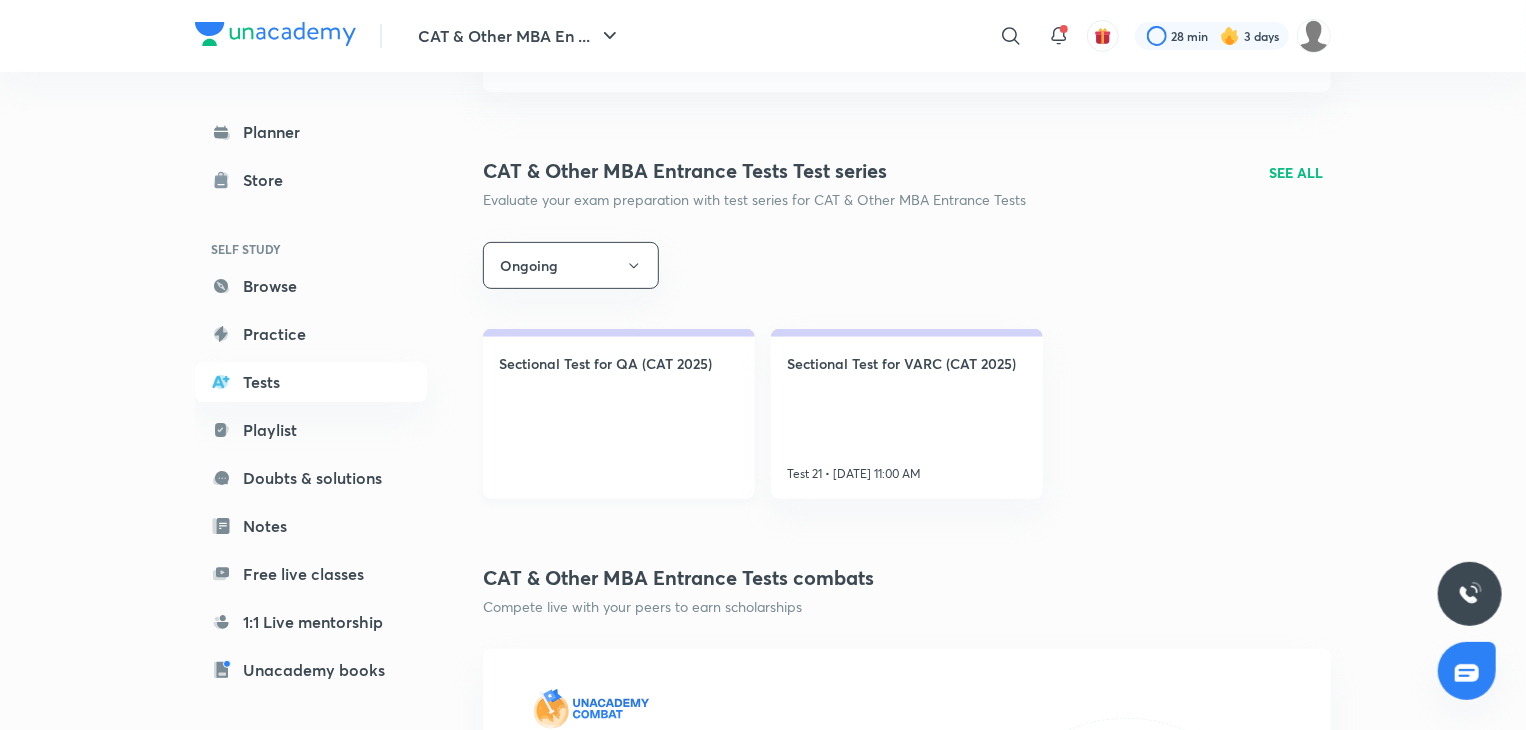 click on "Sectional Test for QA (CAT 2025)" at bounding box center (619, 414) 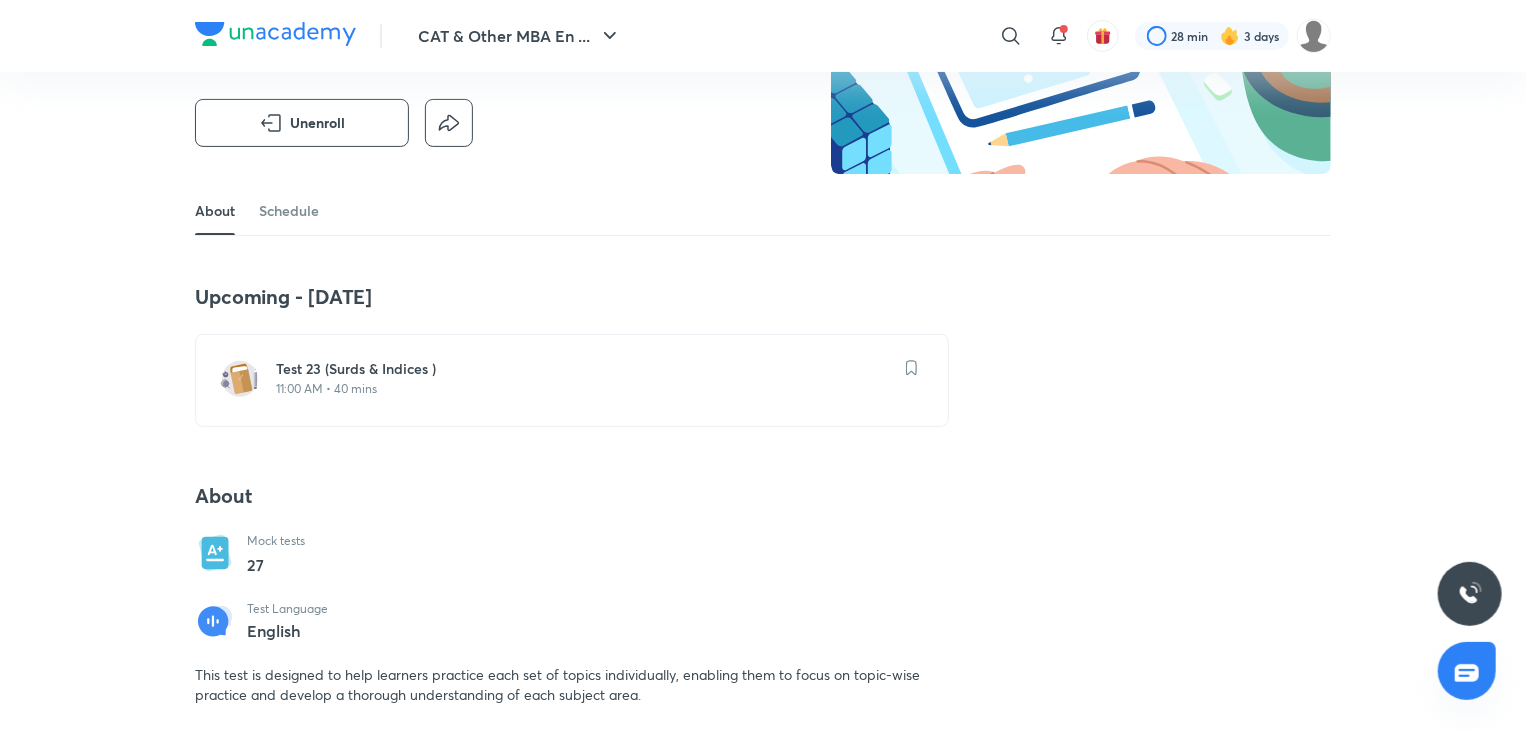 scroll, scrollTop: 272, scrollLeft: 0, axis: vertical 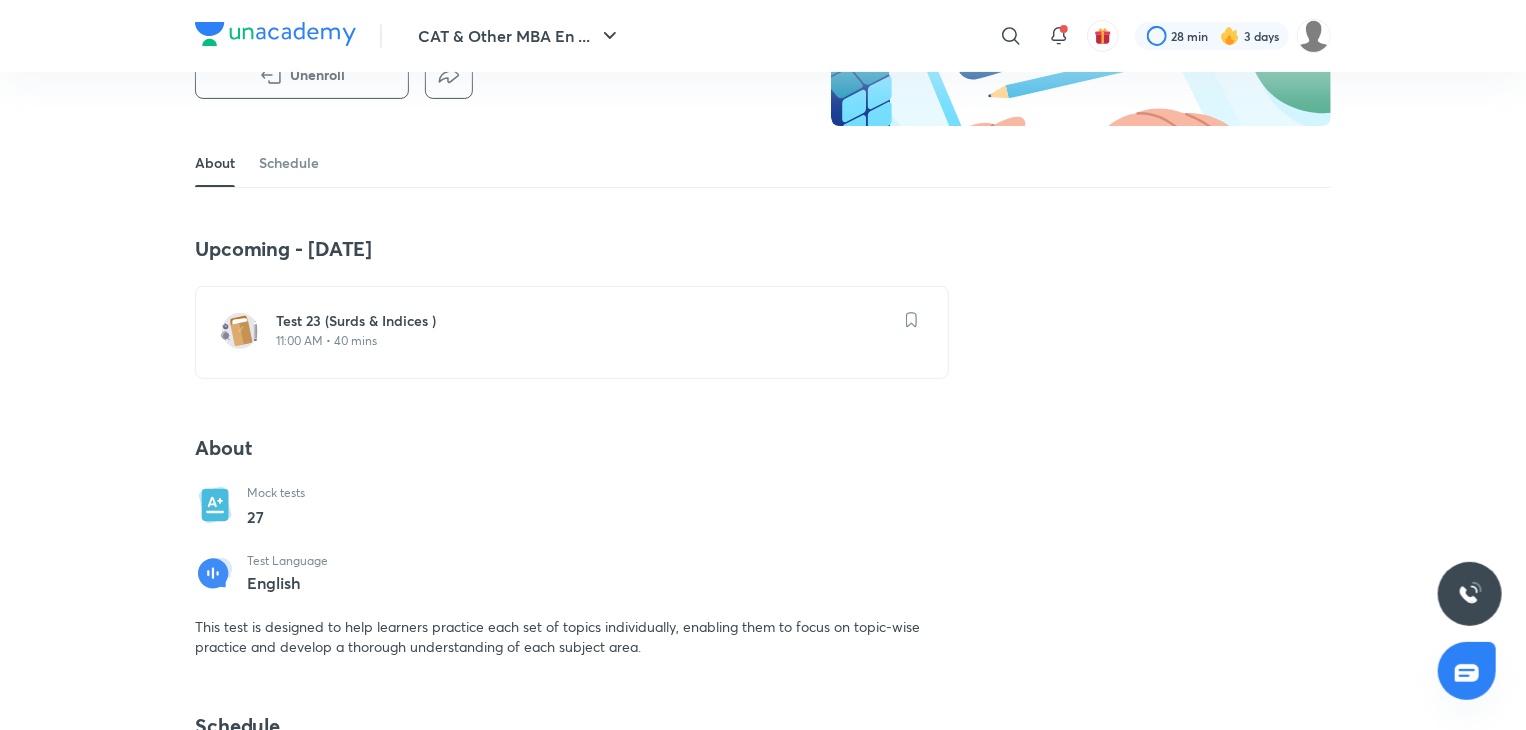 click on "Test 23 (Surds & Indices )" at bounding box center [584, 321] 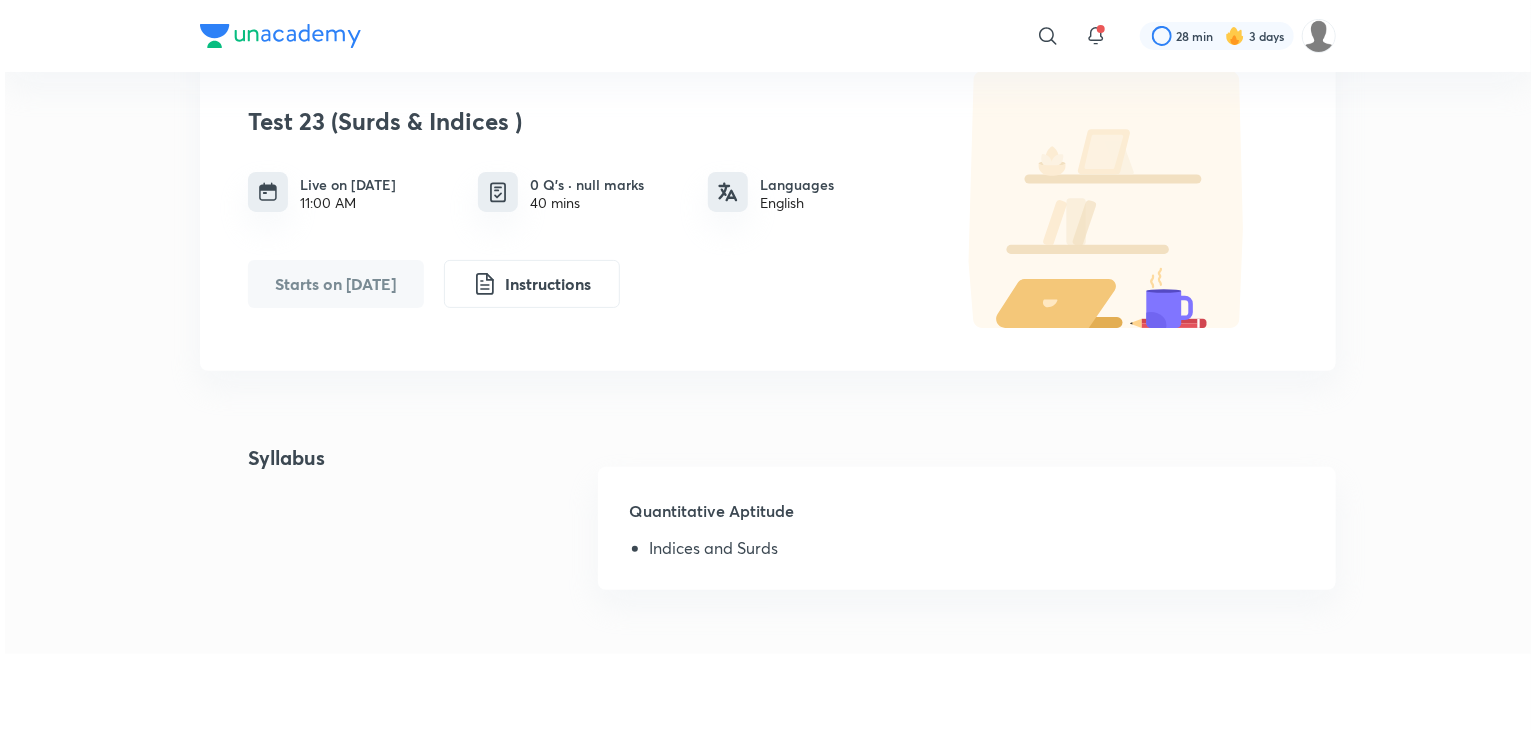 scroll, scrollTop: 0, scrollLeft: 0, axis: both 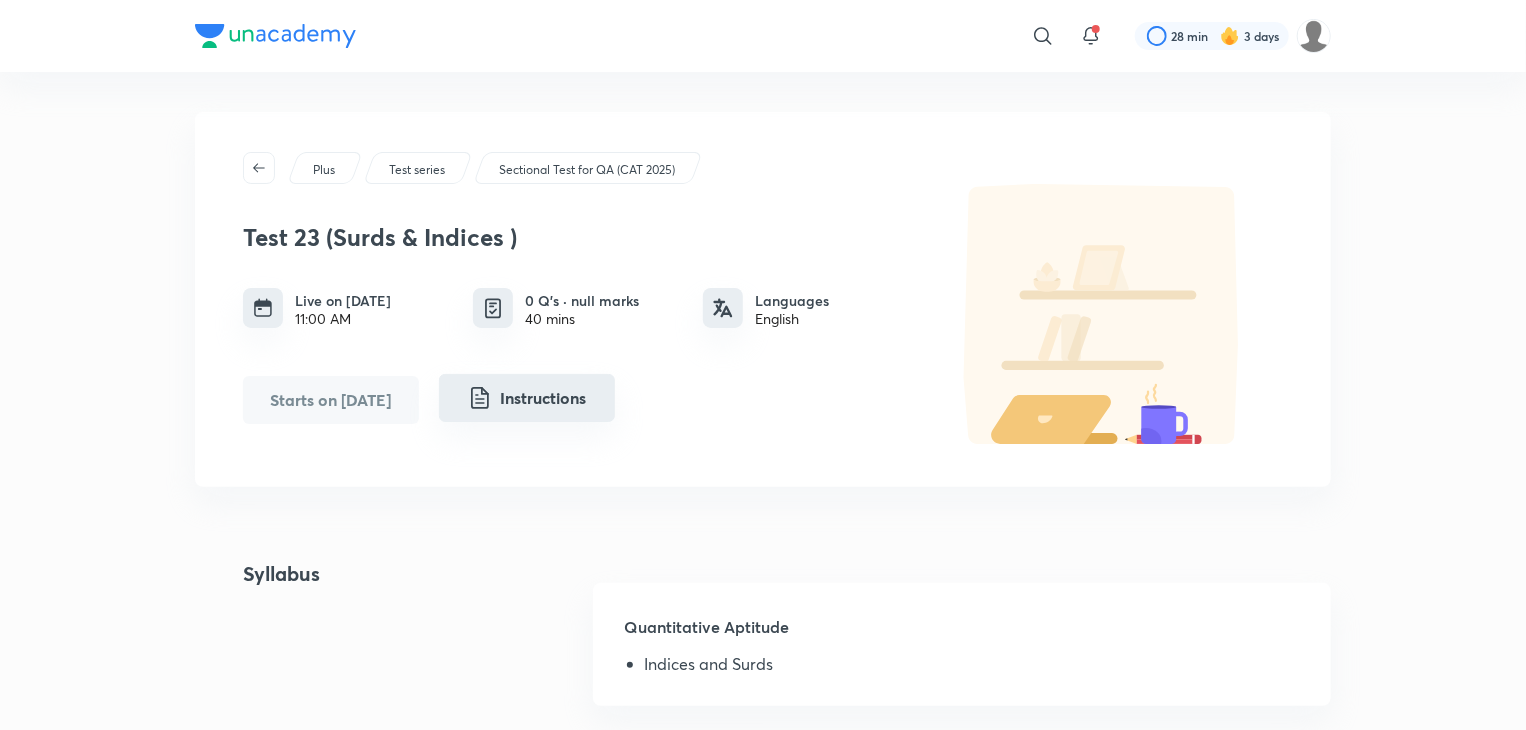 click on "Instructions" at bounding box center (527, 398) 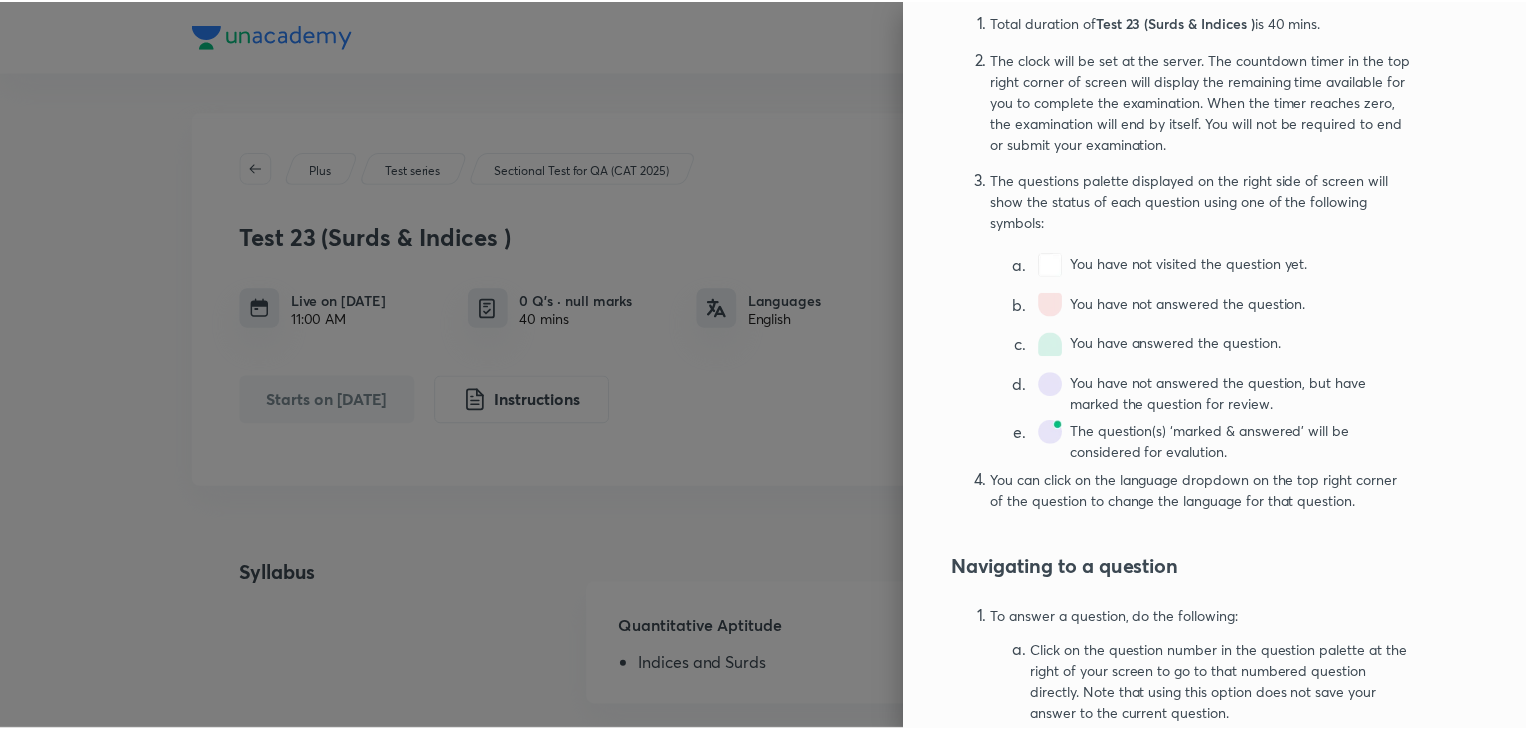 scroll, scrollTop: 0, scrollLeft: 0, axis: both 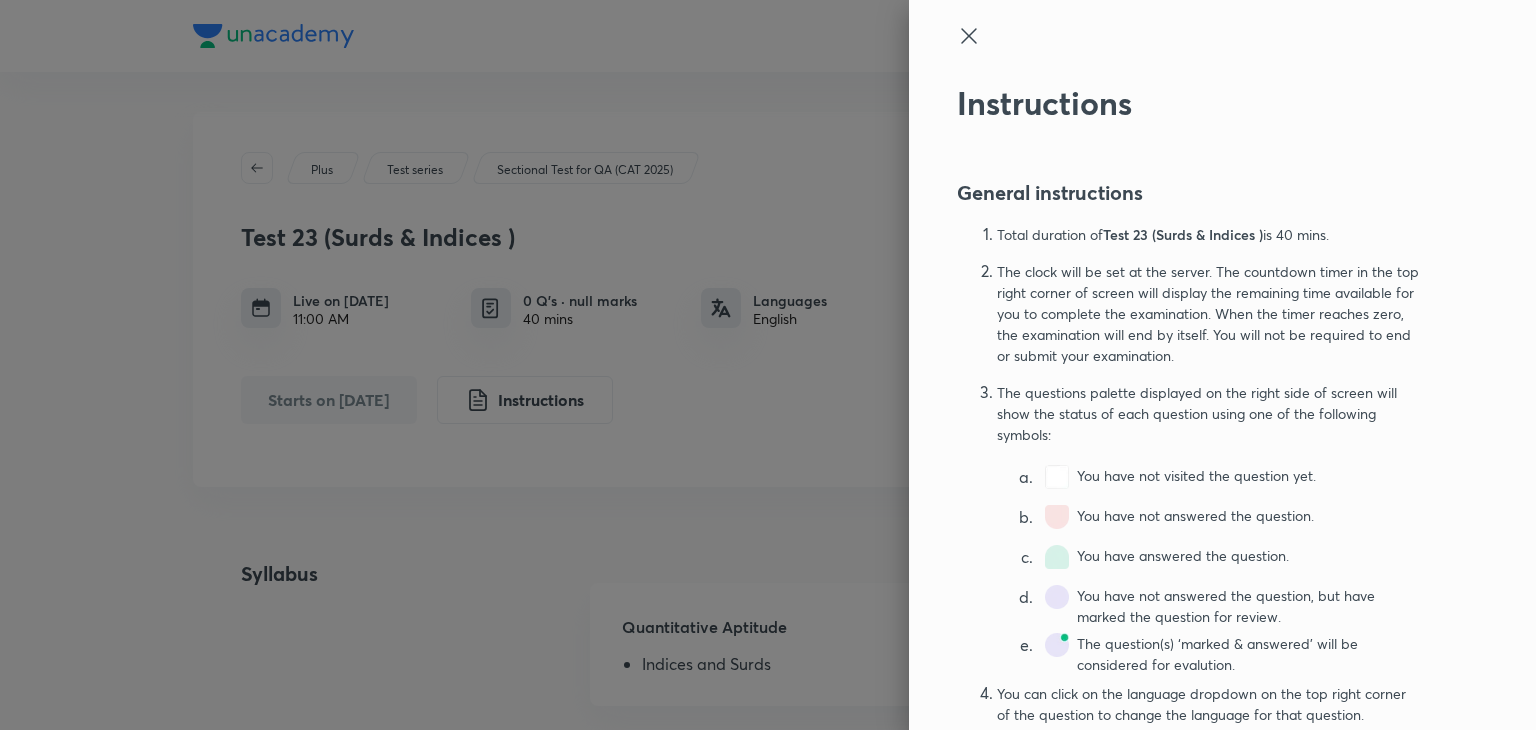 click at bounding box center [768, 365] 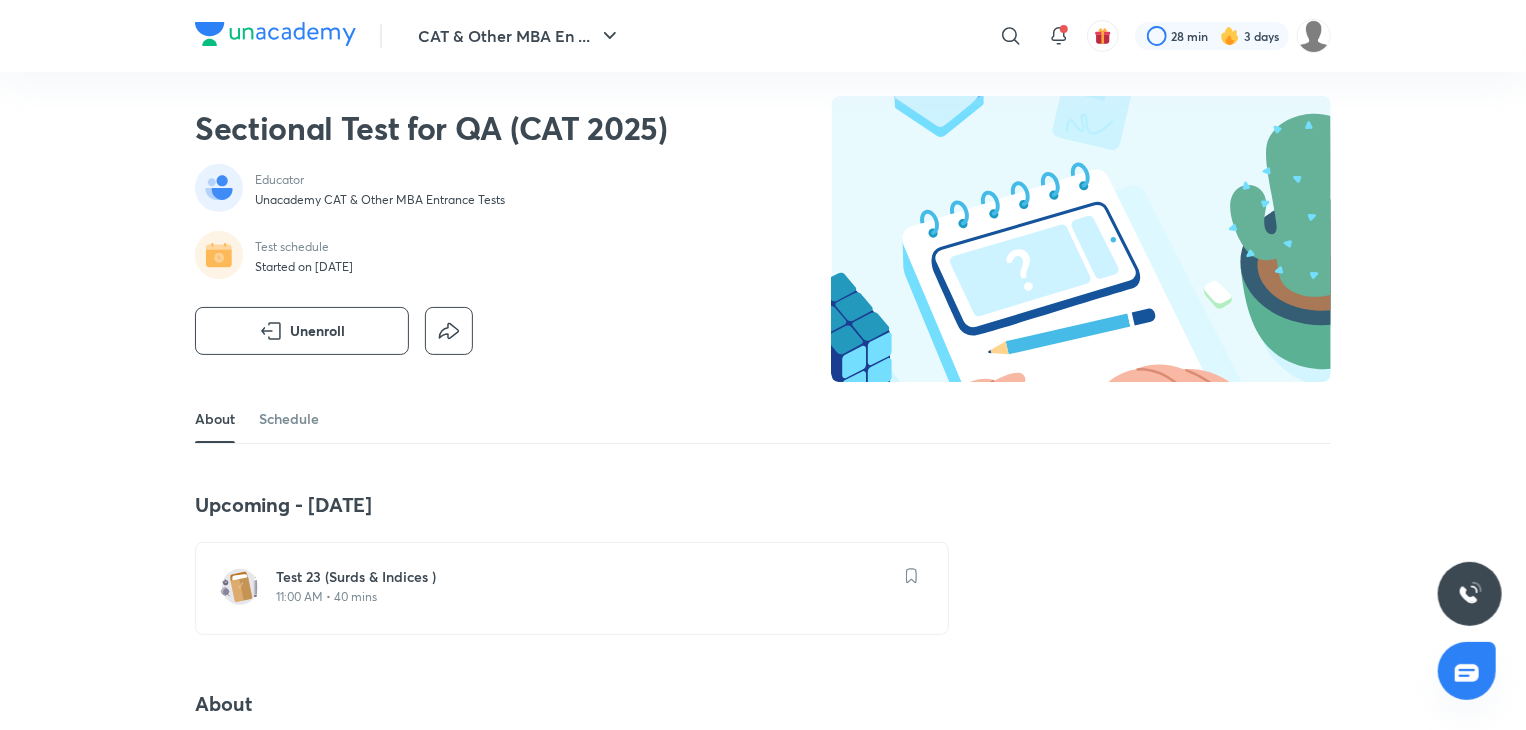 scroll, scrollTop: 0, scrollLeft: 0, axis: both 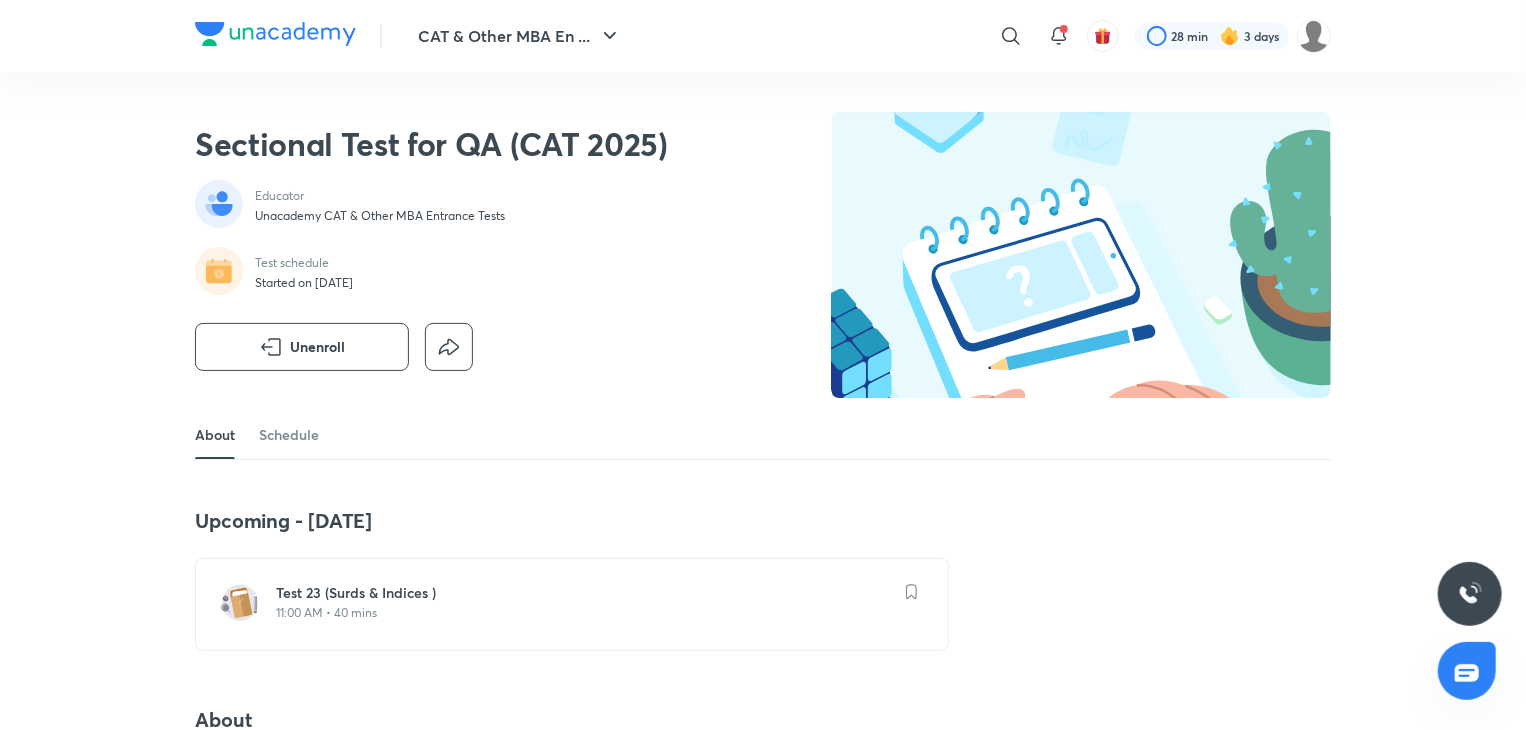 click at bounding box center [275, 34] 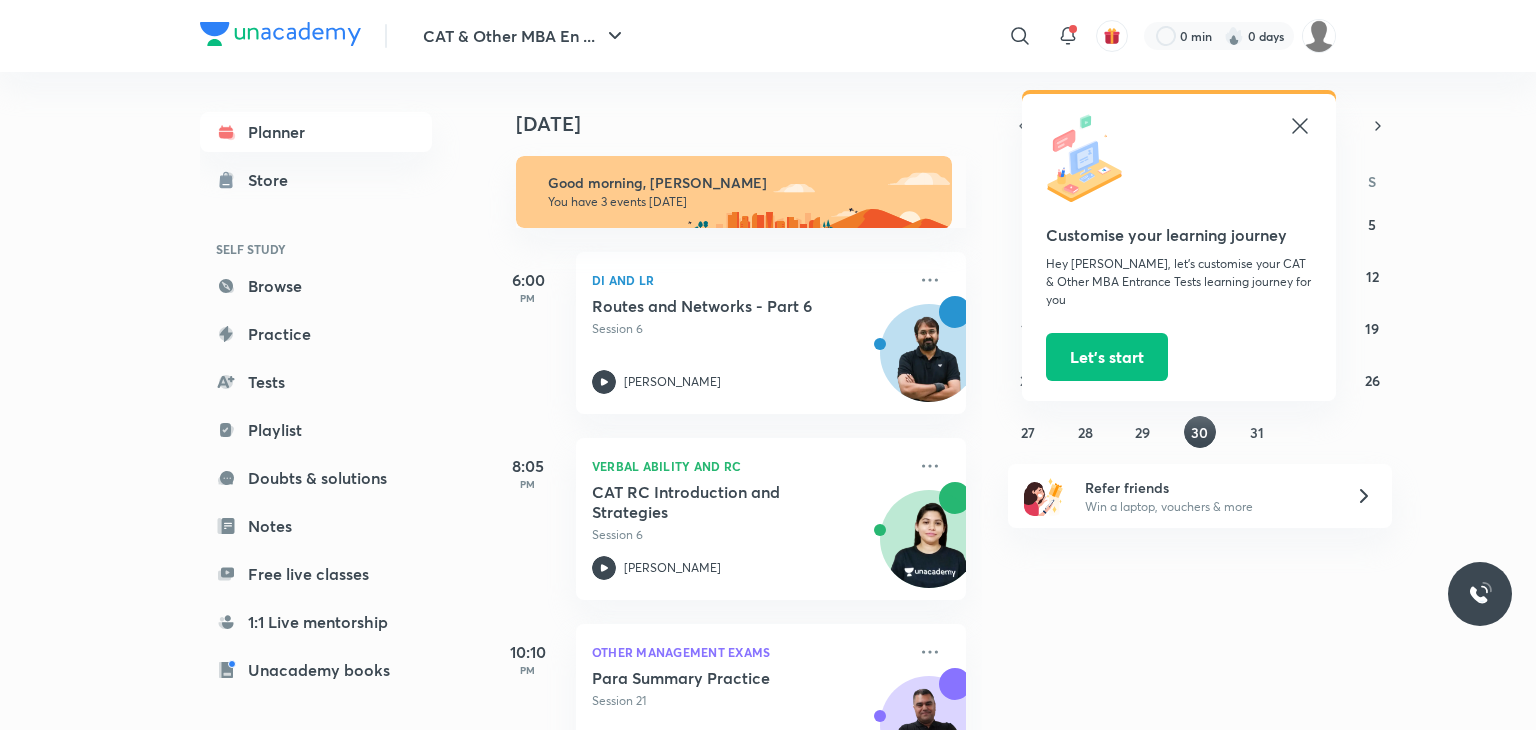 scroll, scrollTop: 0, scrollLeft: 0, axis: both 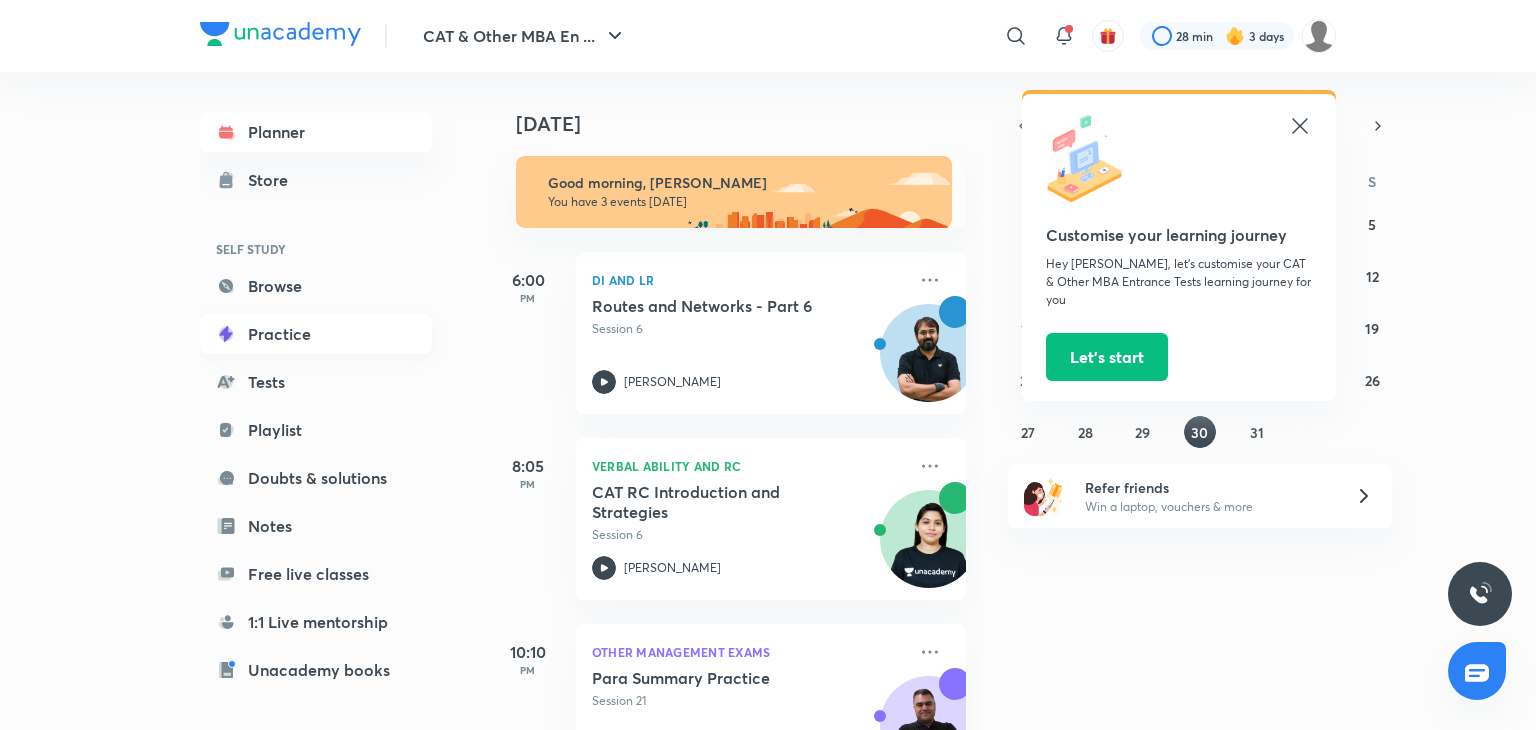 click on "Practice" at bounding box center (316, 334) 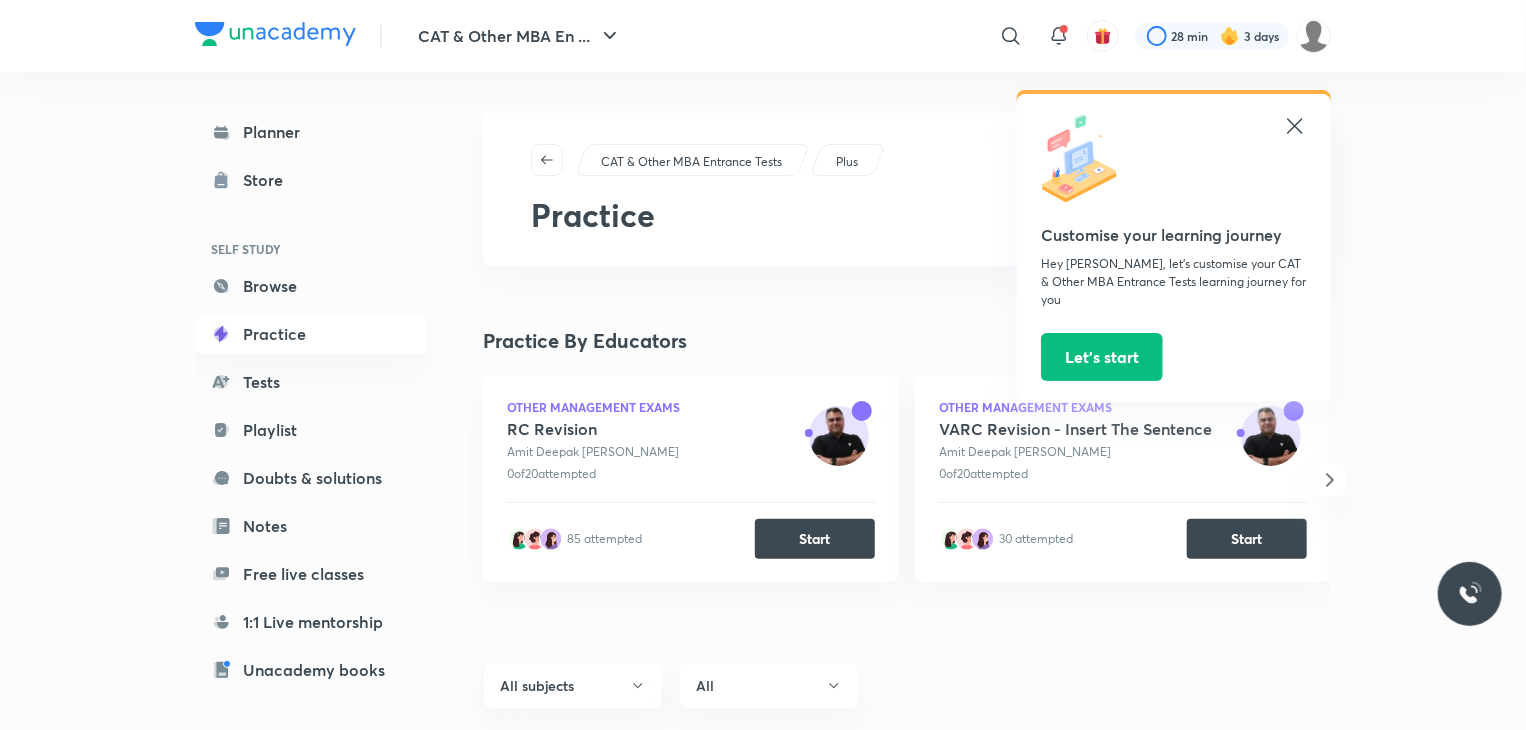 click 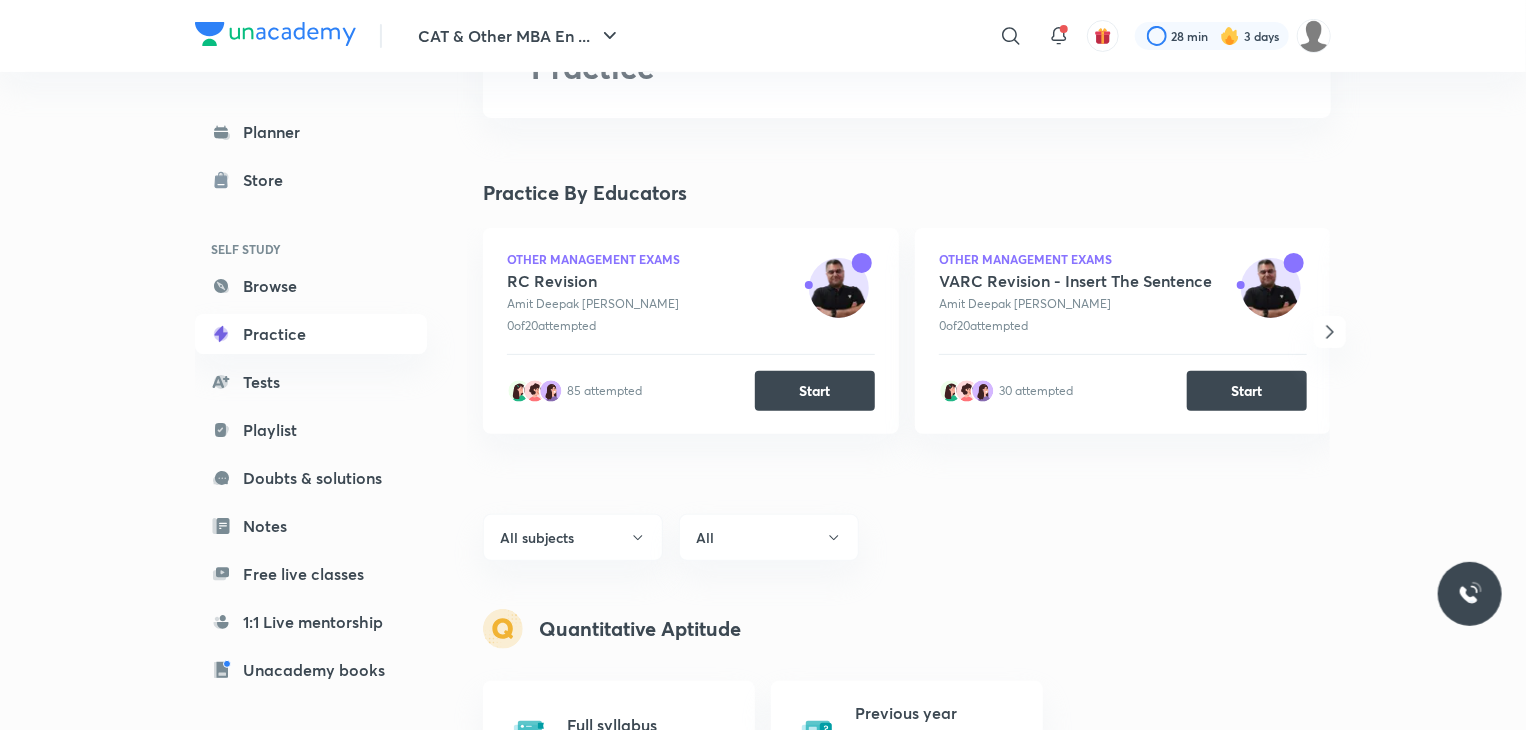scroll, scrollTop: 148, scrollLeft: 0, axis: vertical 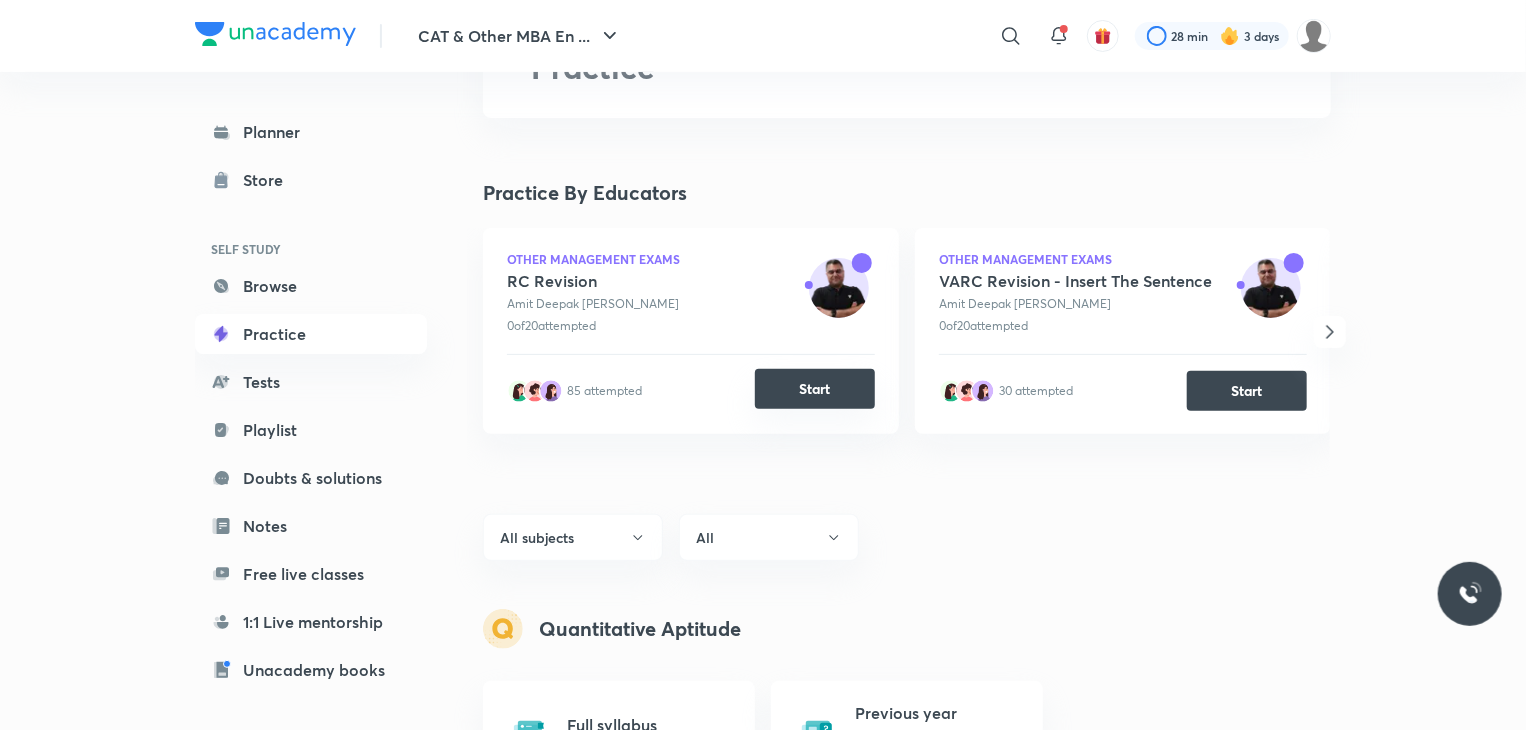 click on "Start" at bounding box center [815, 389] 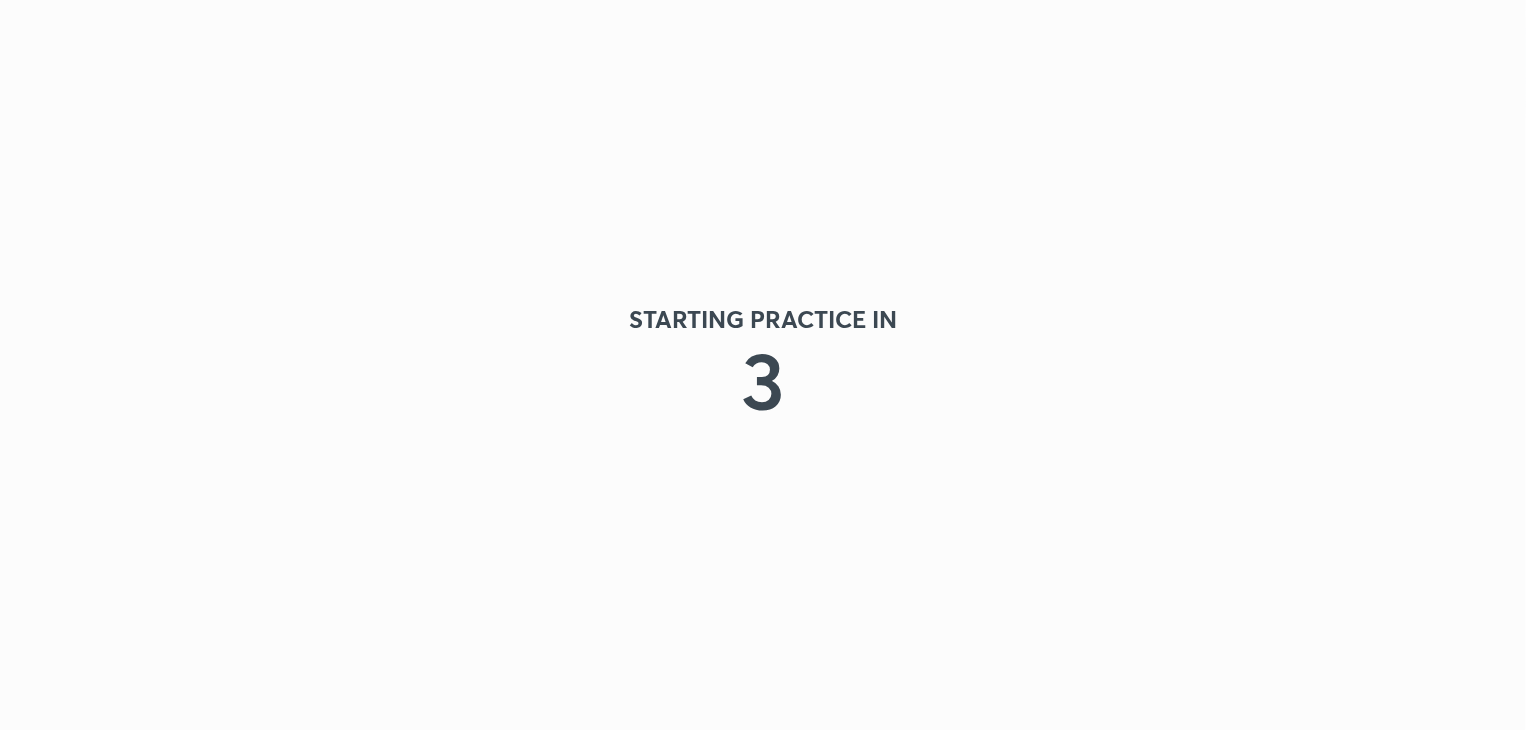 scroll, scrollTop: 0, scrollLeft: 0, axis: both 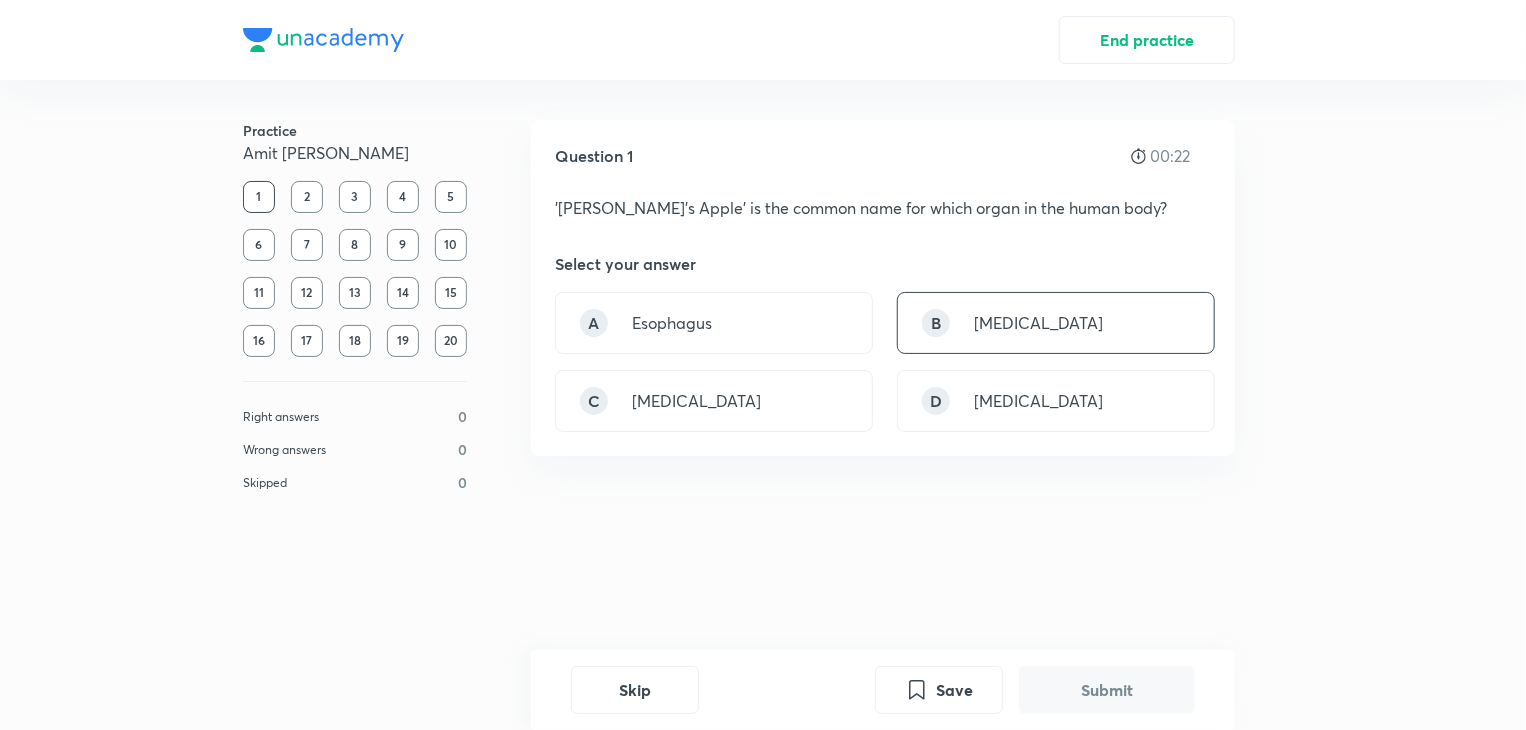 click on "Thyroid cartilage" at bounding box center (1038, 323) 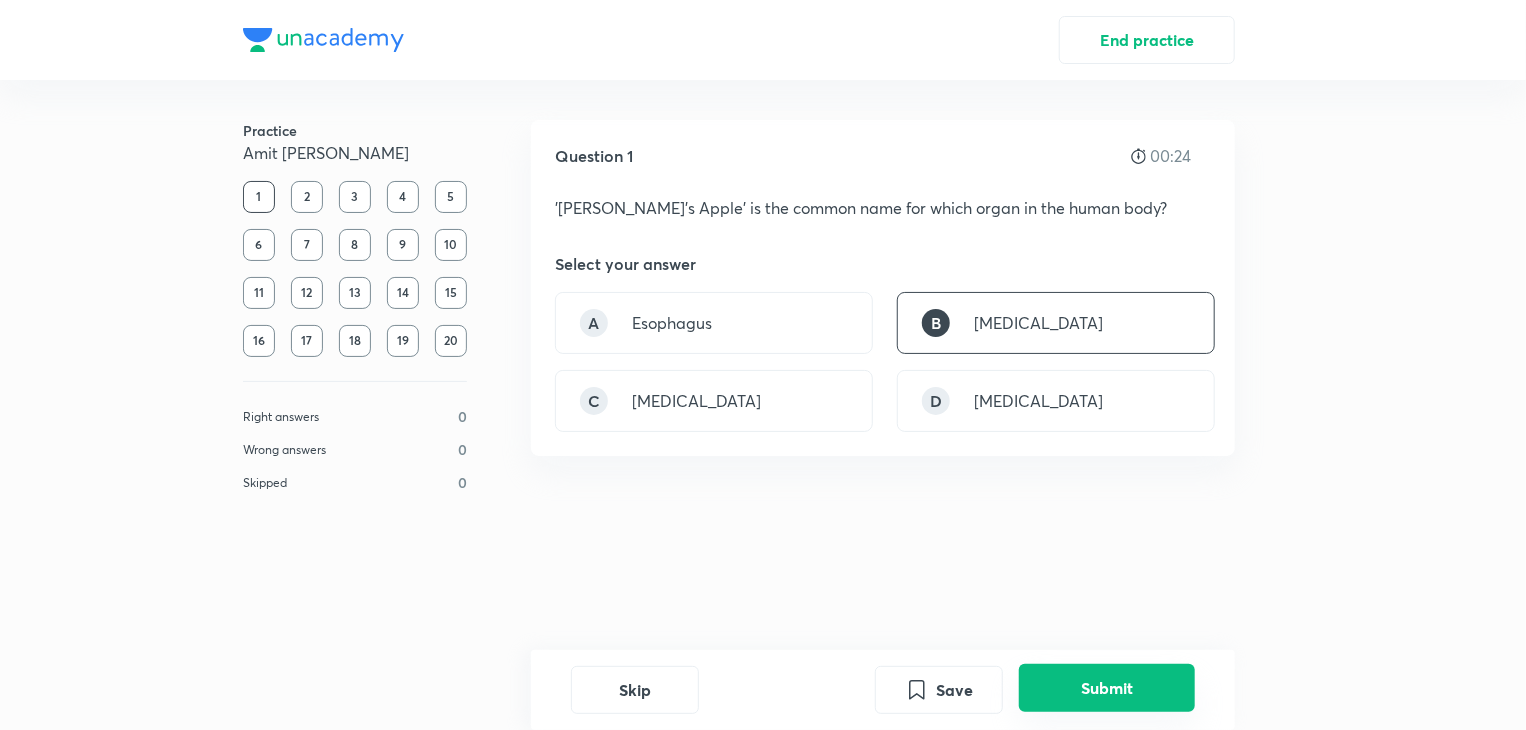 click on "Submit" at bounding box center (1107, 688) 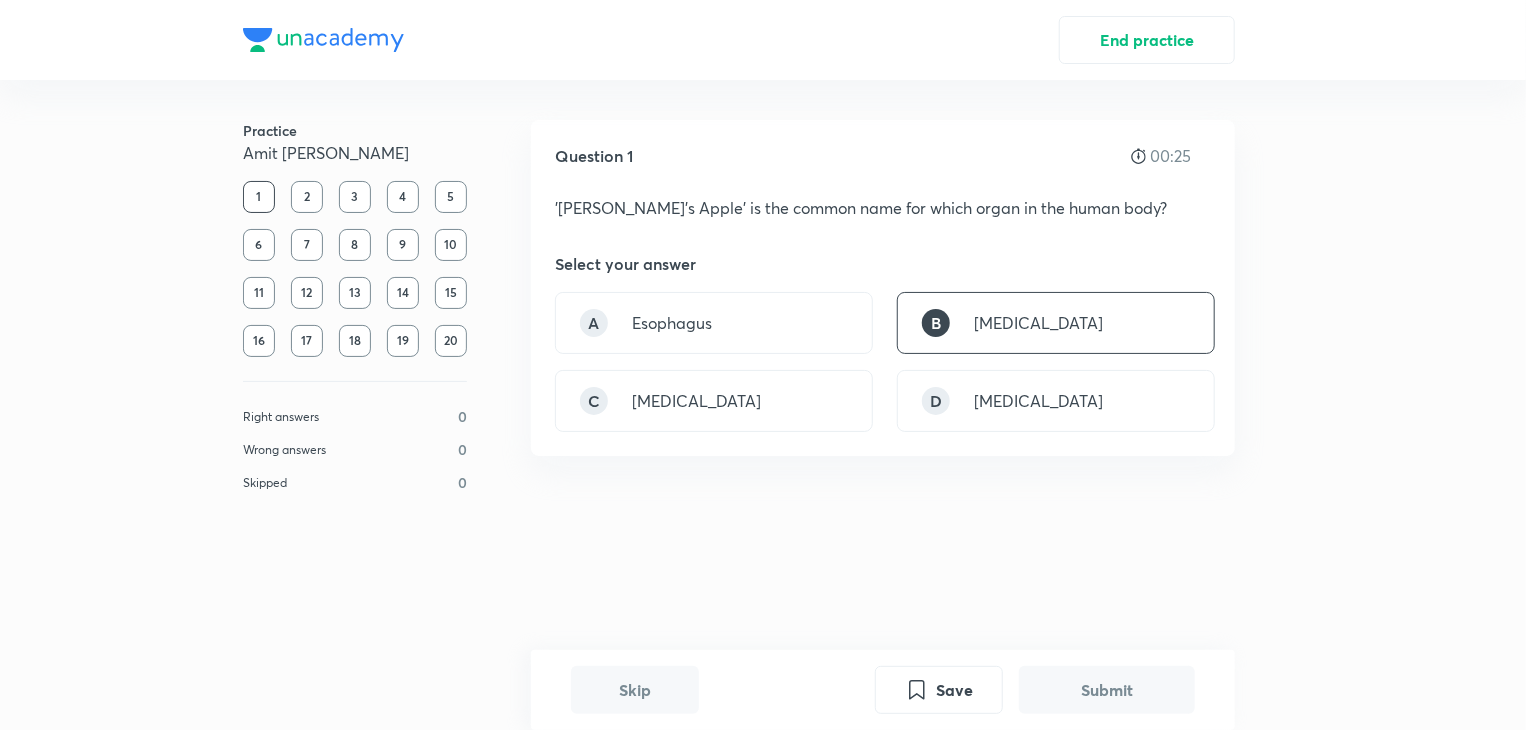 scroll, scrollTop: 428, scrollLeft: 0, axis: vertical 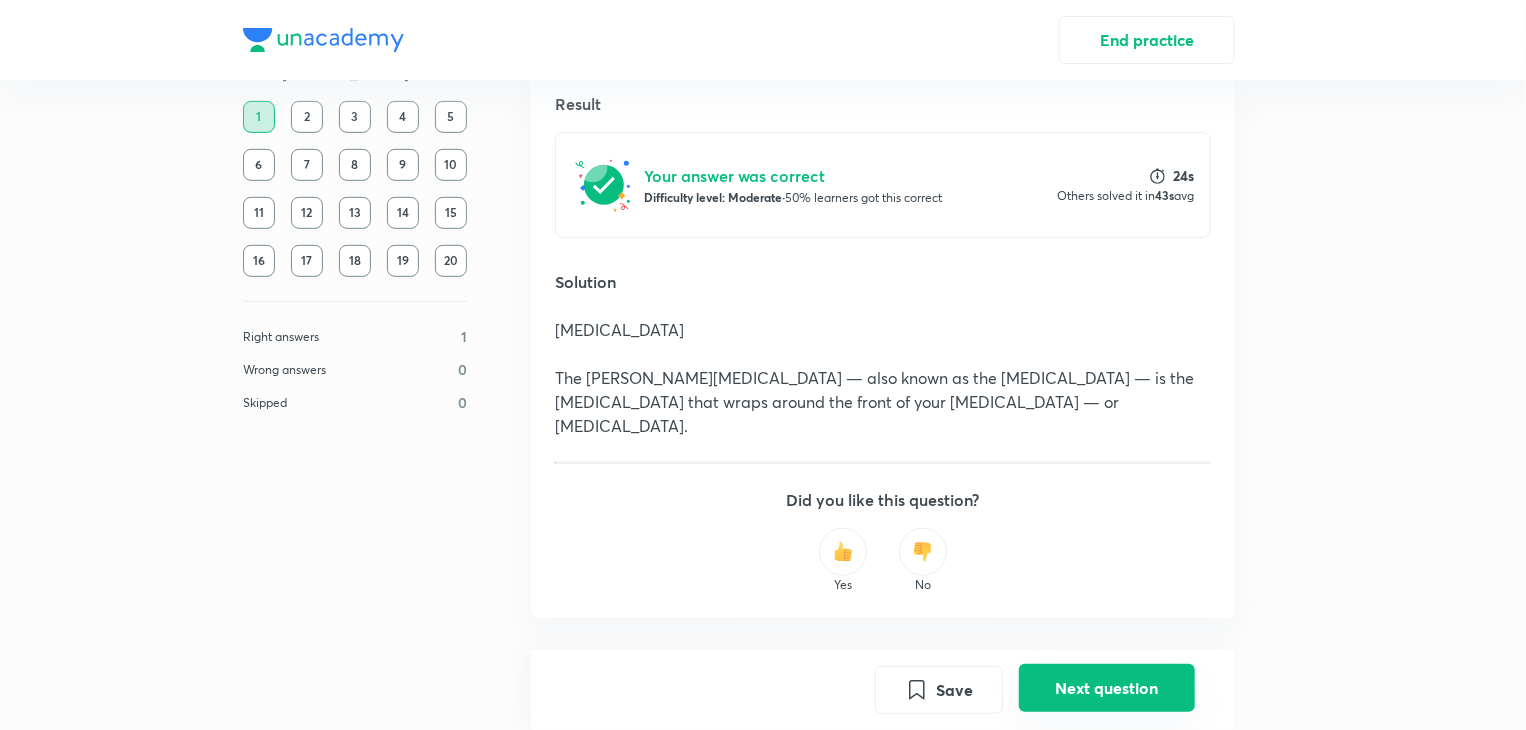 click on "Next question" at bounding box center (1107, 688) 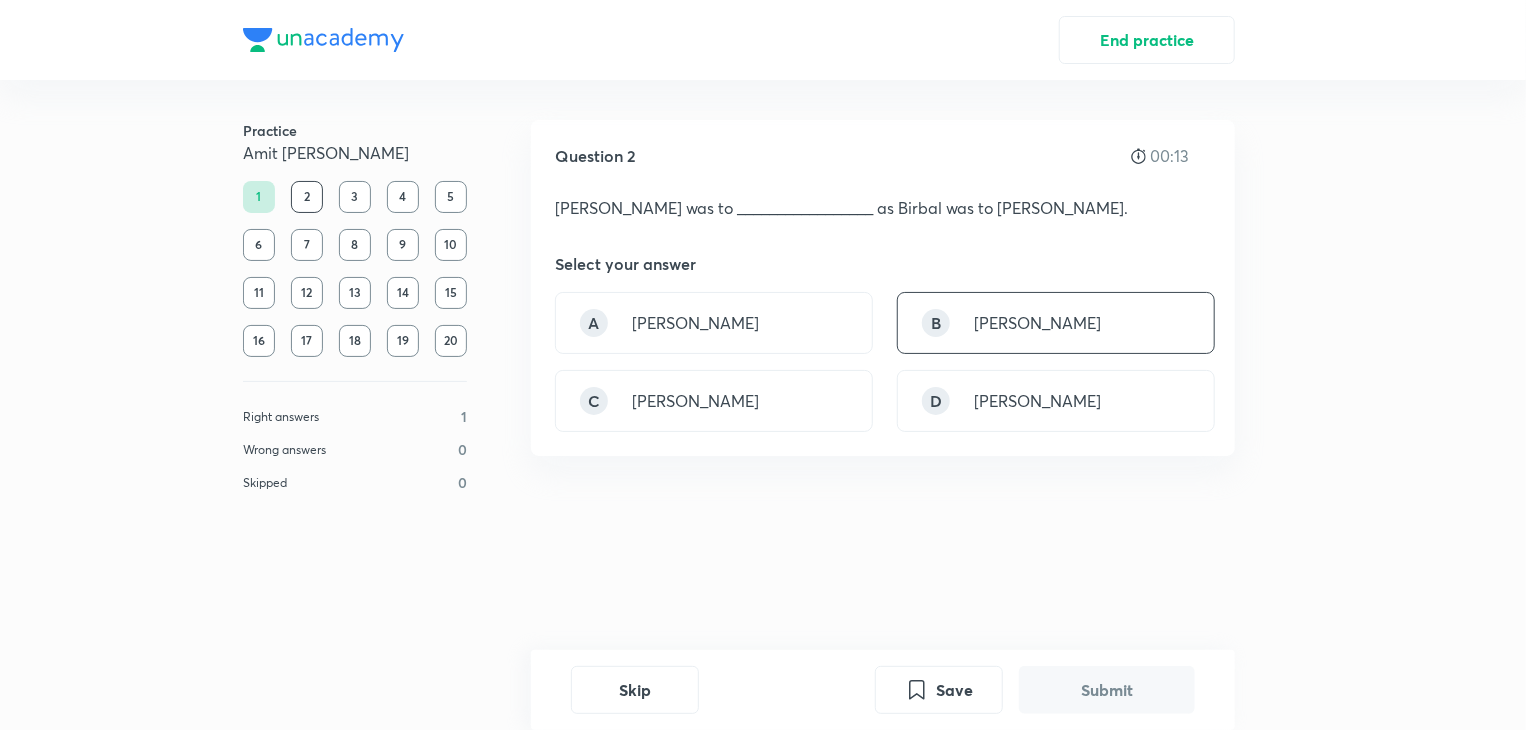 click on "Krishna Deva Raya" at bounding box center (1037, 323) 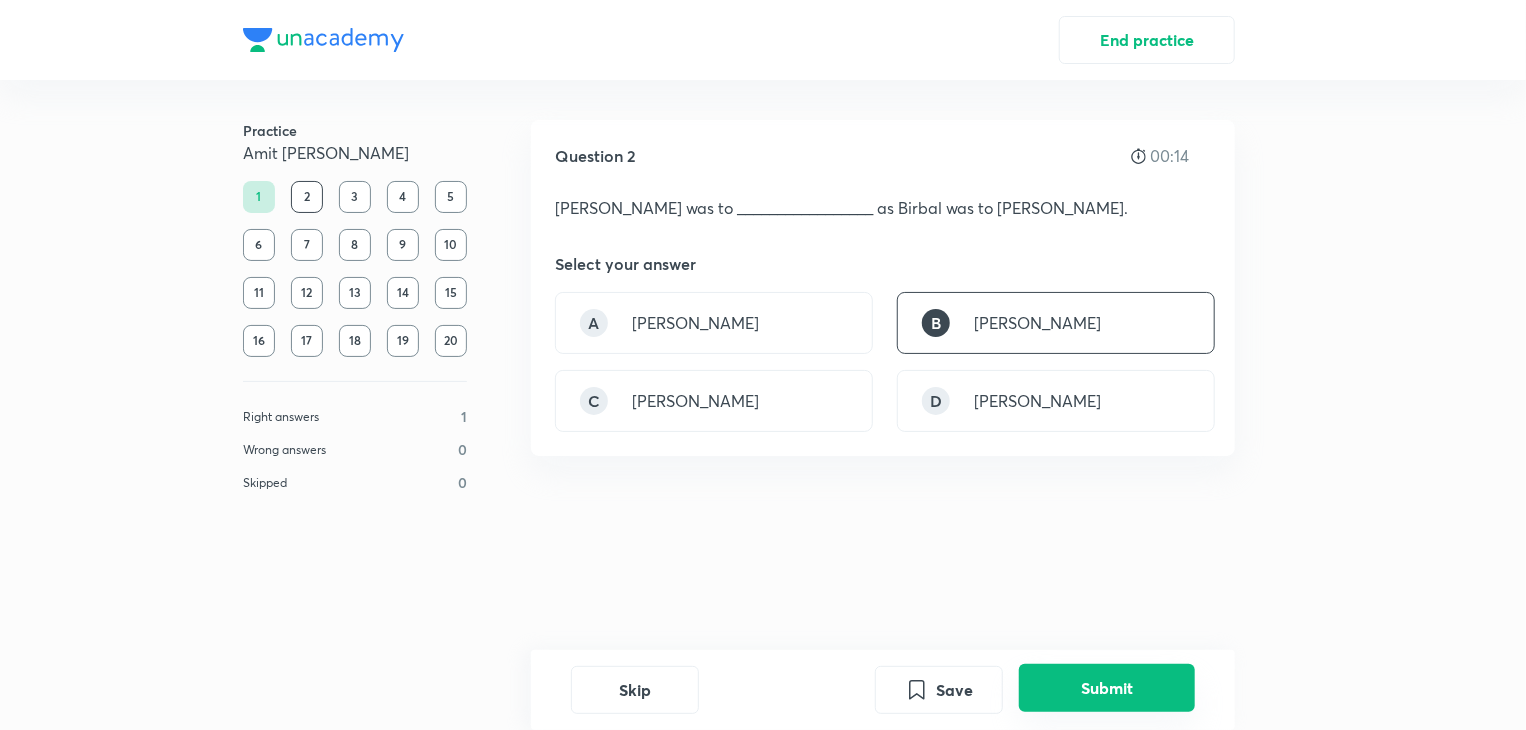 click on "Submit" at bounding box center [1107, 688] 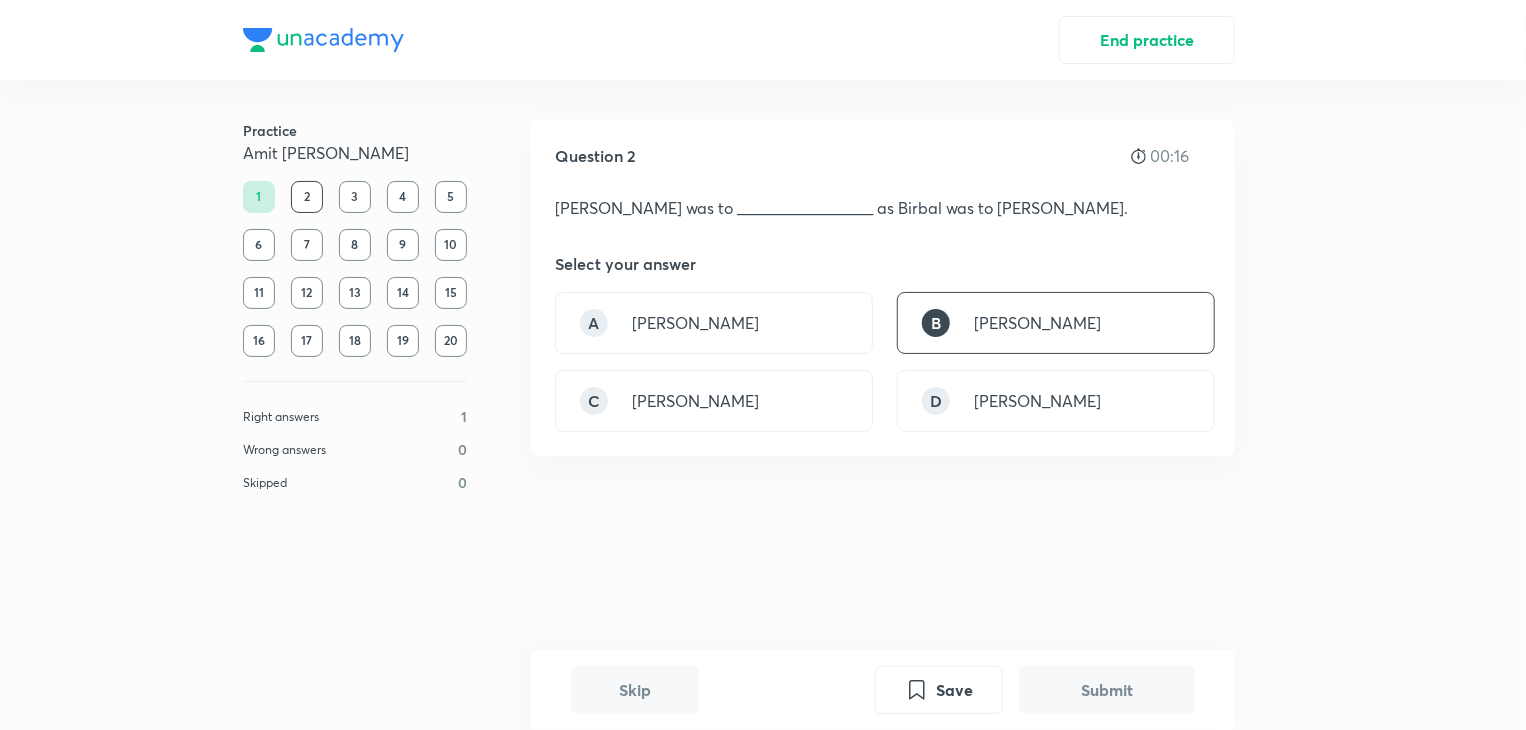 scroll, scrollTop: 428, scrollLeft: 0, axis: vertical 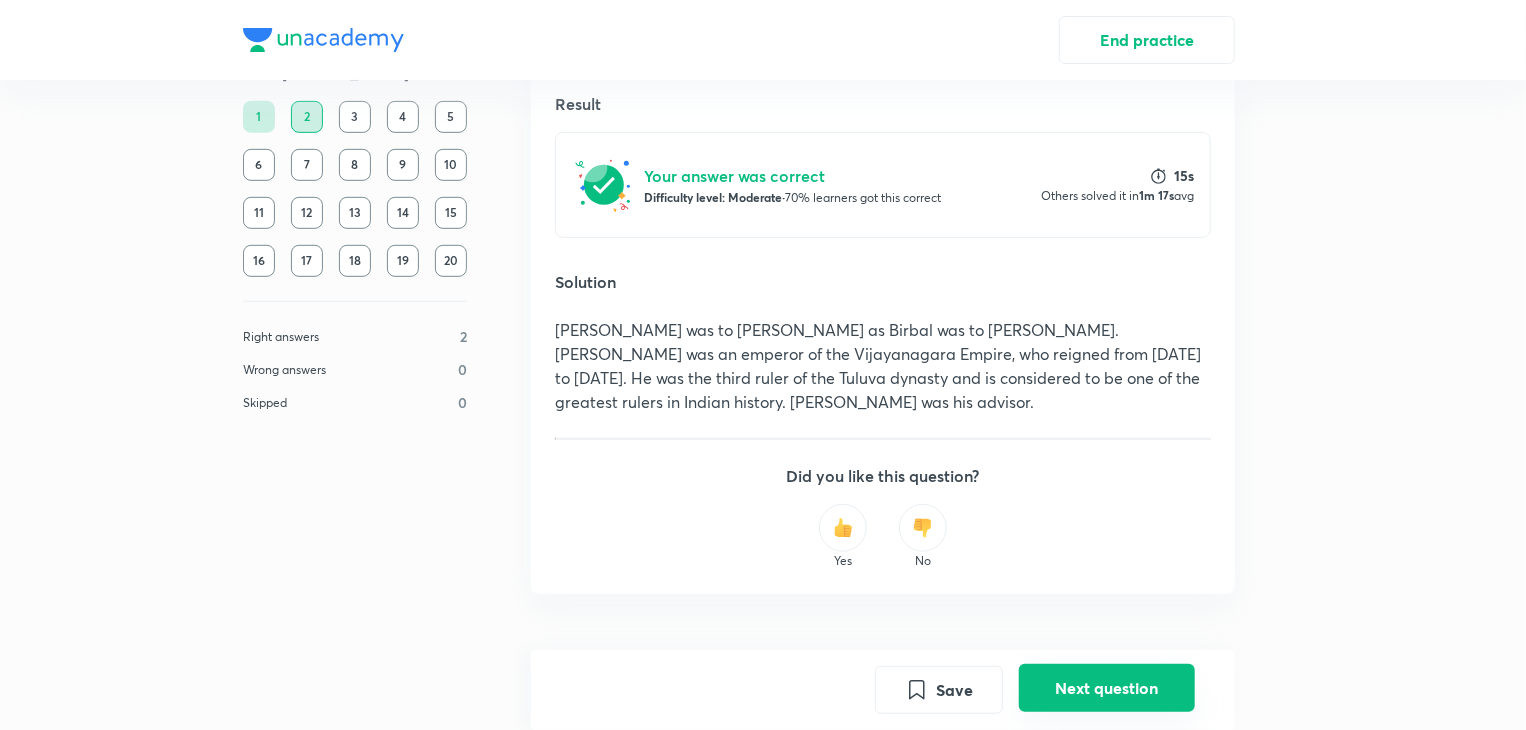 click on "Next question" at bounding box center [1107, 688] 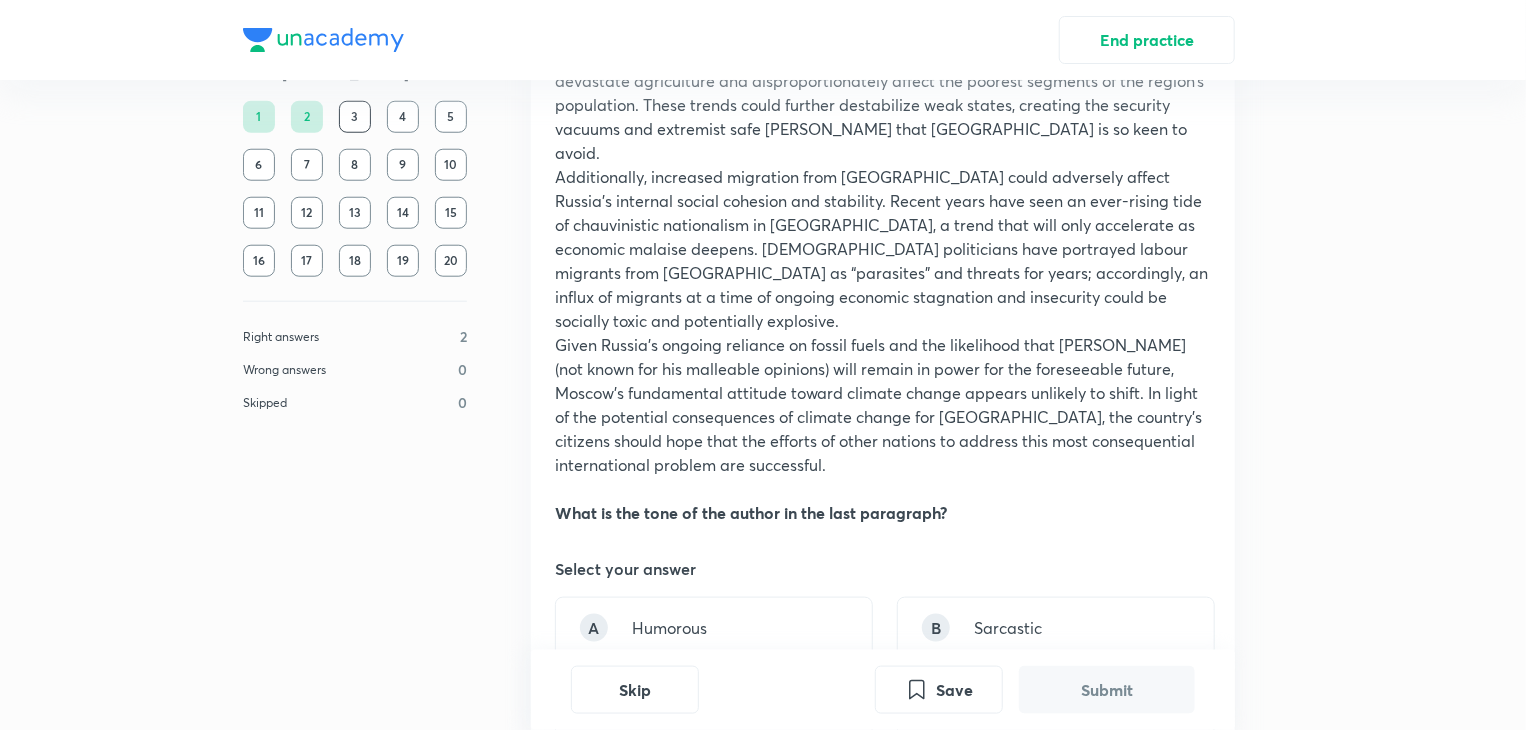 scroll, scrollTop: 923, scrollLeft: 0, axis: vertical 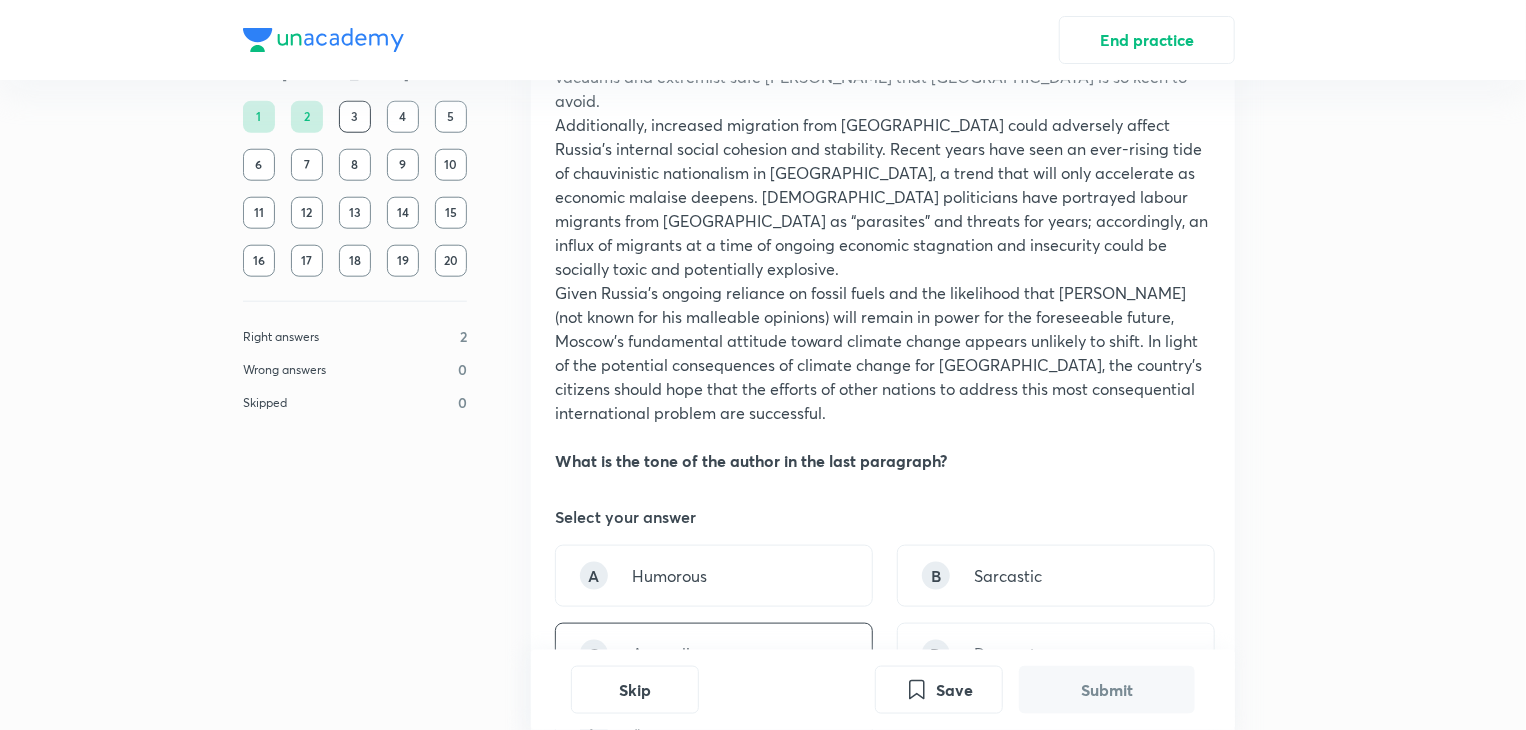 click on "C Appealing" at bounding box center (714, 654) 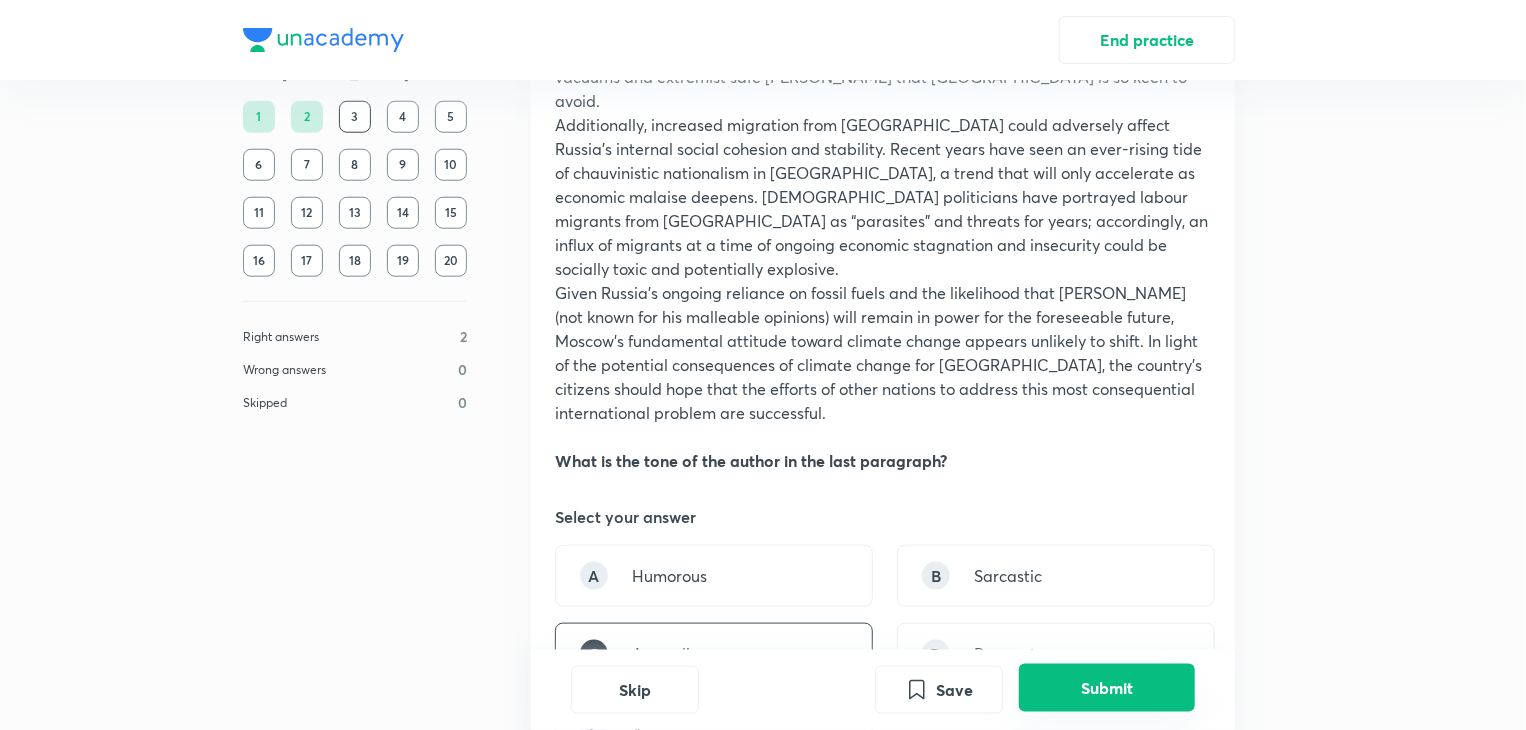 click on "Submit" at bounding box center (1107, 688) 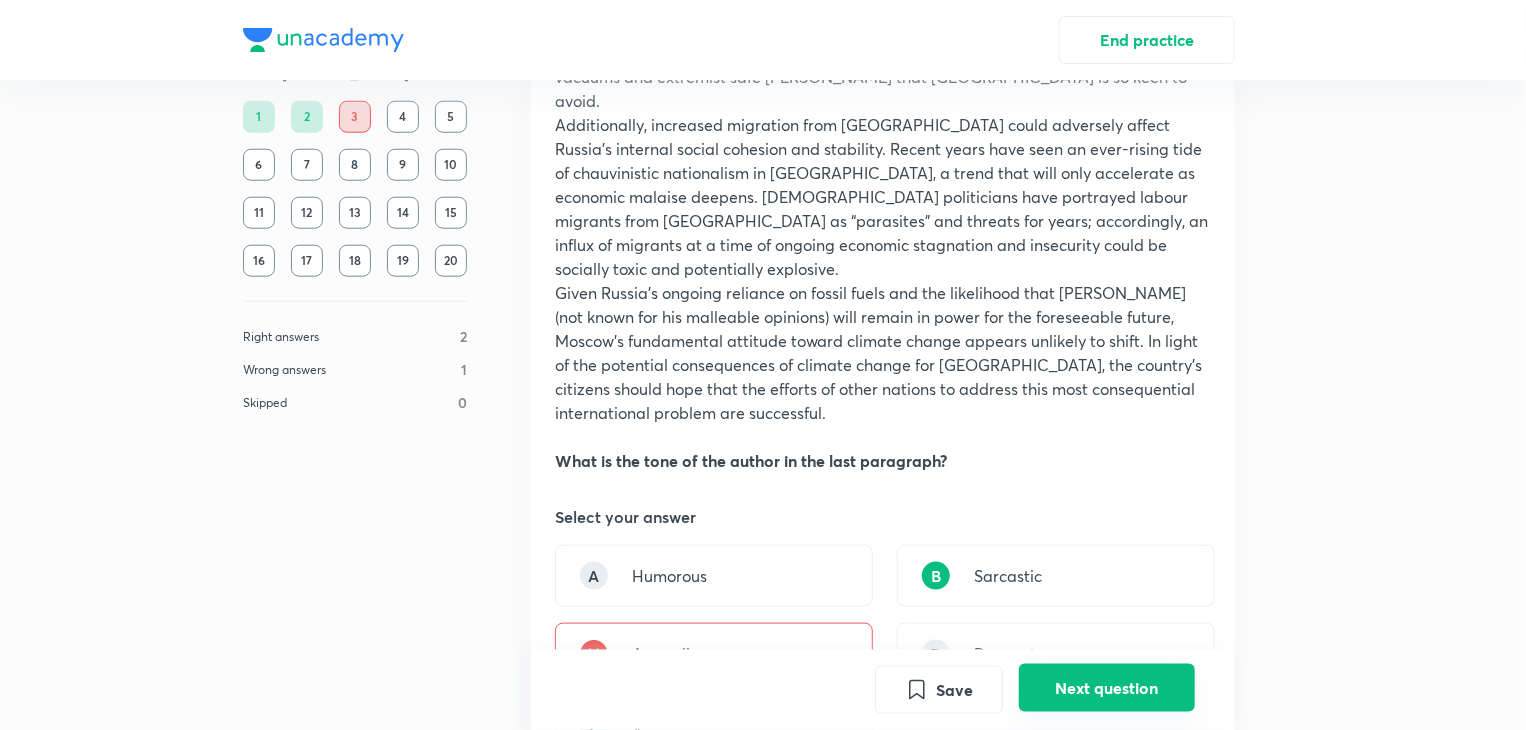 scroll, scrollTop: 1604, scrollLeft: 0, axis: vertical 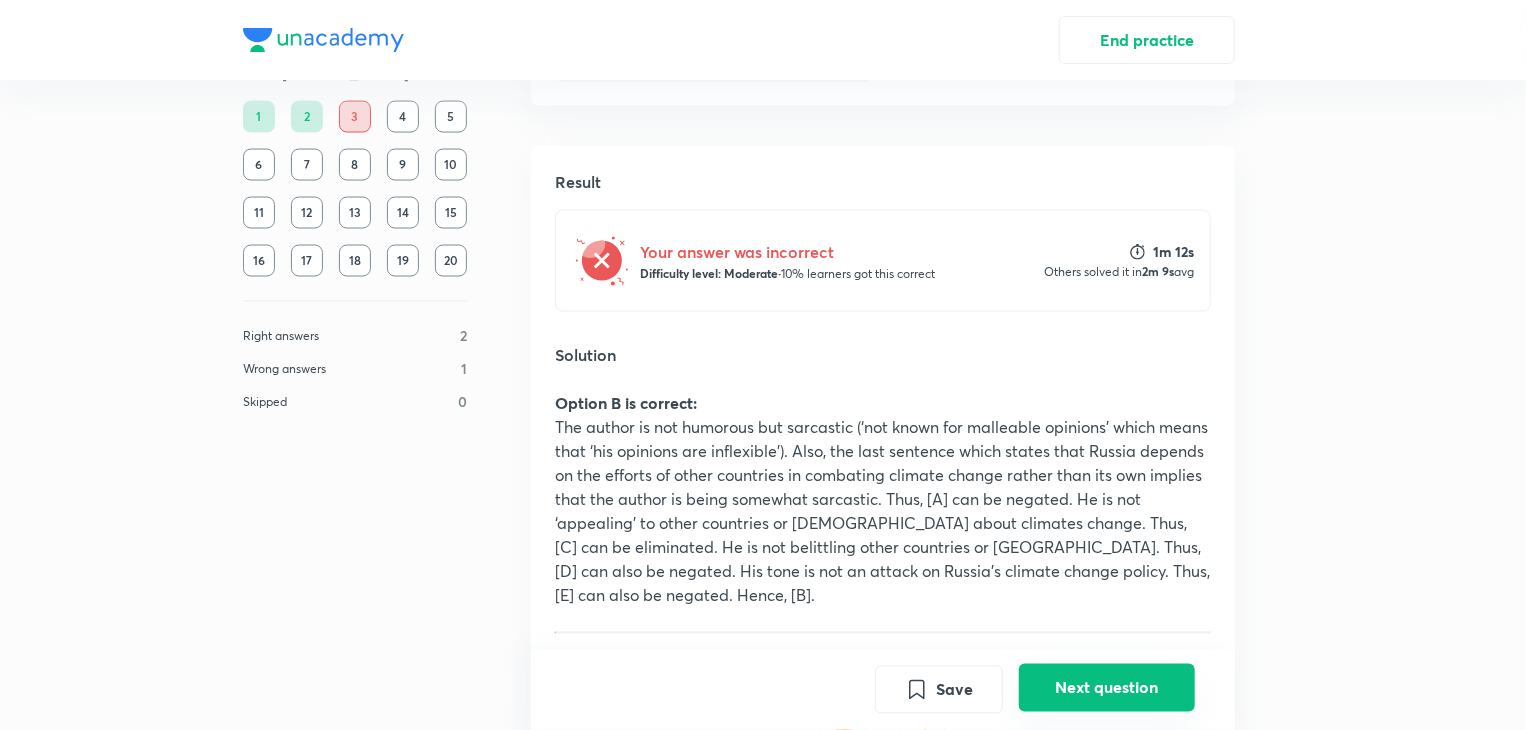 click on "Next question" at bounding box center [1107, 688] 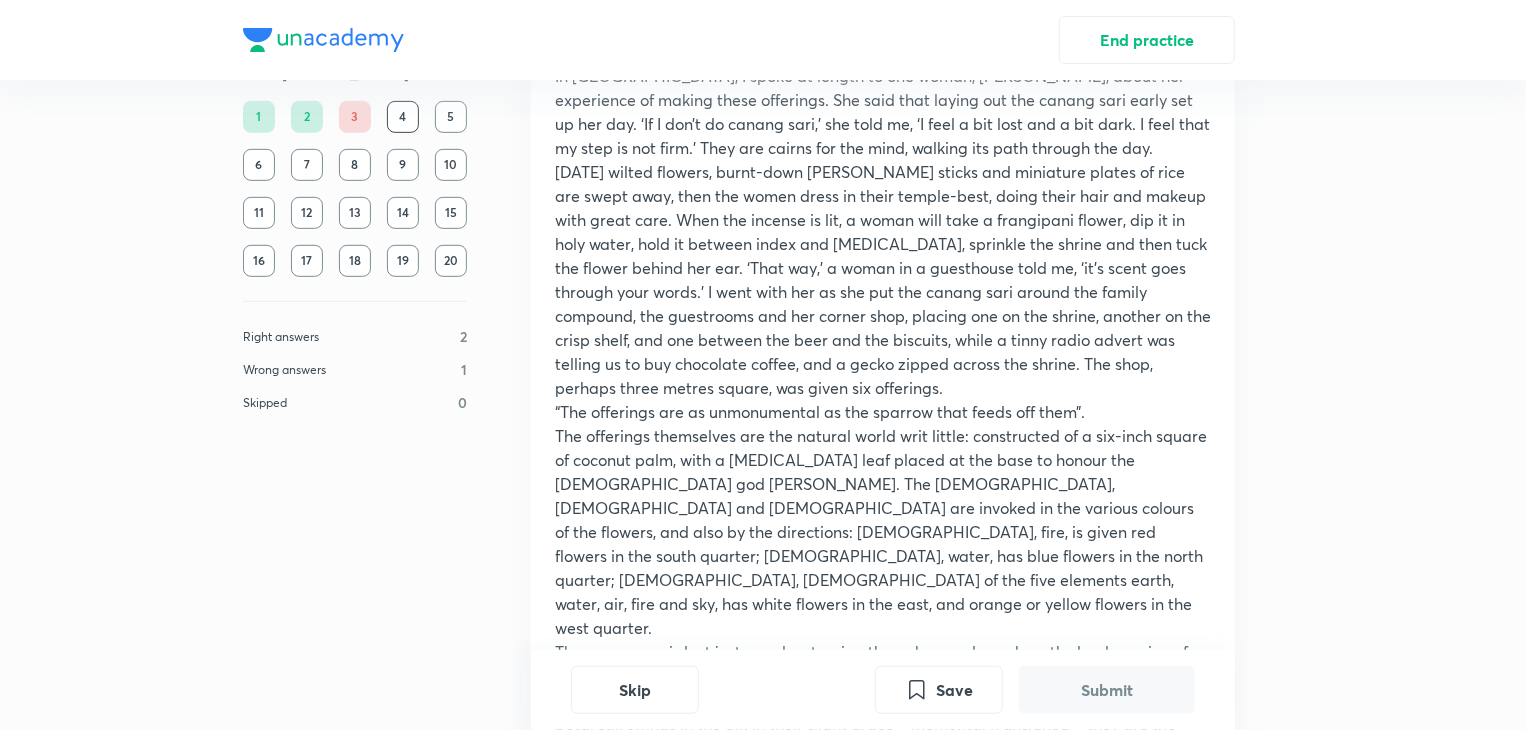 scroll, scrollTop: 420, scrollLeft: 0, axis: vertical 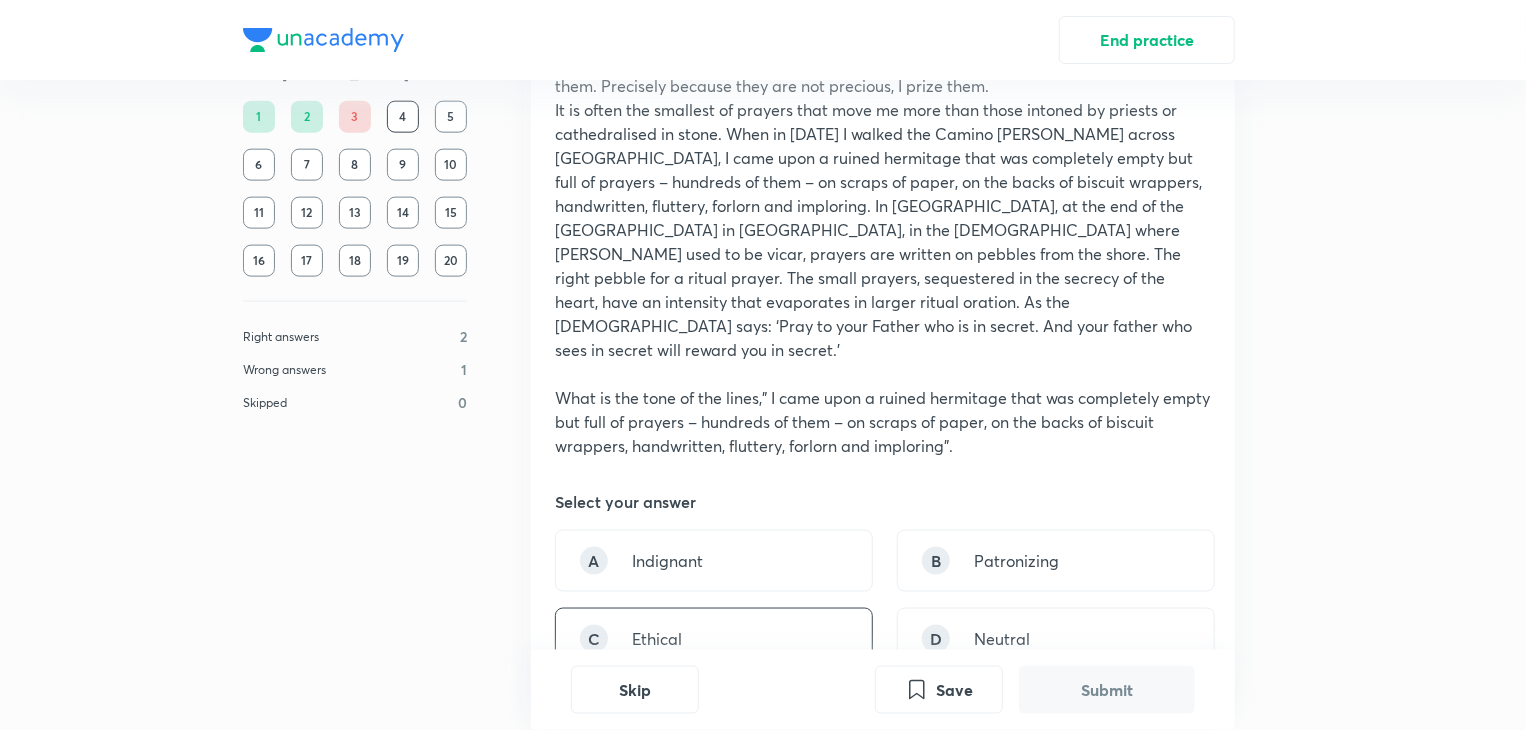 click on "C Ethical" at bounding box center [714, 639] 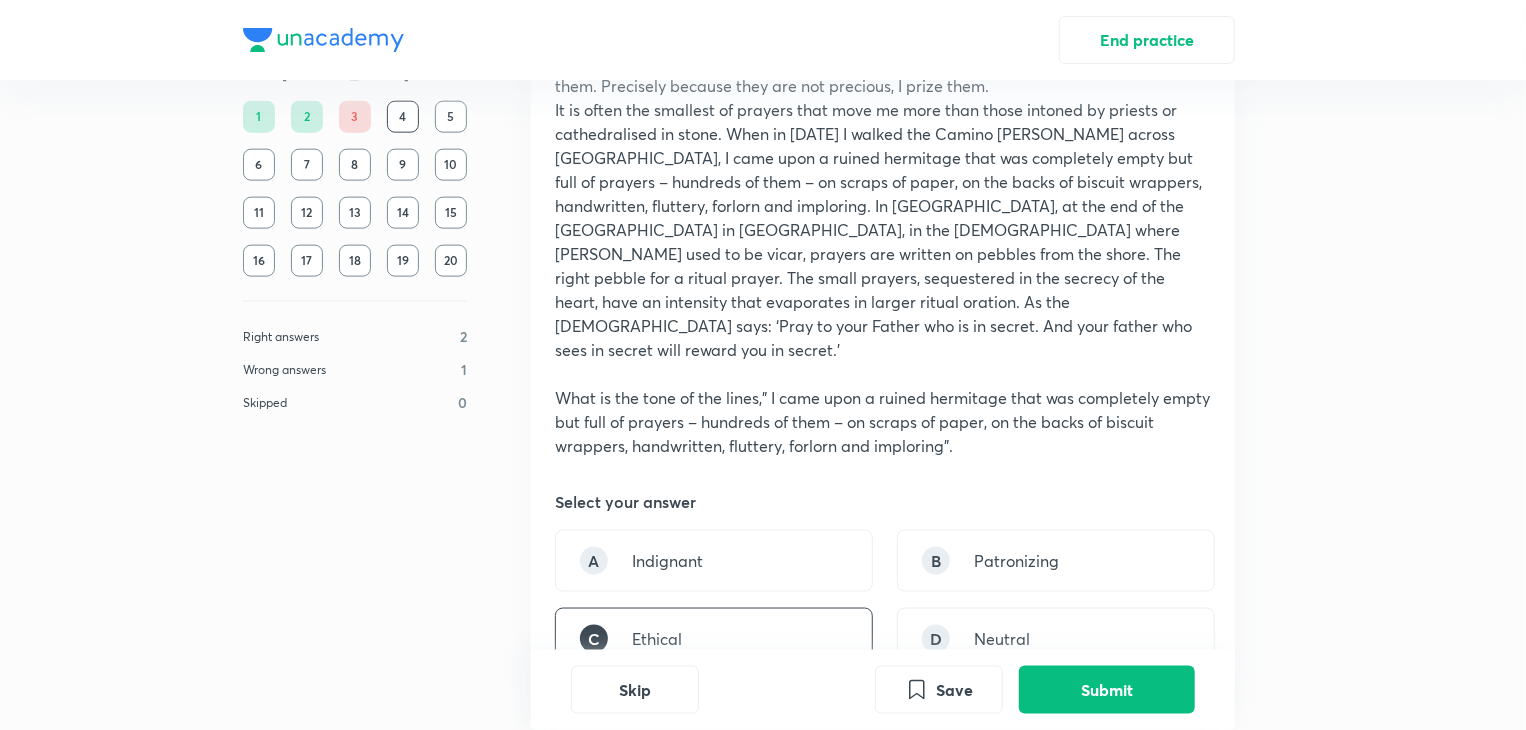 click on "C Ethical" at bounding box center (714, 639) 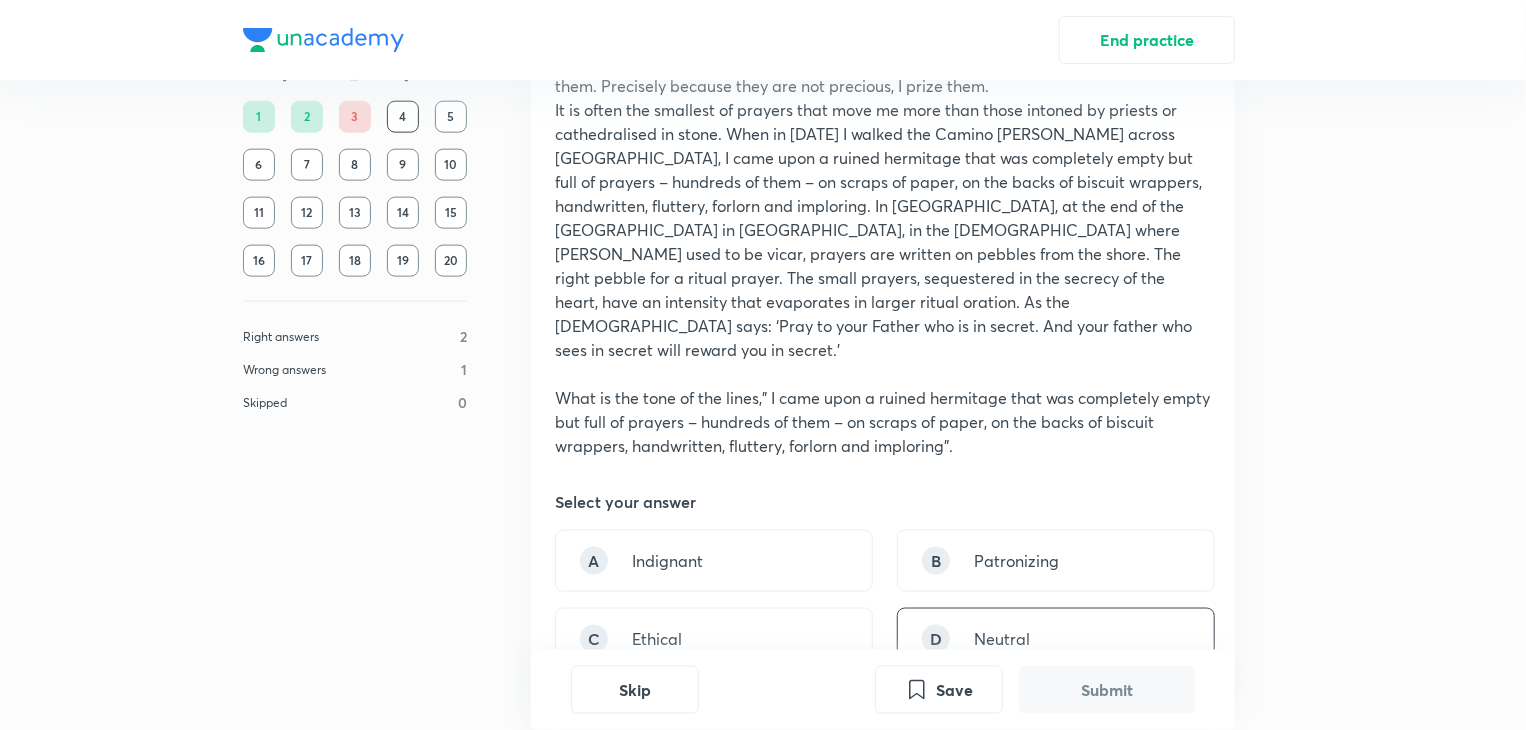click on "D Neutral" at bounding box center (1056, 639) 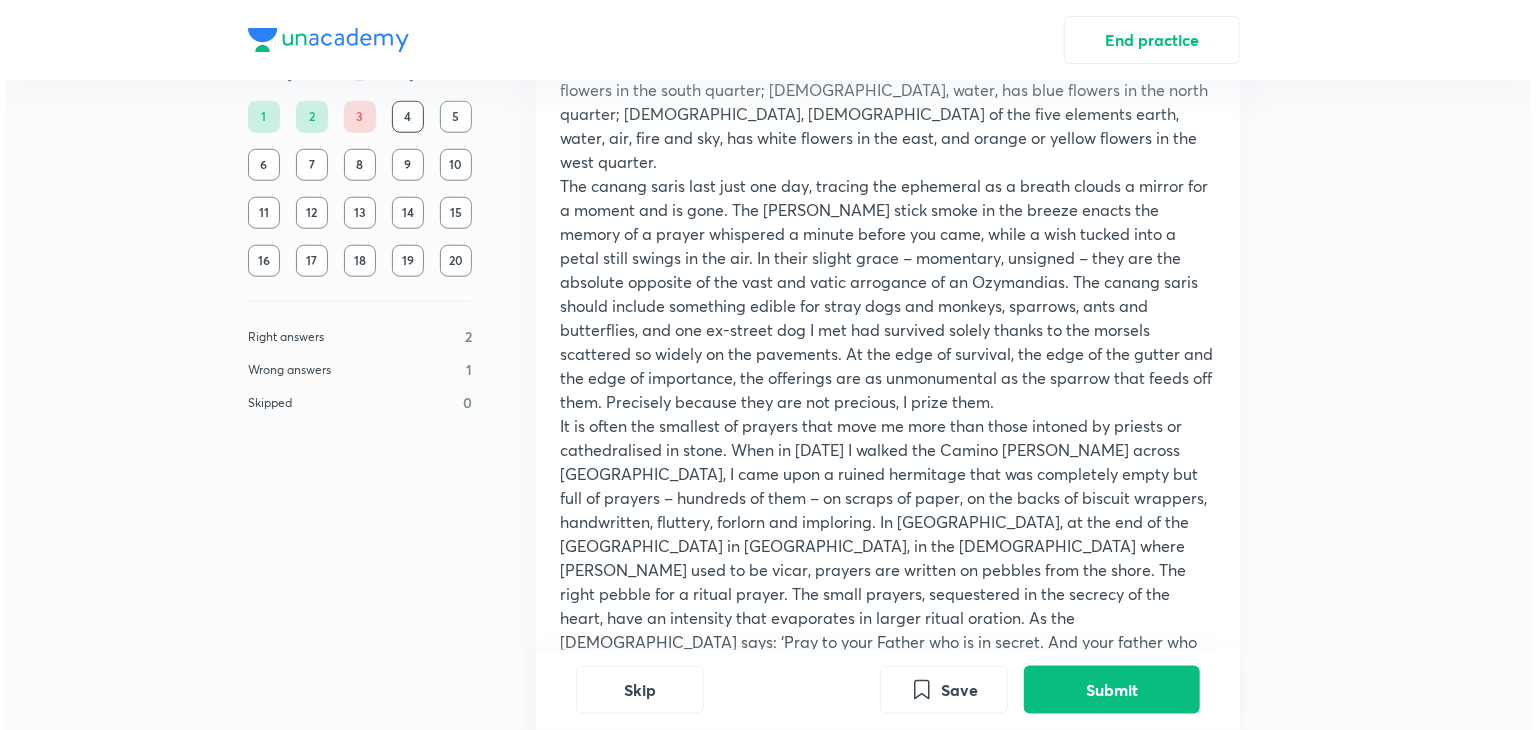 scroll, scrollTop: 1333, scrollLeft: 0, axis: vertical 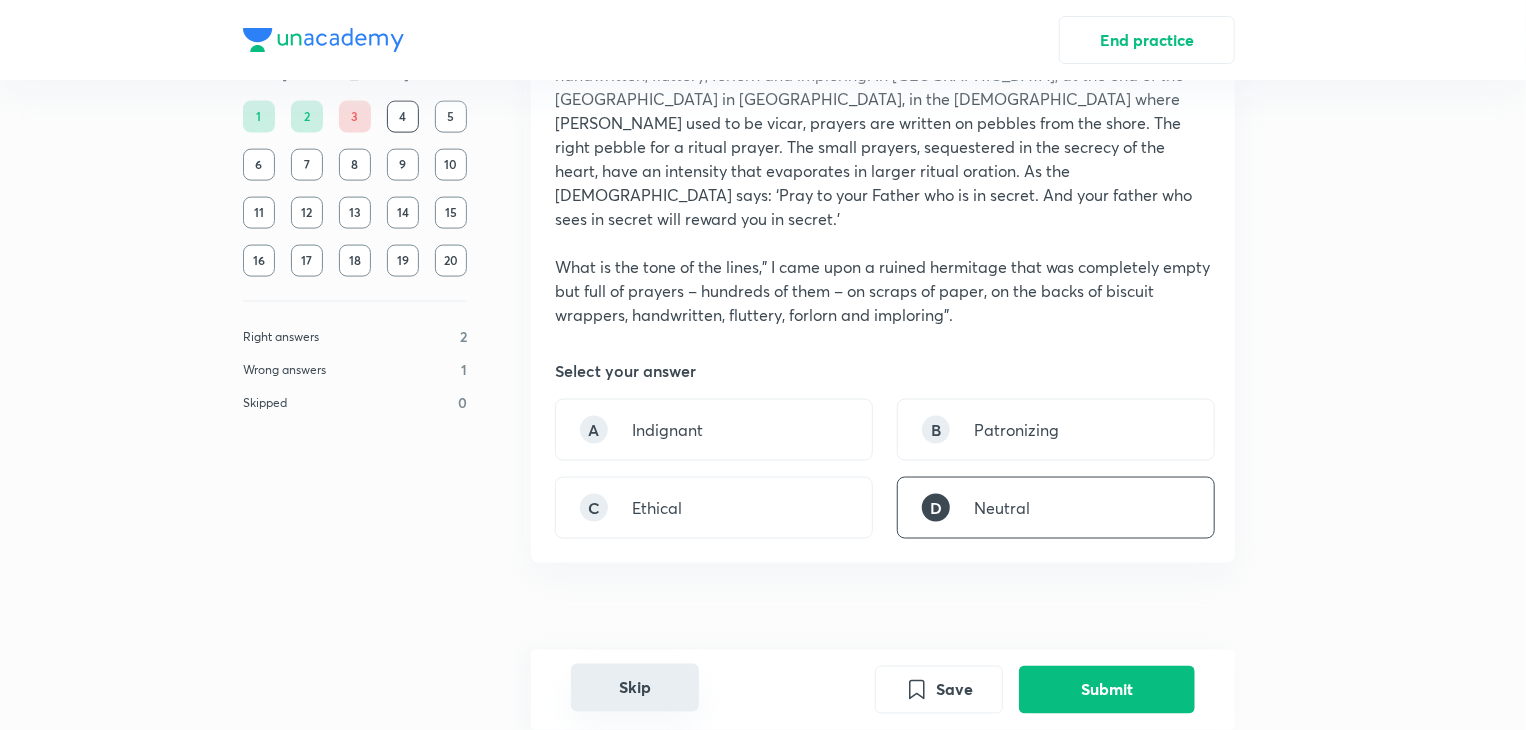 click on "Skip" at bounding box center (635, 688) 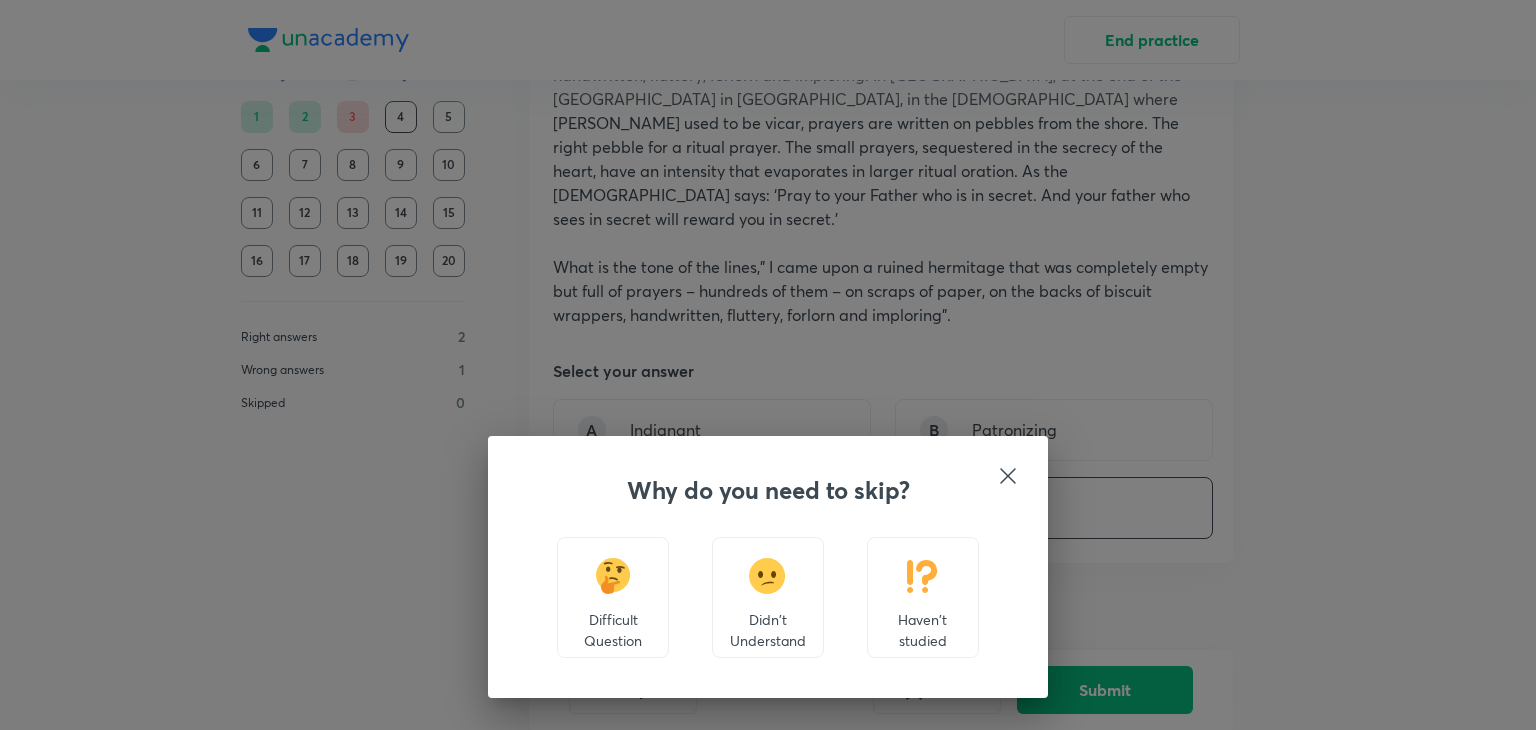 click on "Didn't Understand" at bounding box center [768, 597] 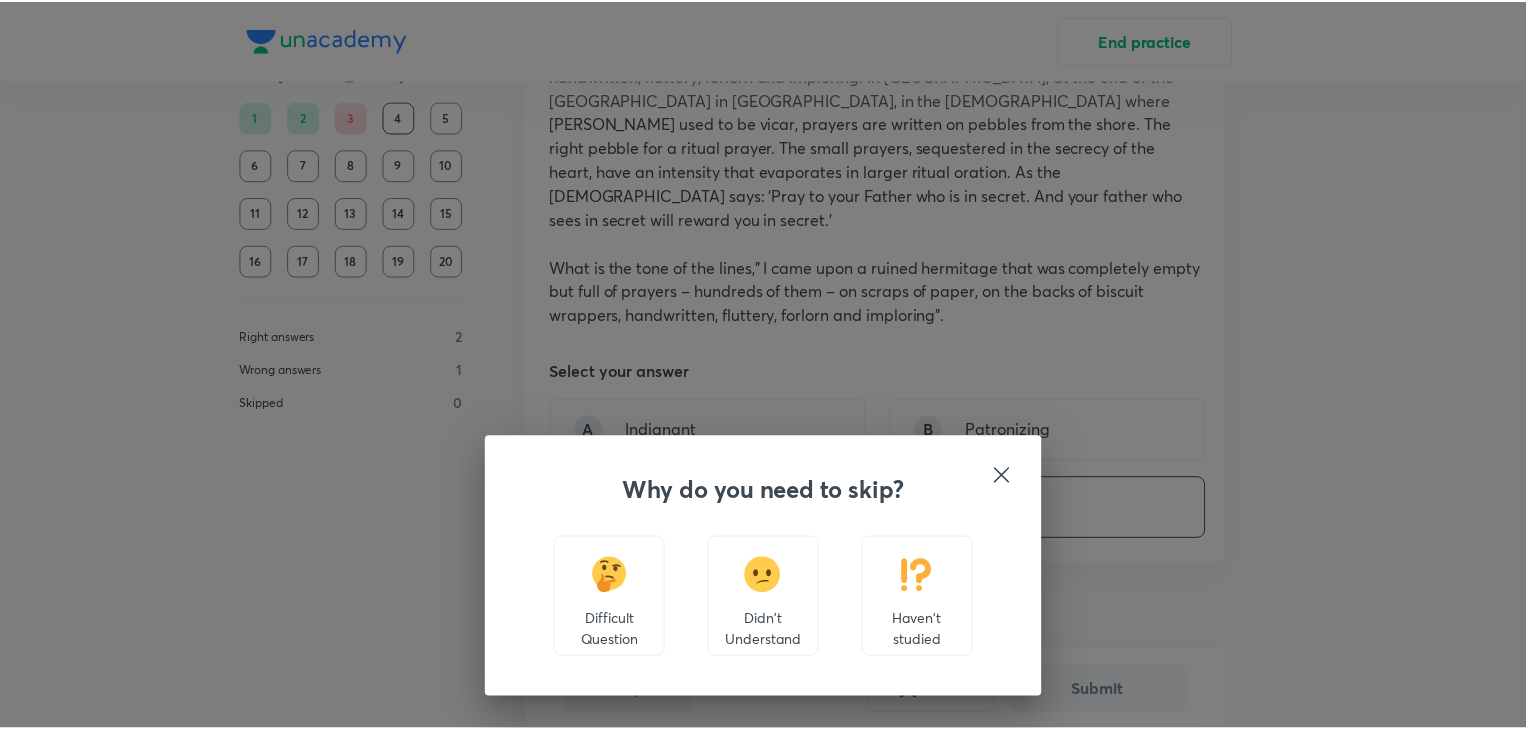 scroll, scrollTop: 1863, scrollLeft: 0, axis: vertical 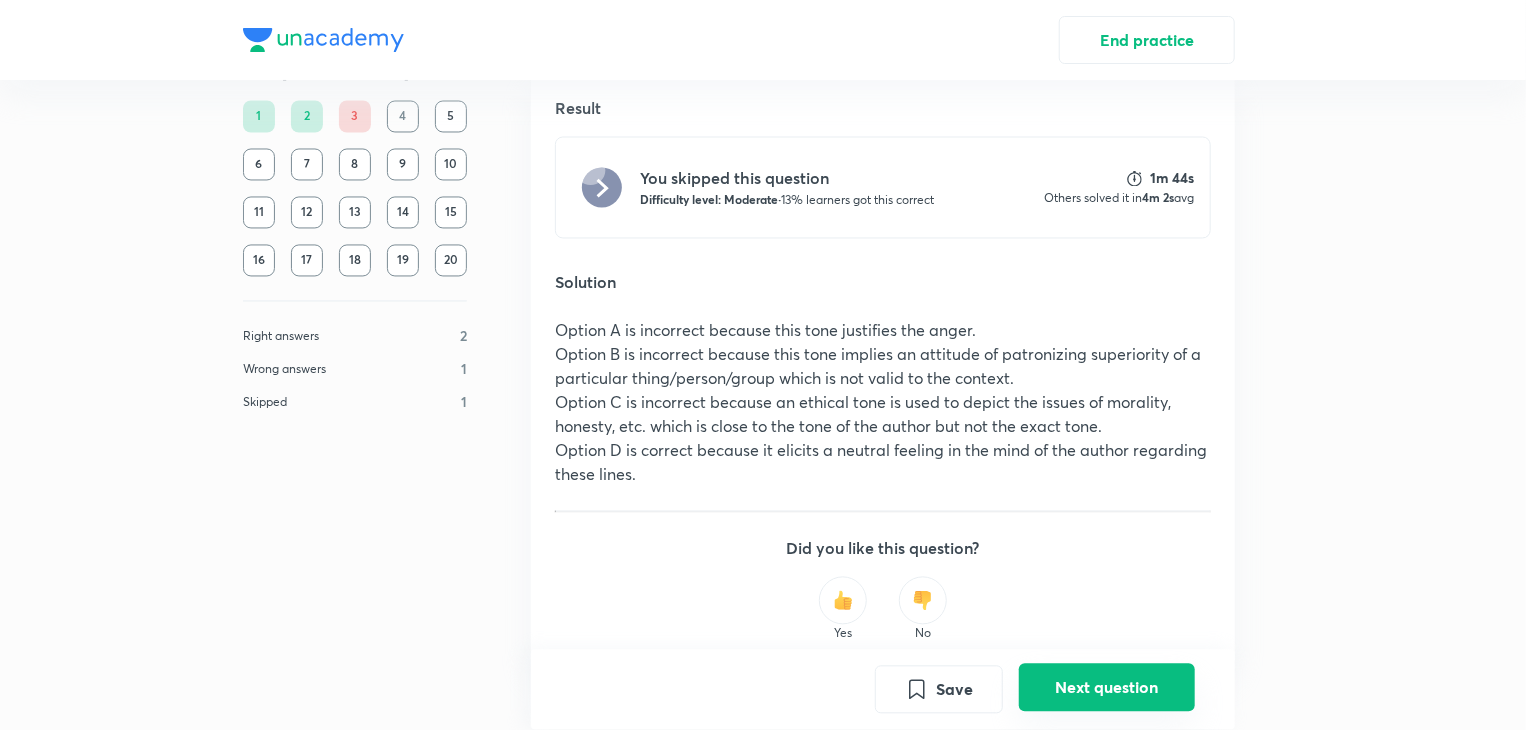 click on "Next question" at bounding box center [1107, 688] 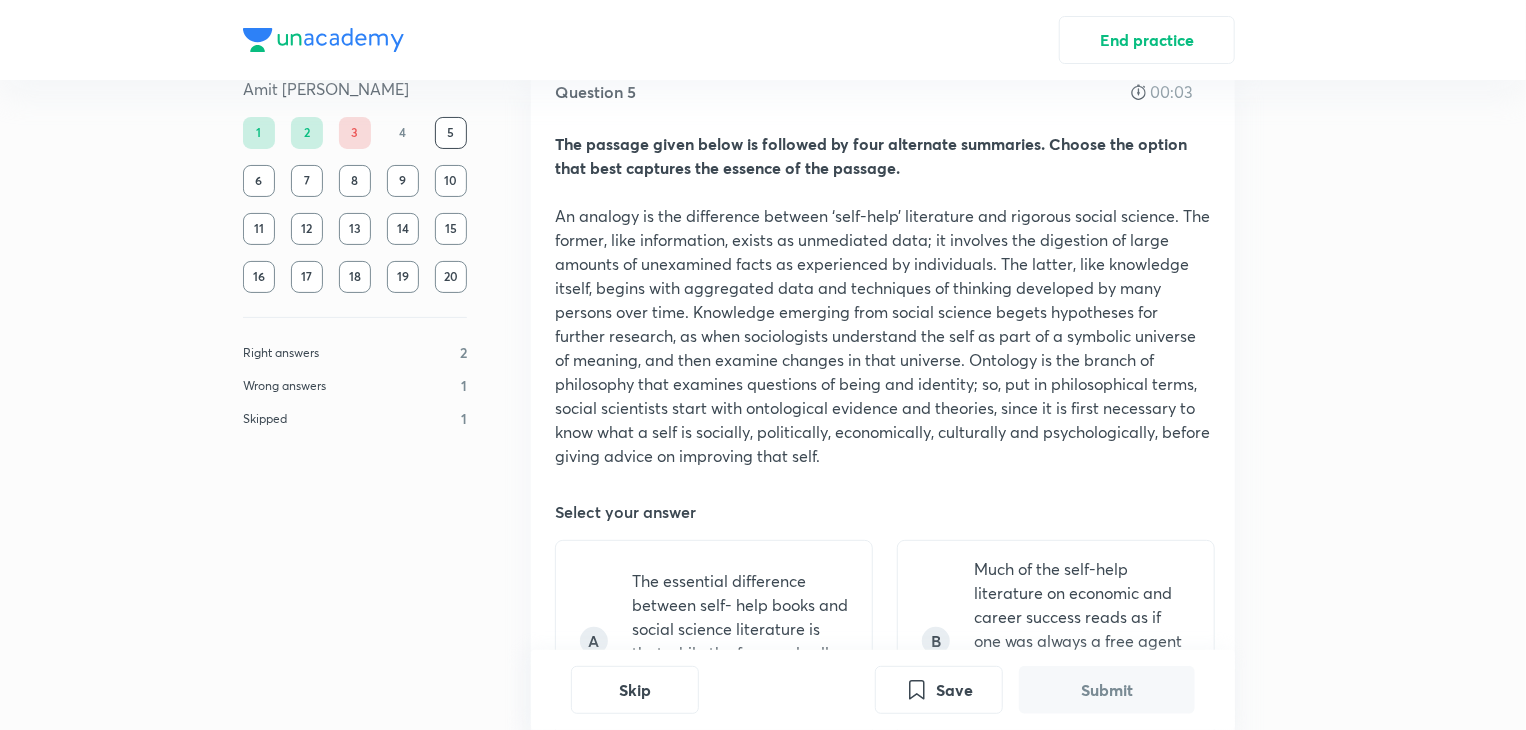 scroll, scrollTop: 0, scrollLeft: 0, axis: both 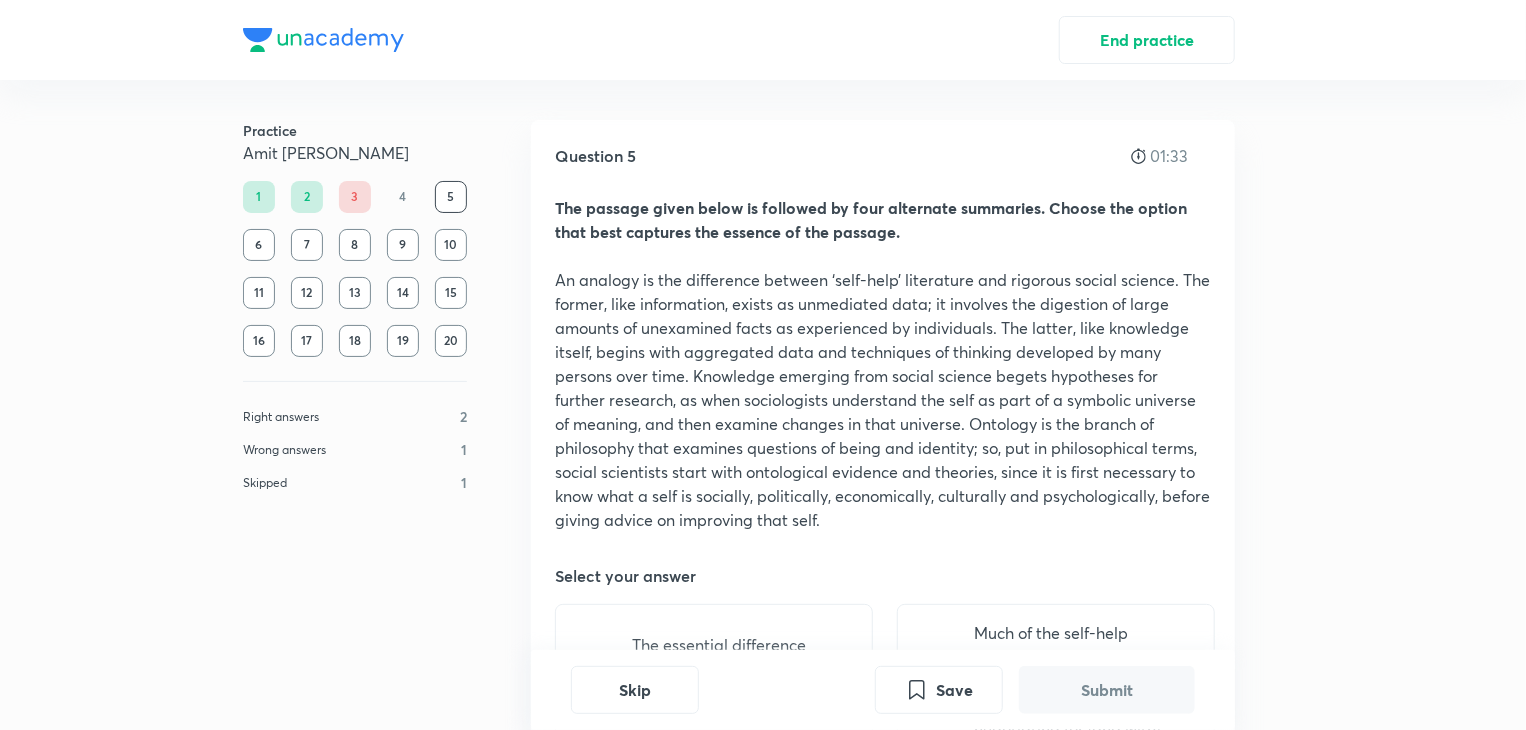 type 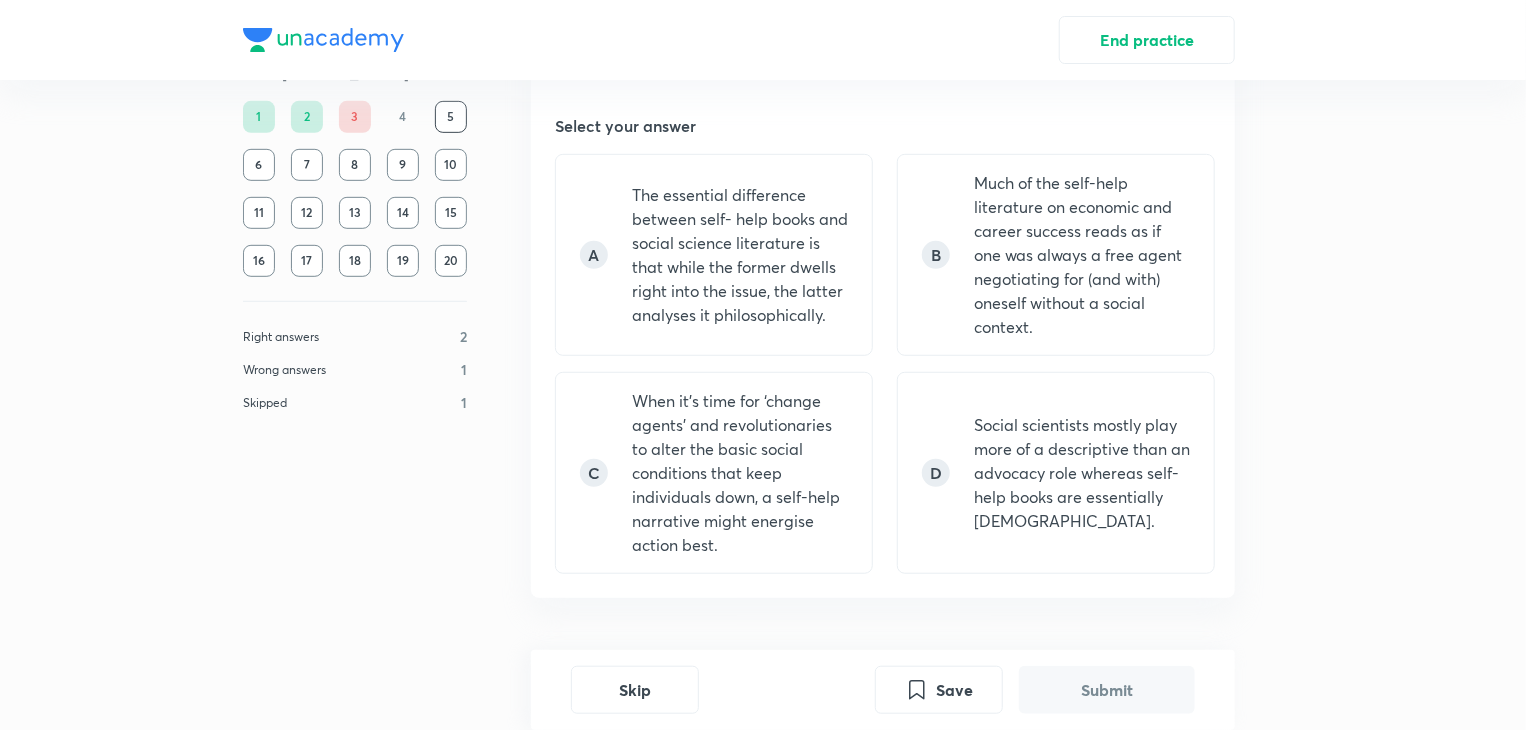 scroll, scrollTop: 448, scrollLeft: 0, axis: vertical 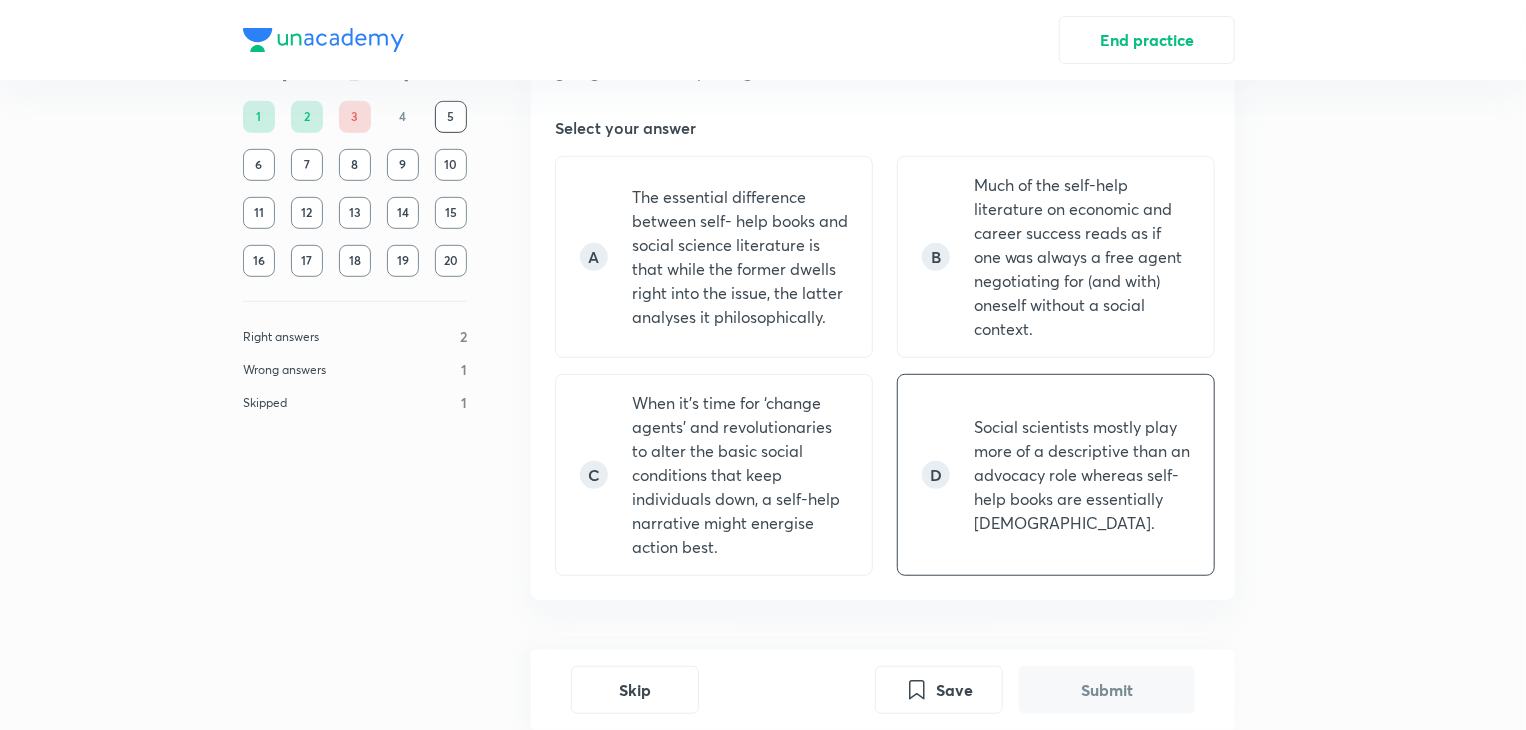 click on "Social scientists mostly play more of a descriptive than an advocacy role whereas self-help books are essentially preachy." at bounding box center [1082, 475] 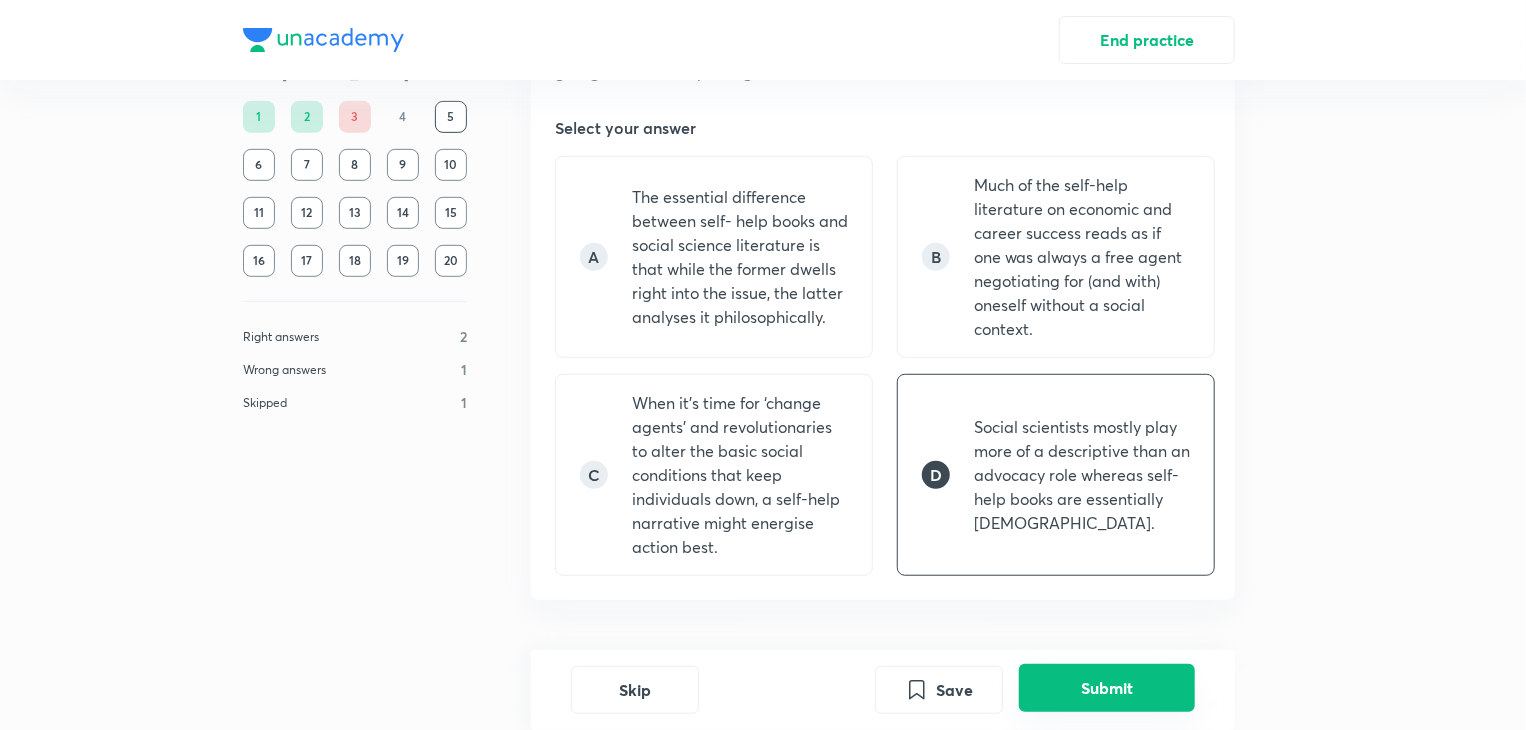click on "Submit" at bounding box center (1107, 688) 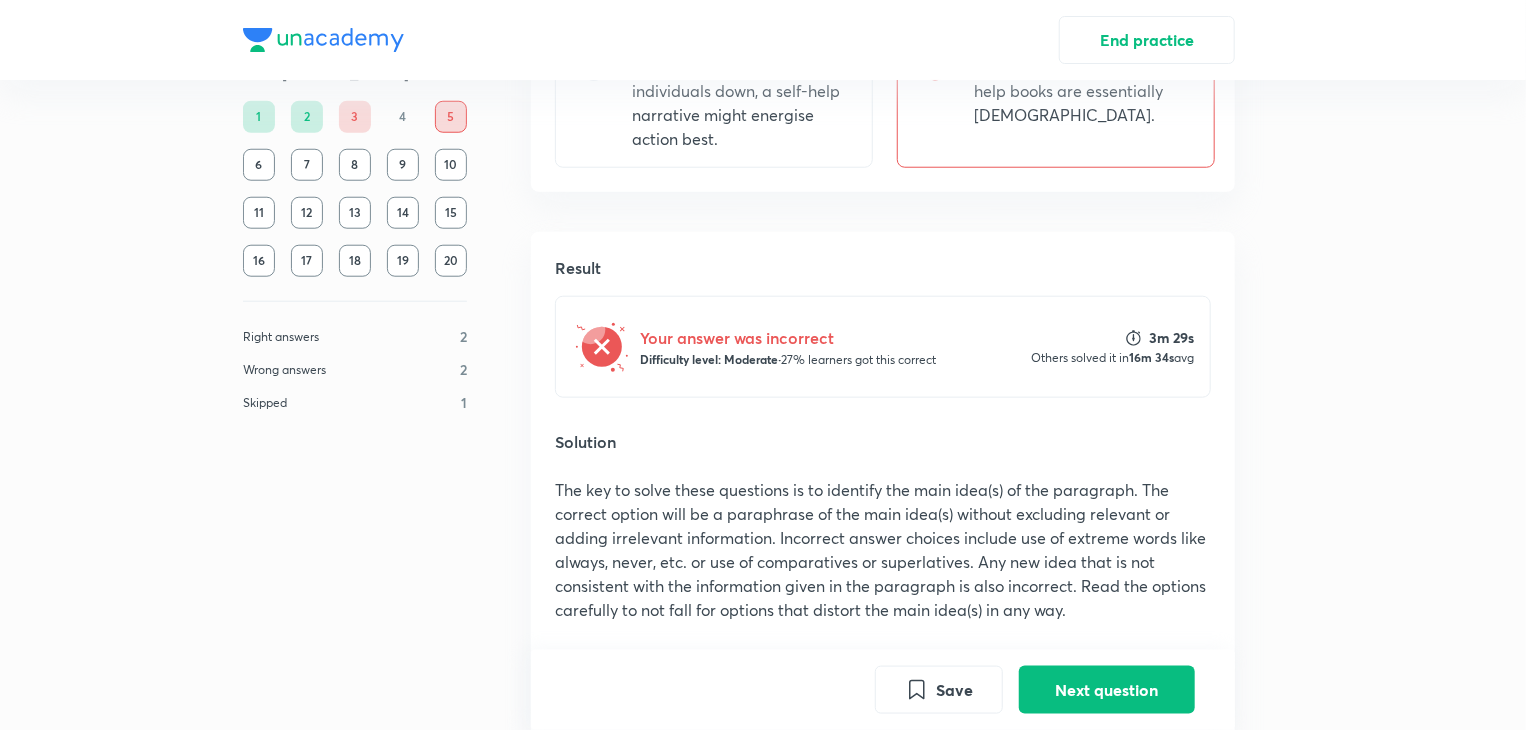 scroll, scrollTop: 1047, scrollLeft: 0, axis: vertical 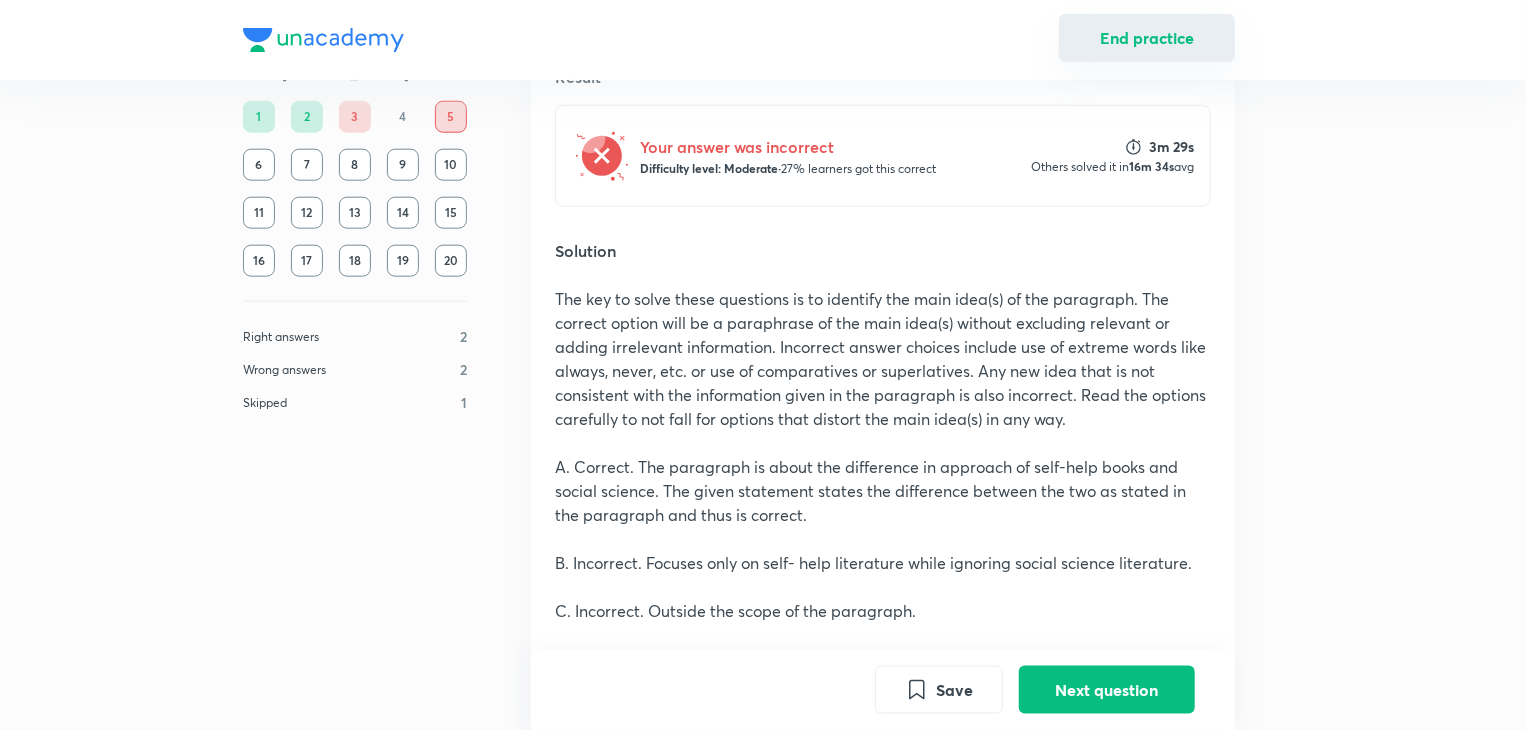 click on "End practice" at bounding box center (1147, 38) 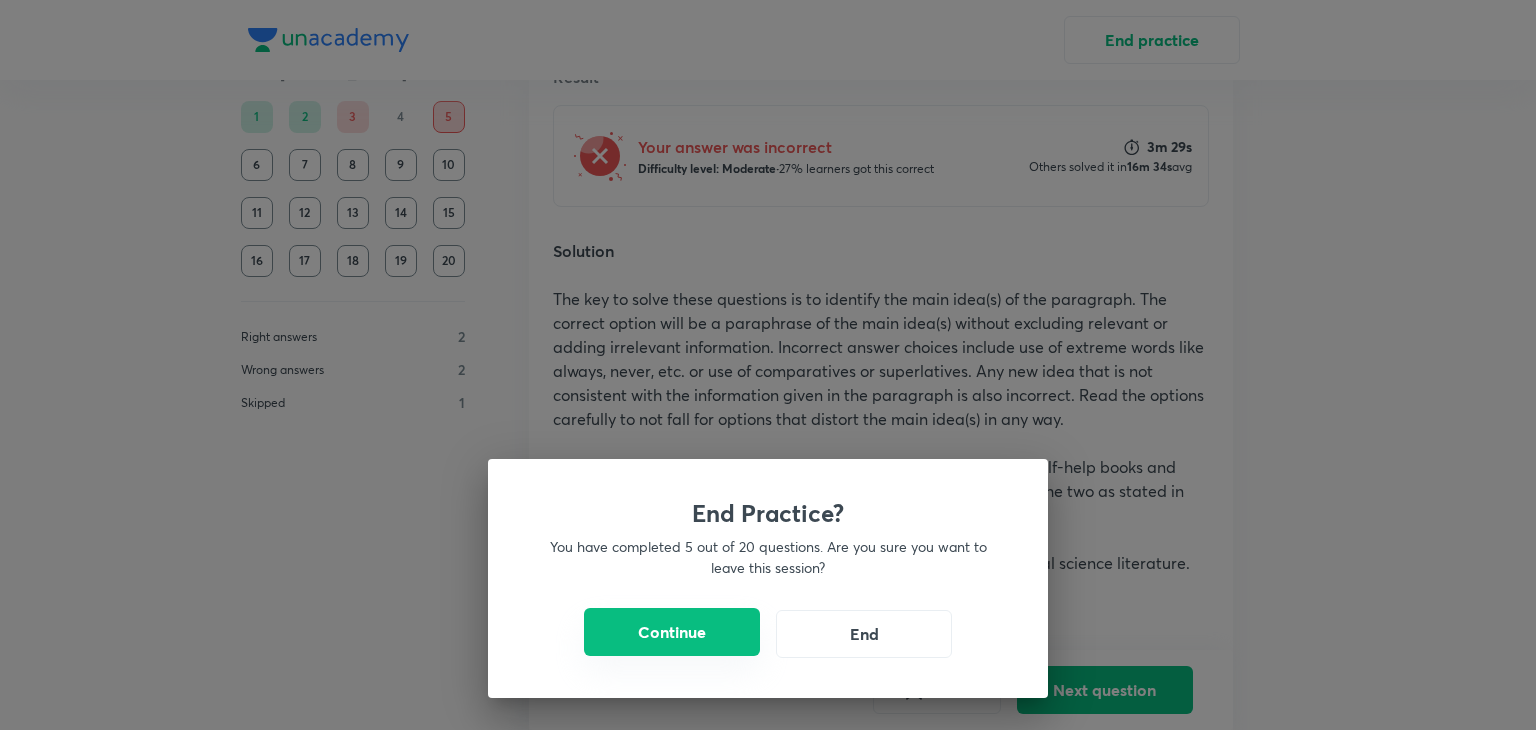 click on "Continue" at bounding box center (672, 632) 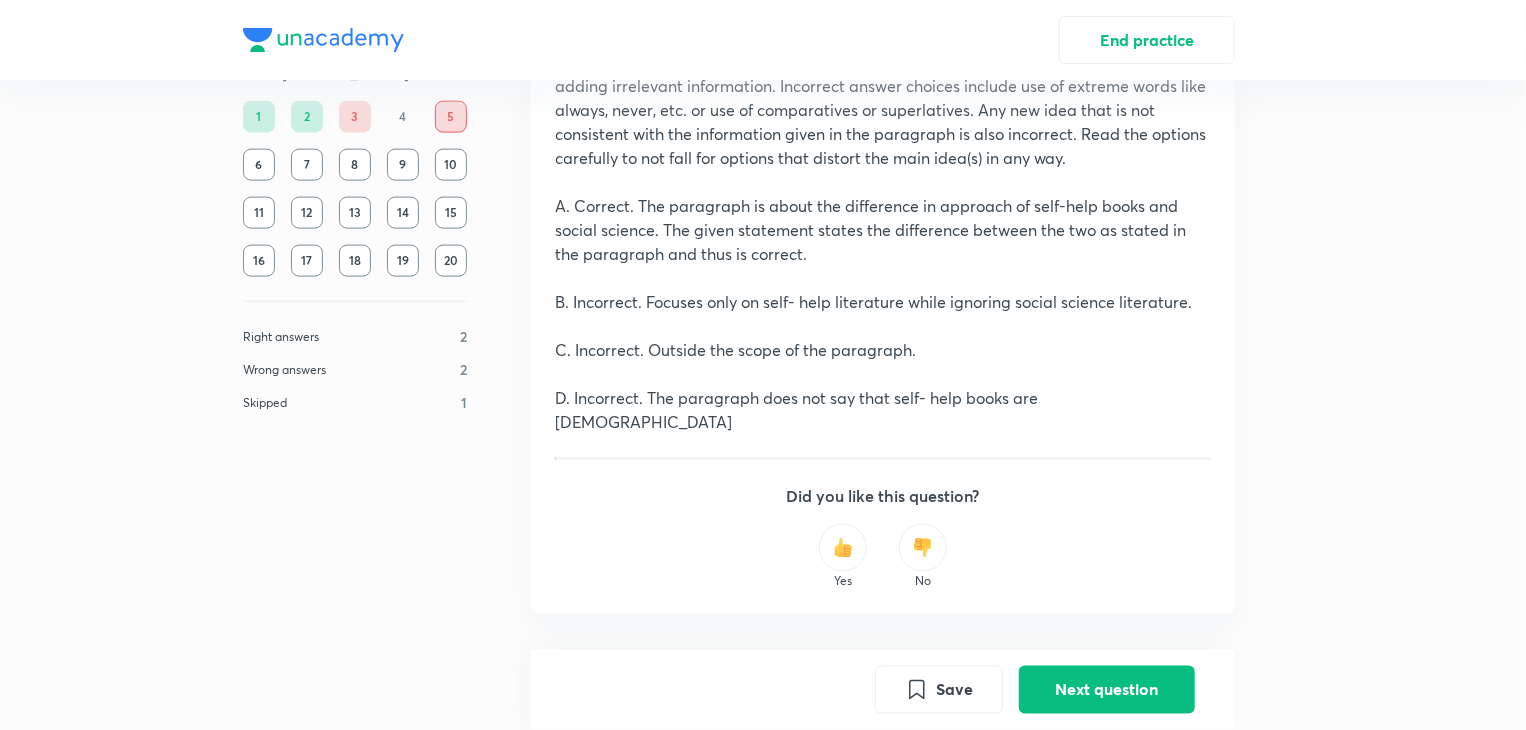 scroll, scrollTop: 1310, scrollLeft: 0, axis: vertical 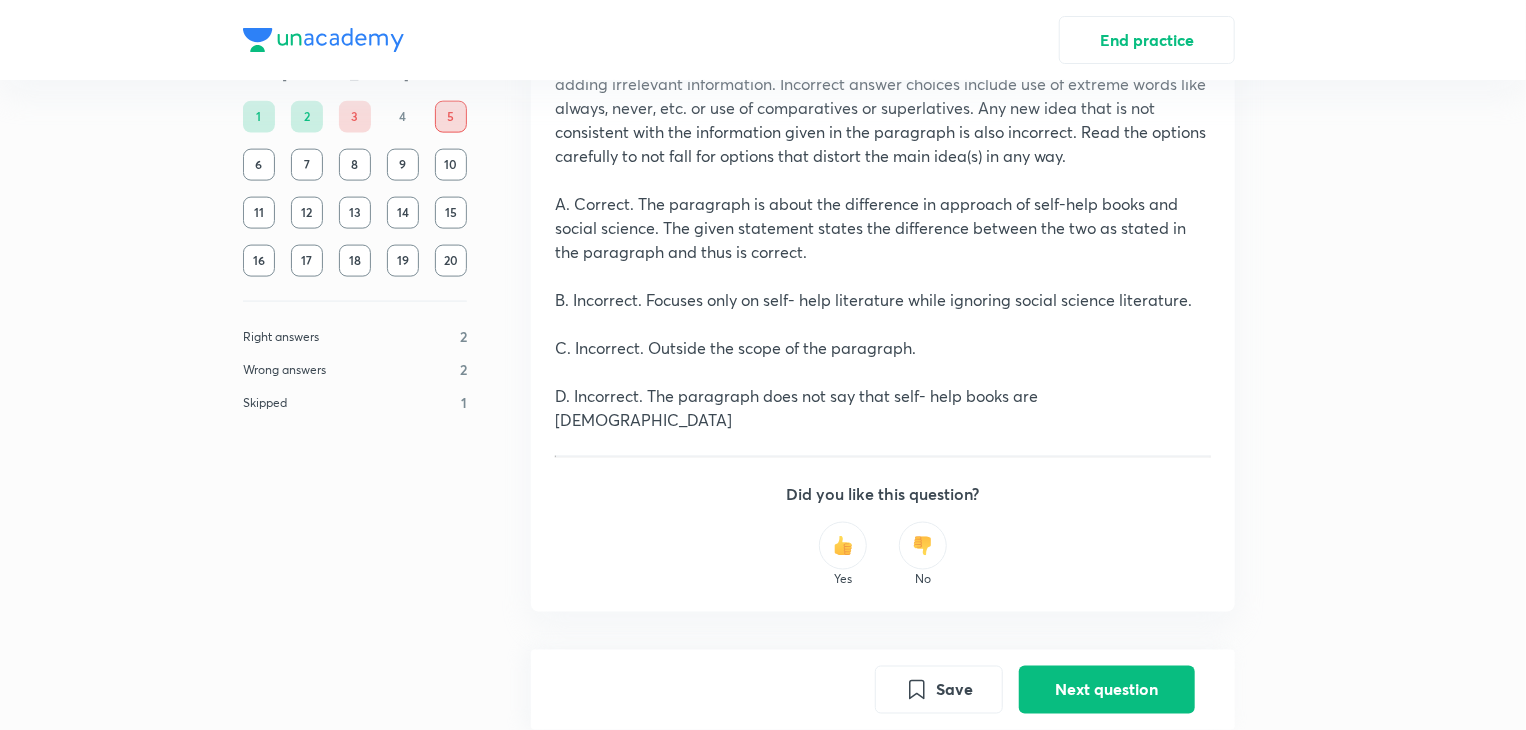 click at bounding box center (843, 546) 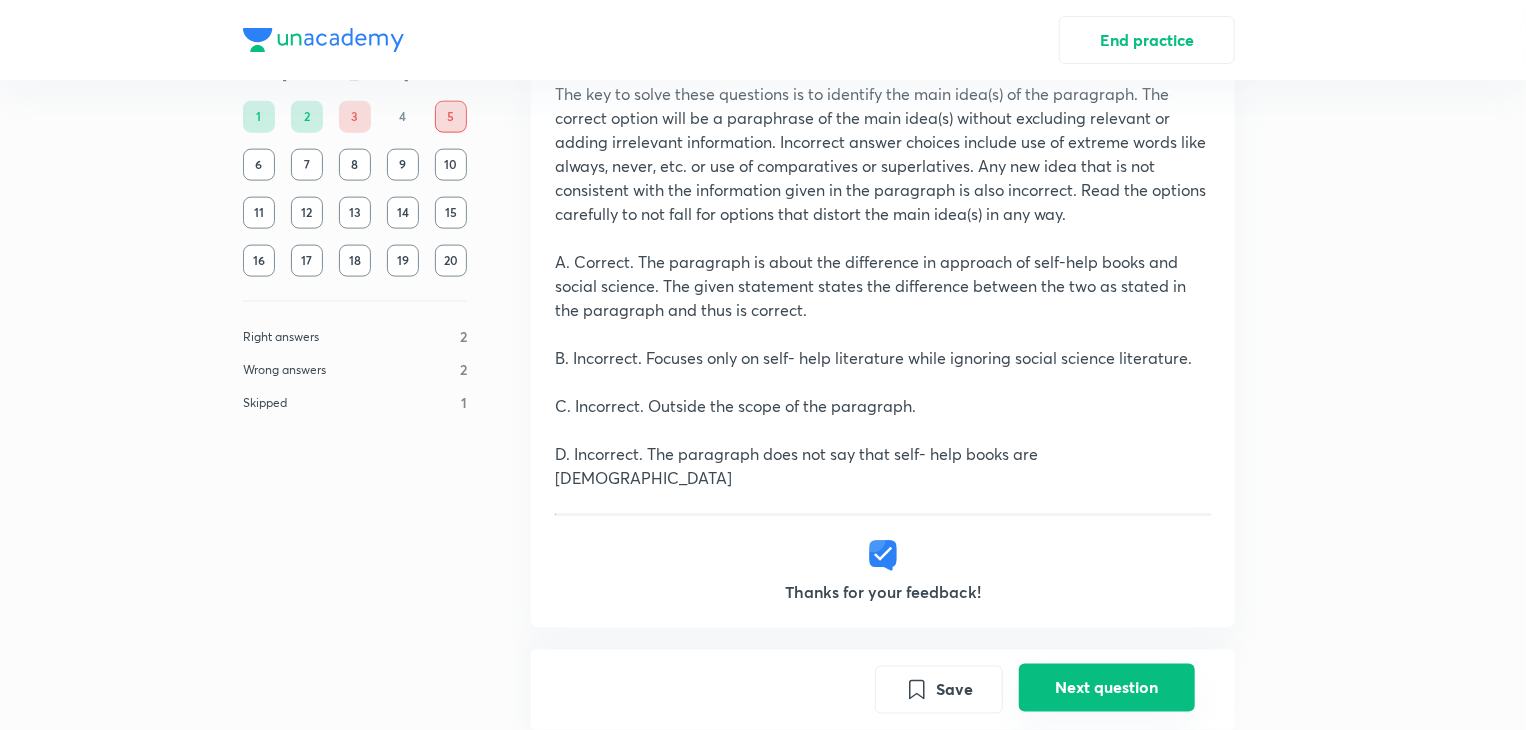 scroll, scrollTop: 1284, scrollLeft: 0, axis: vertical 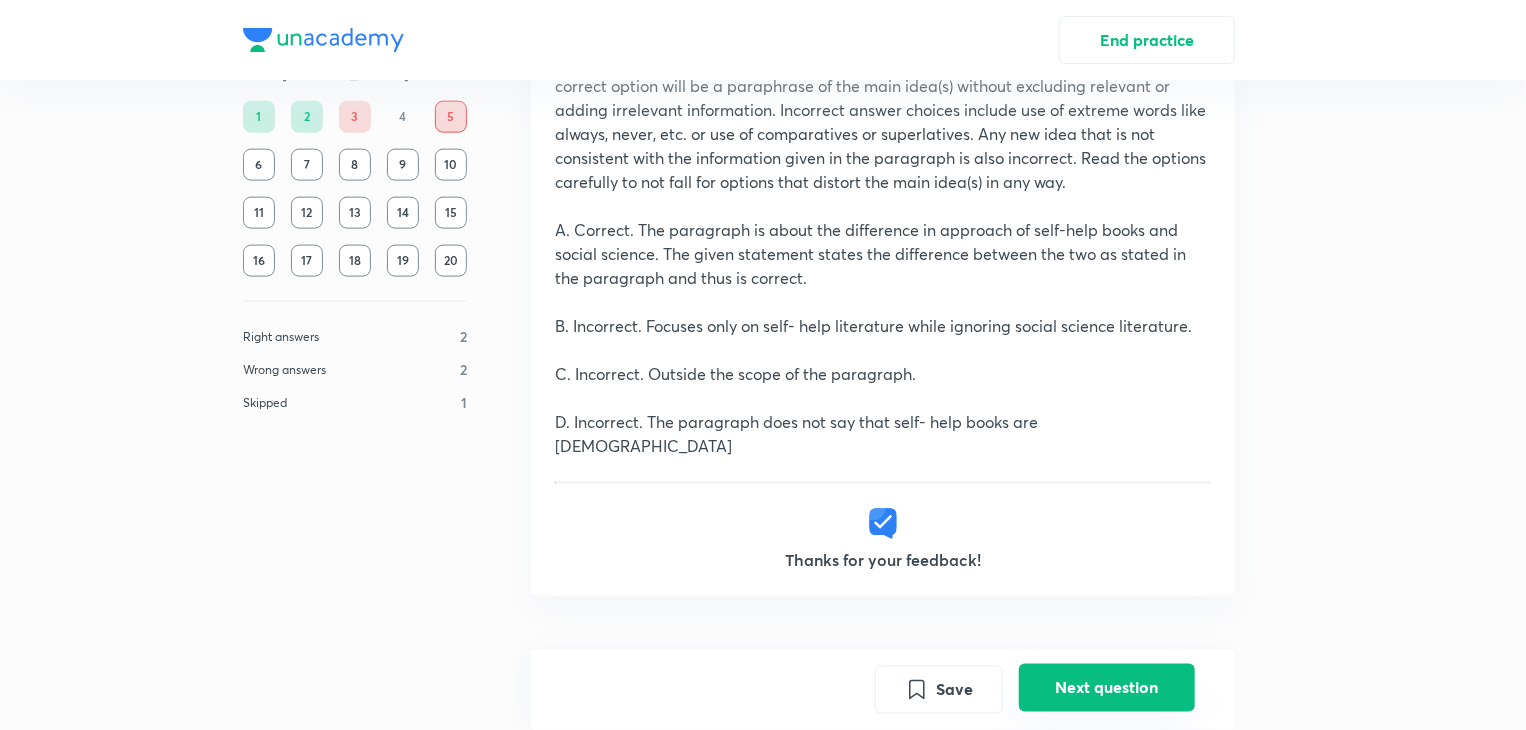 click on "Next question" at bounding box center [1107, 688] 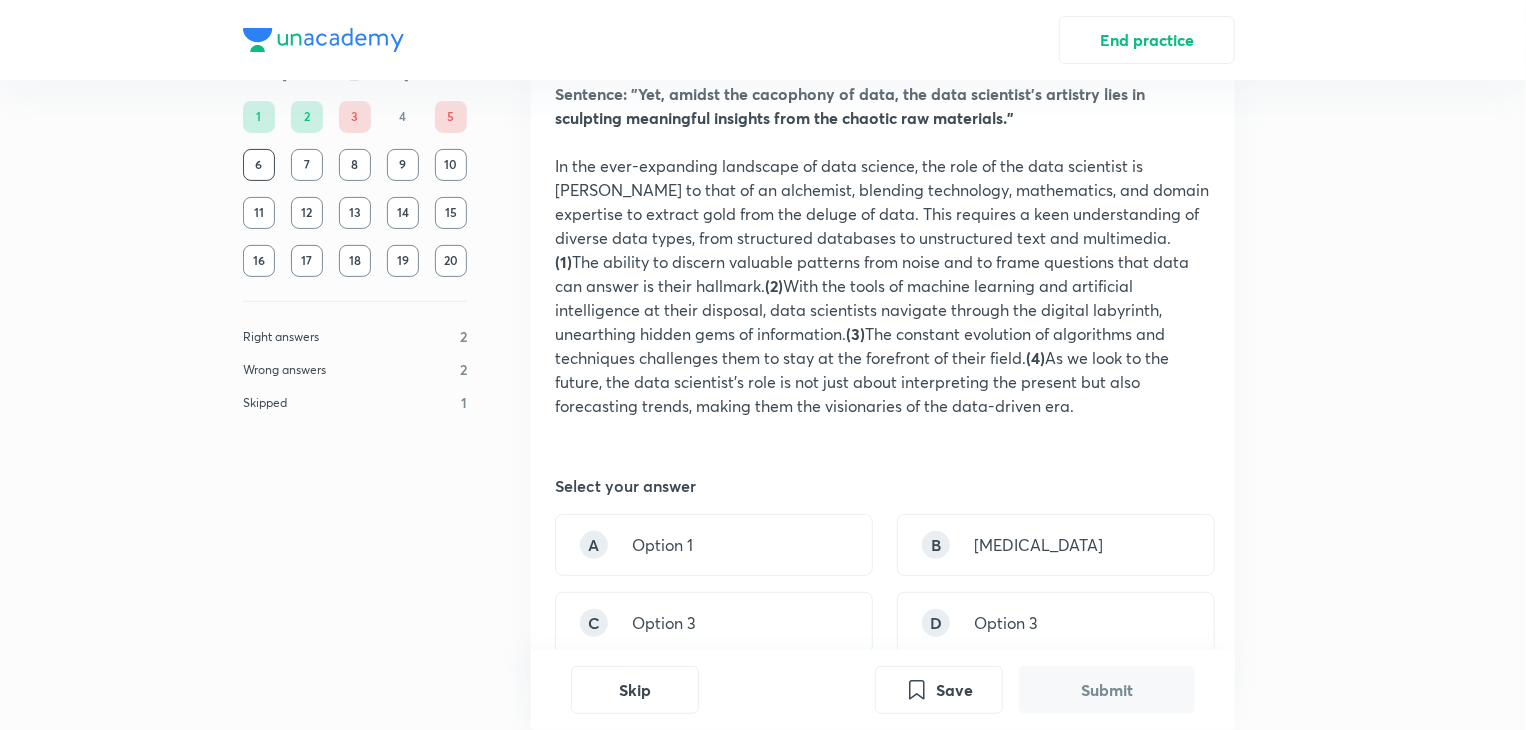 scroll, scrollTop: 187, scrollLeft: 0, axis: vertical 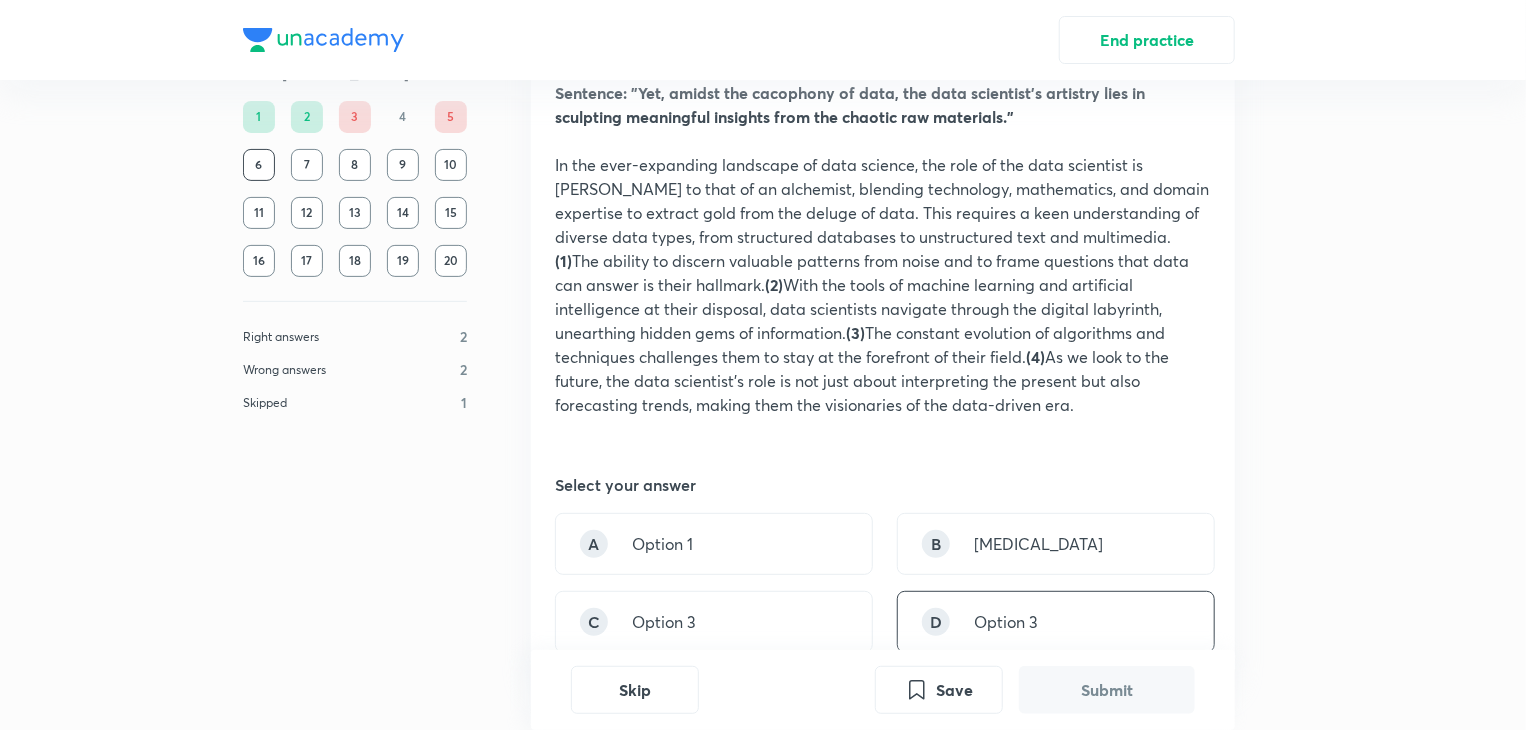 click on "D Option 3" at bounding box center [1056, 622] 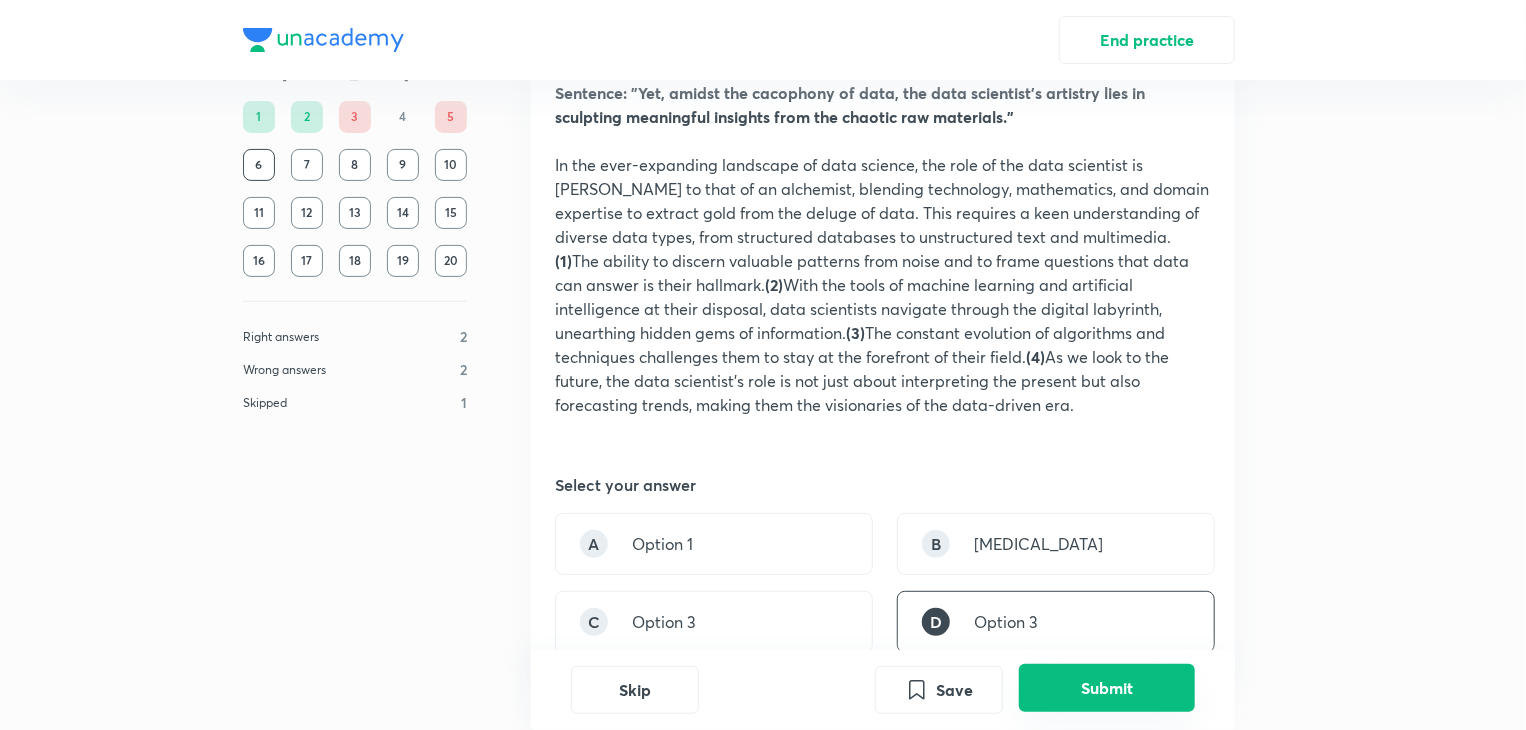 click on "Submit" at bounding box center (1107, 688) 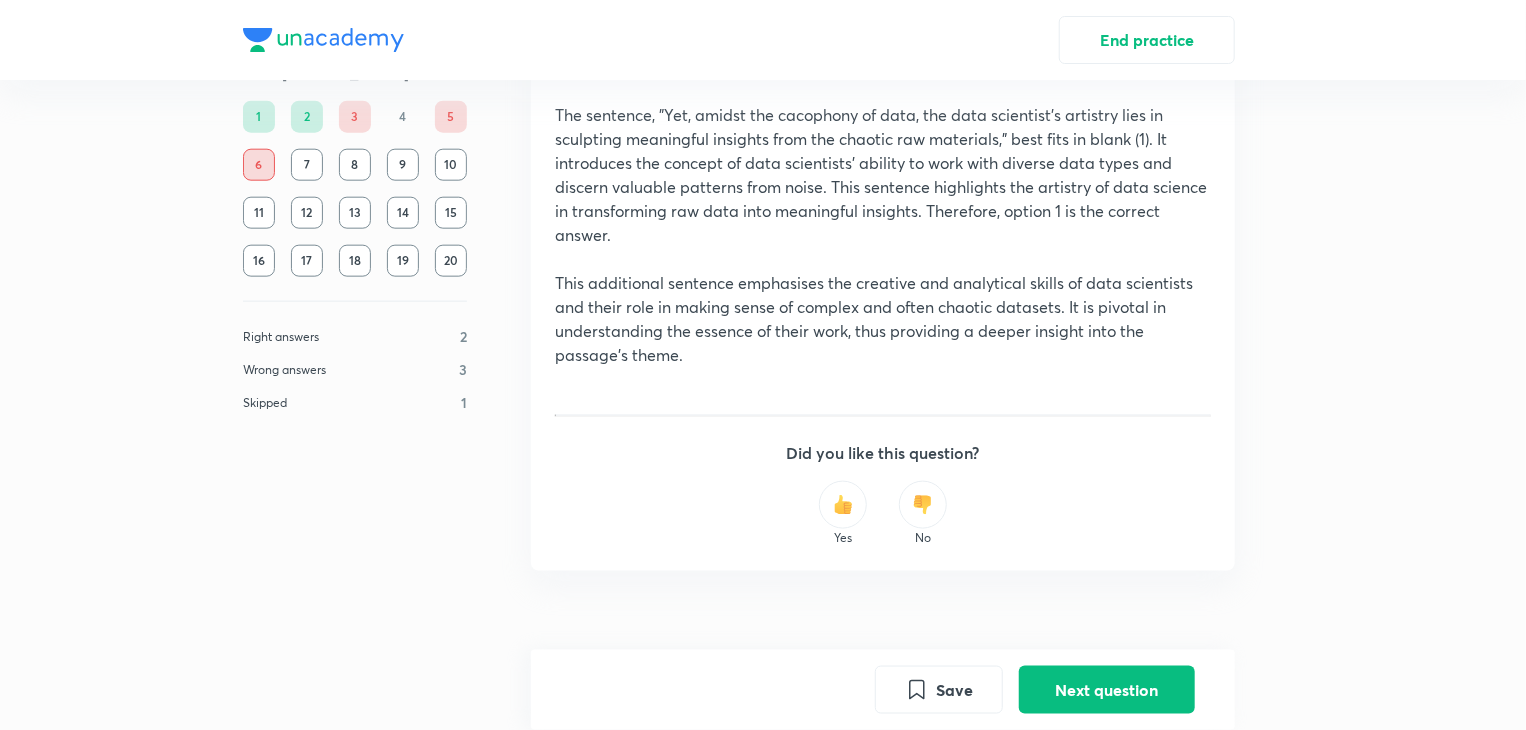 scroll, scrollTop: 870, scrollLeft: 0, axis: vertical 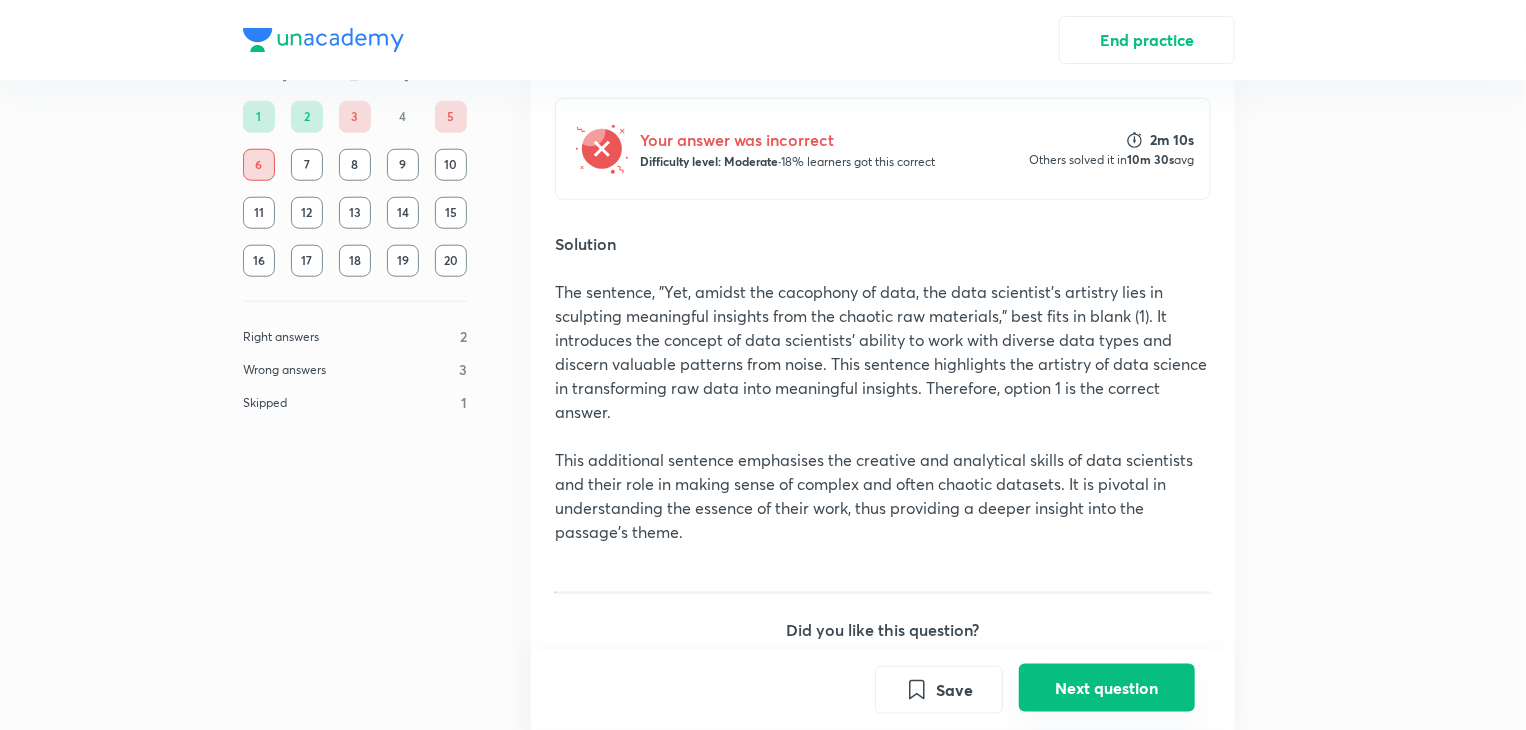 click on "Next question" at bounding box center [1107, 688] 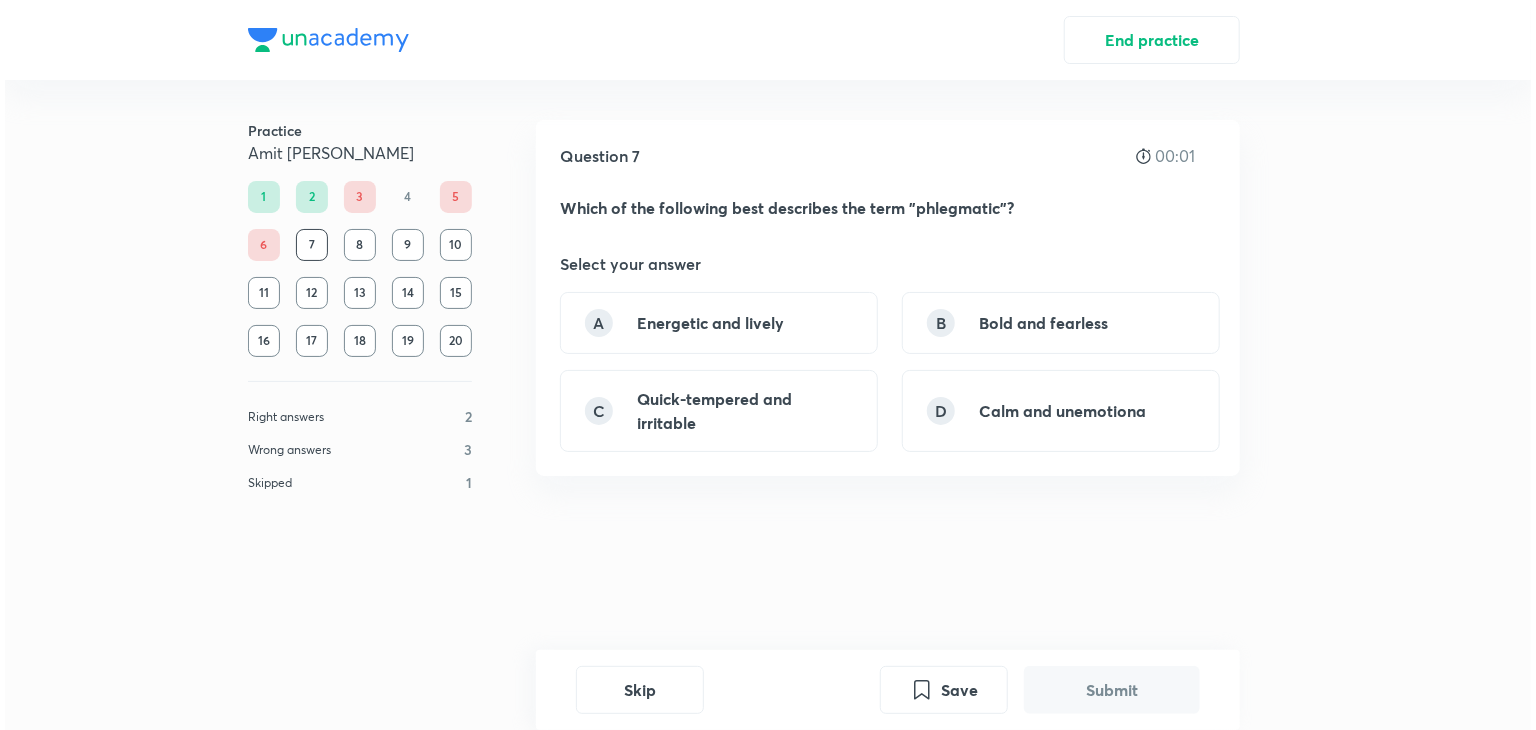 scroll, scrollTop: 0, scrollLeft: 0, axis: both 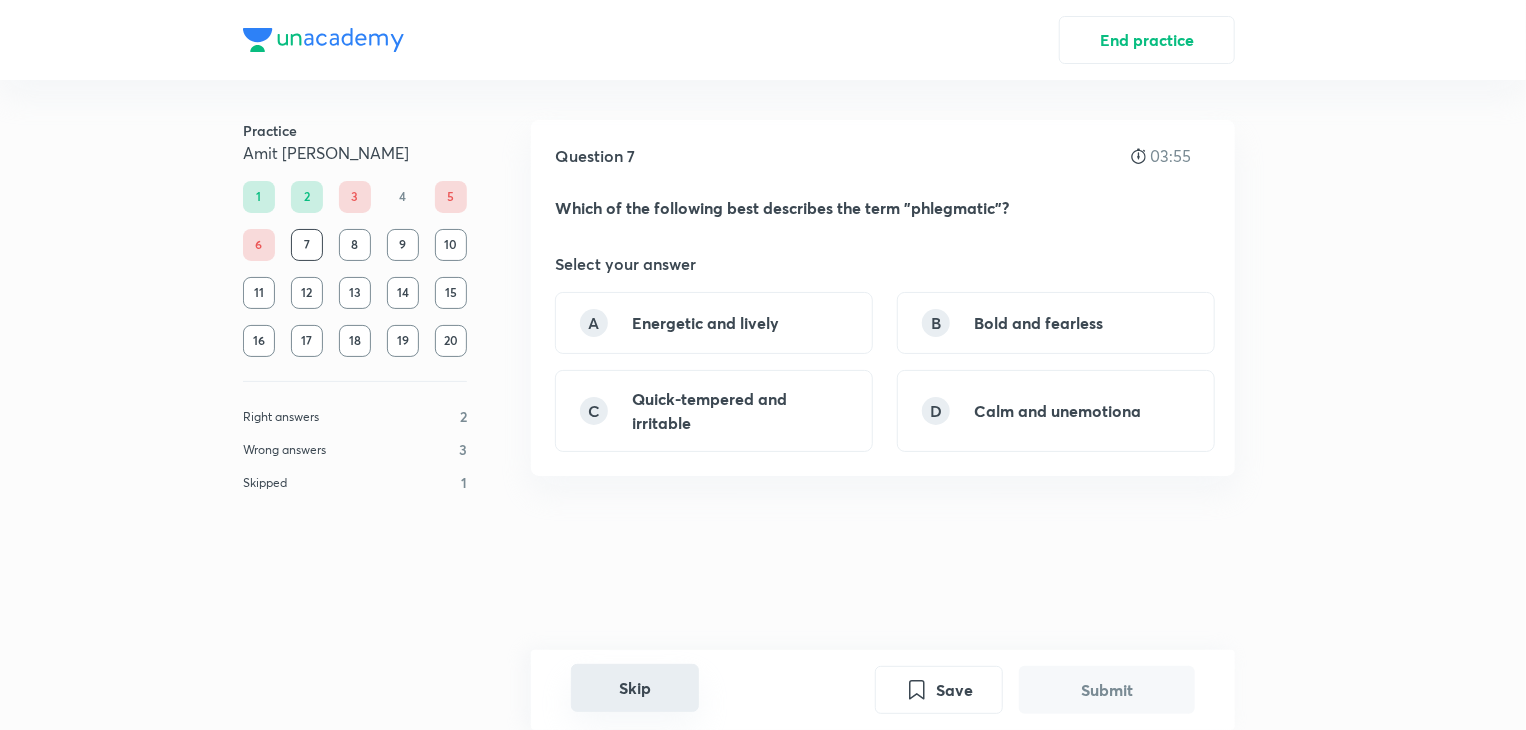 click on "Skip" at bounding box center [635, 688] 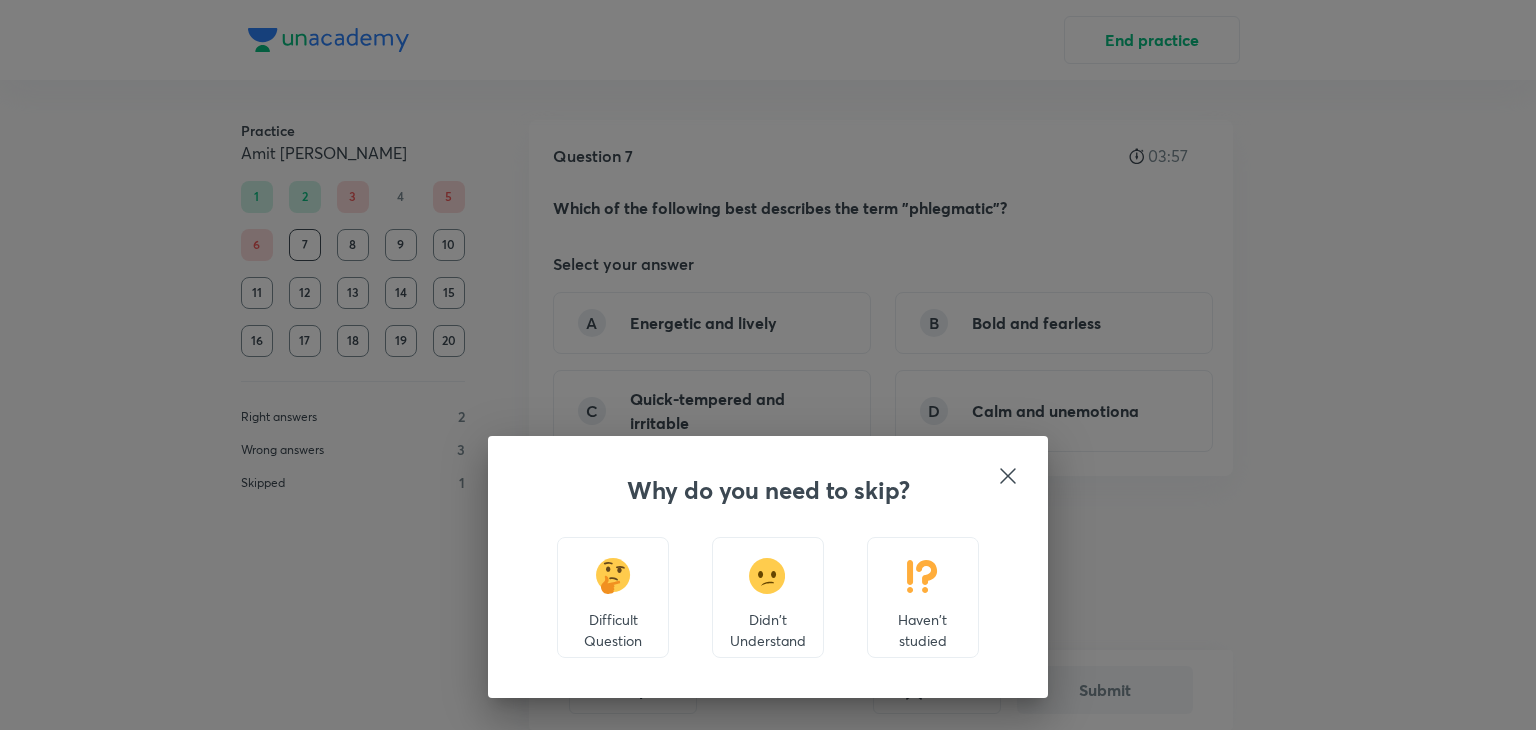 click on "Didn't Understand" at bounding box center [768, 630] 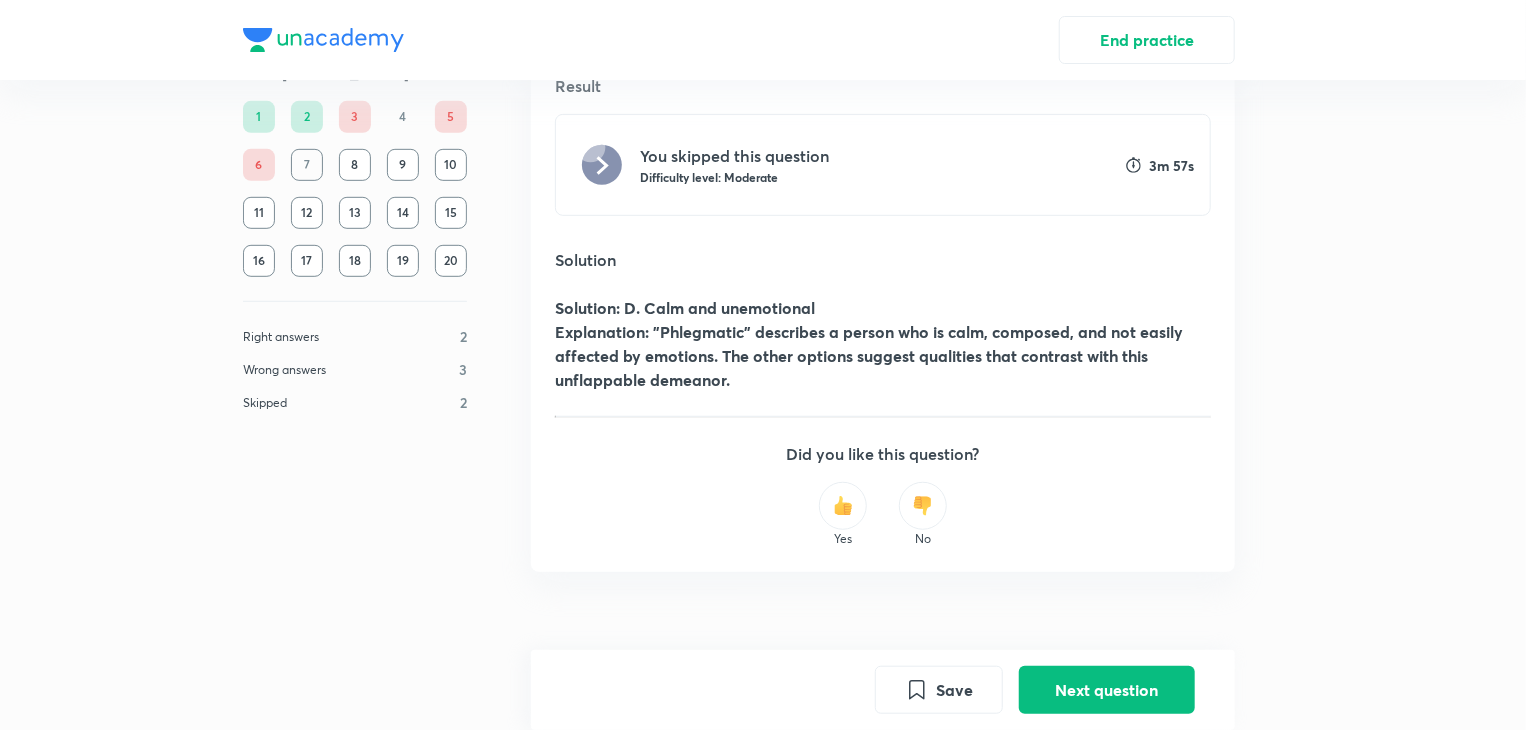 scroll, scrollTop: 467, scrollLeft: 0, axis: vertical 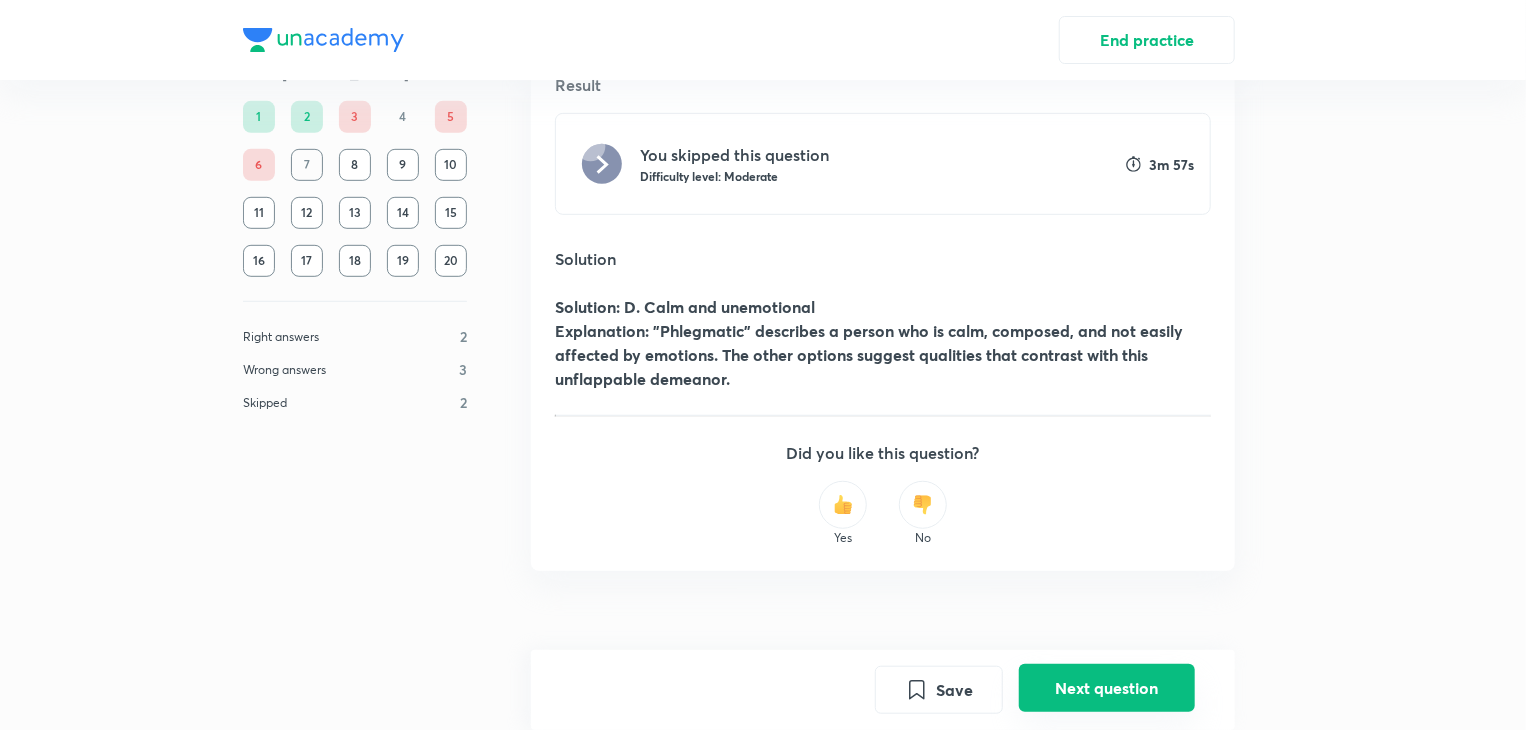 click on "Next question" at bounding box center [1107, 688] 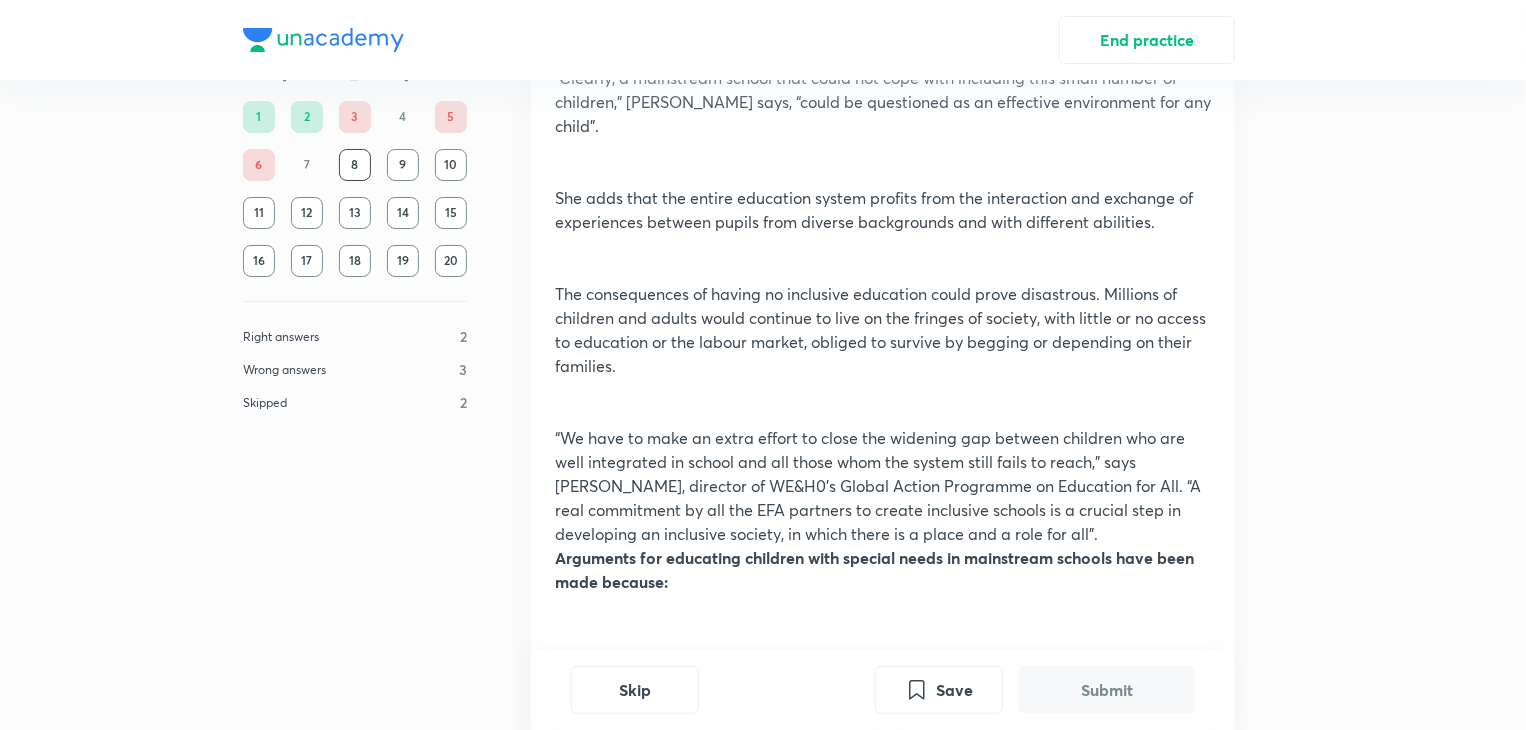 scroll, scrollTop: 4061, scrollLeft: 0, axis: vertical 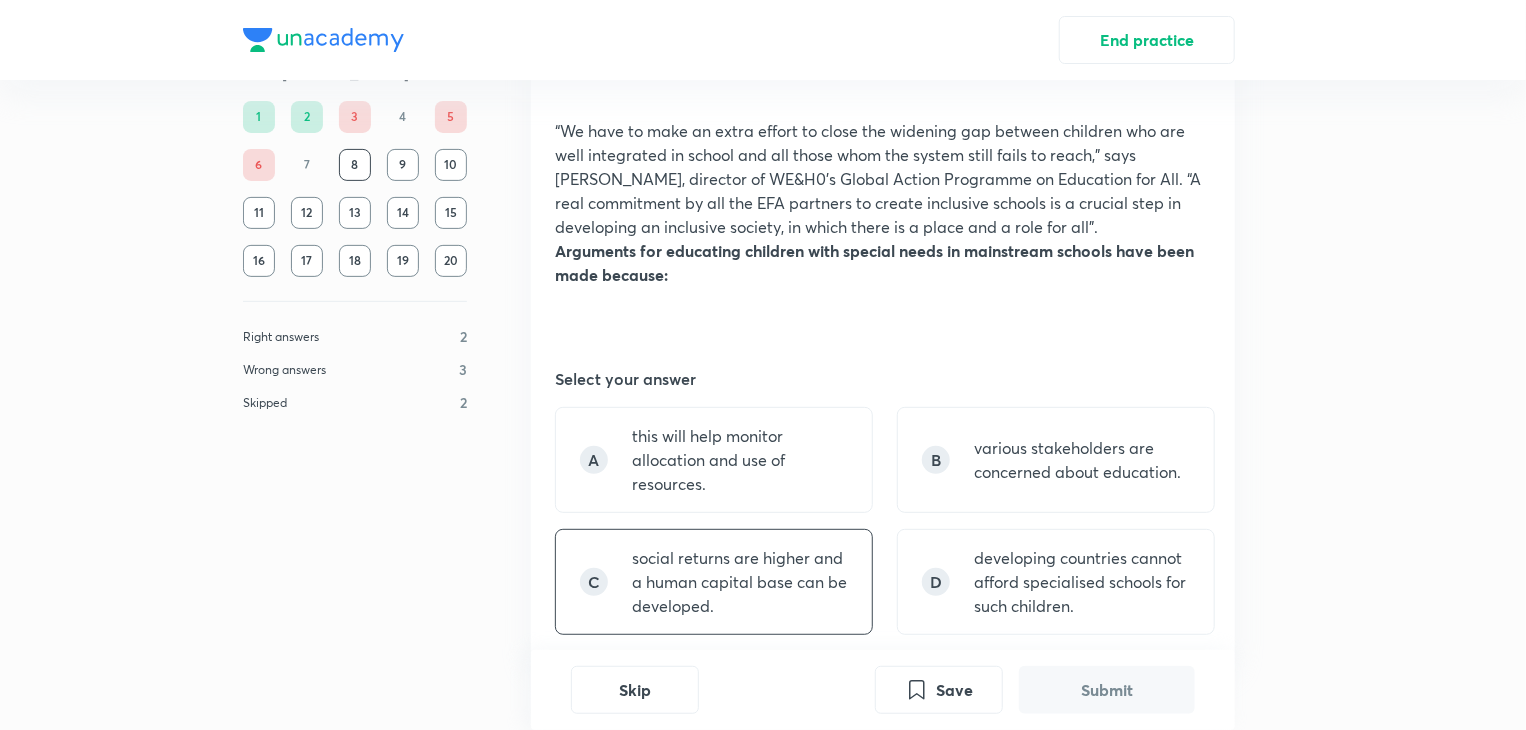 click on "social returns are higher and a human capital base can be developed." at bounding box center (740, 582) 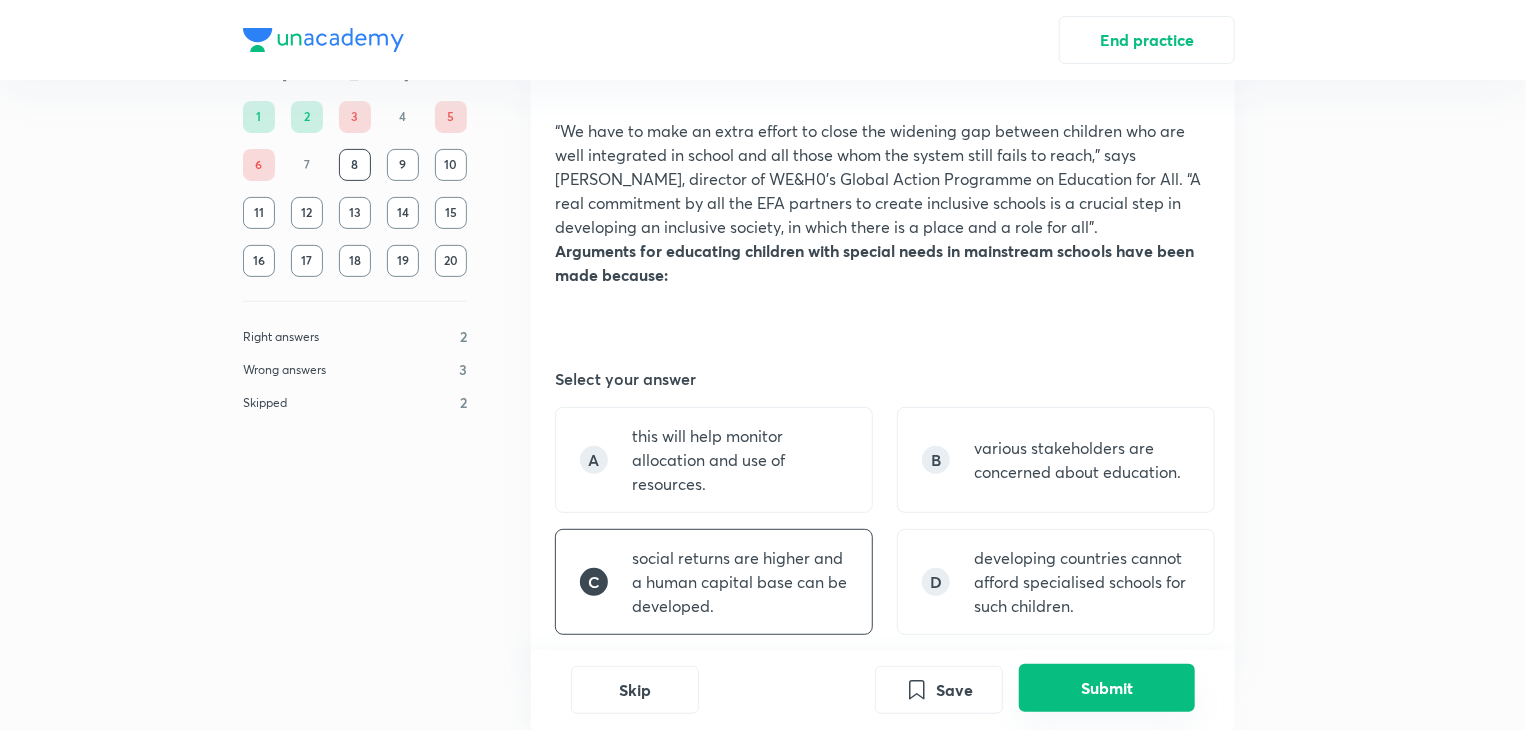click on "Submit" at bounding box center [1107, 688] 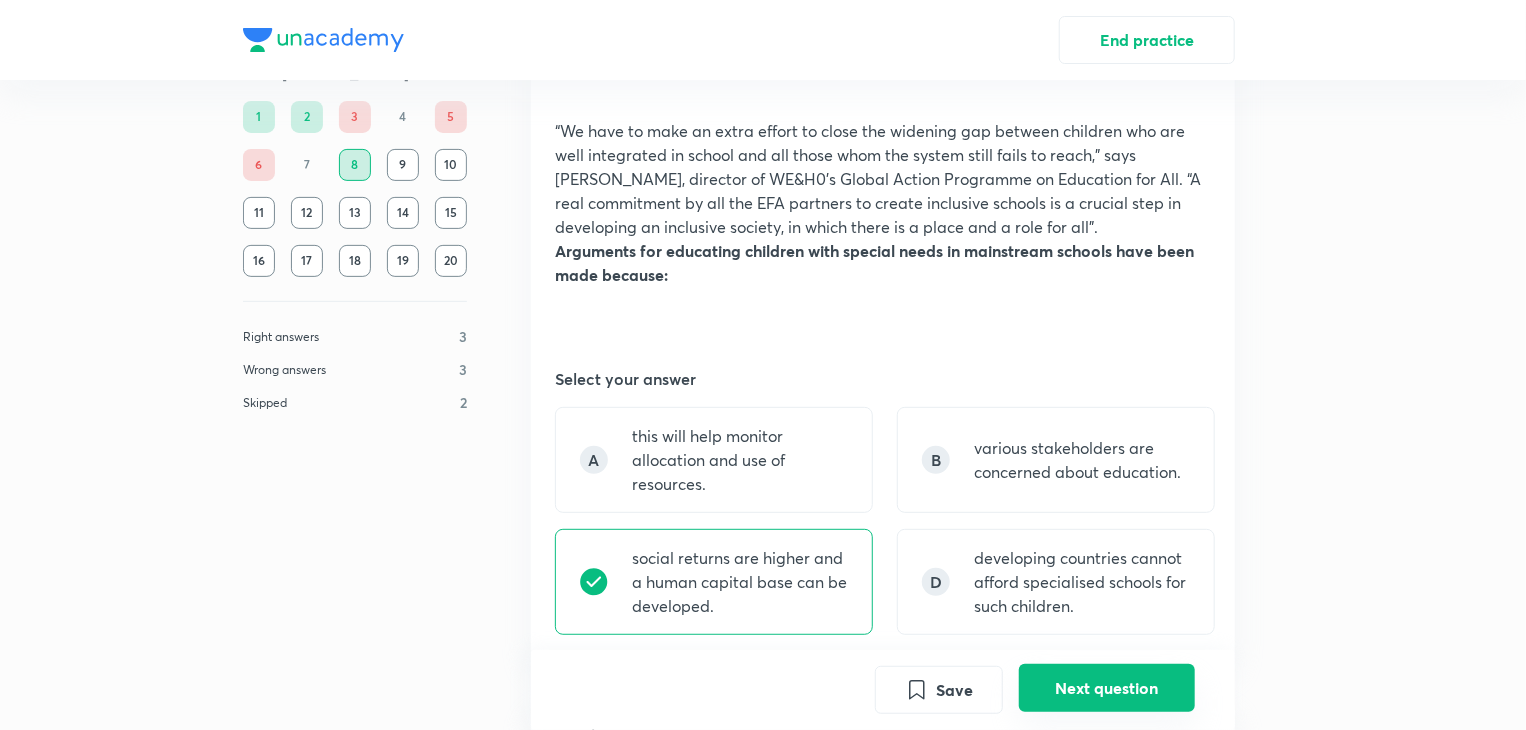 scroll, scrollTop: 4476, scrollLeft: 0, axis: vertical 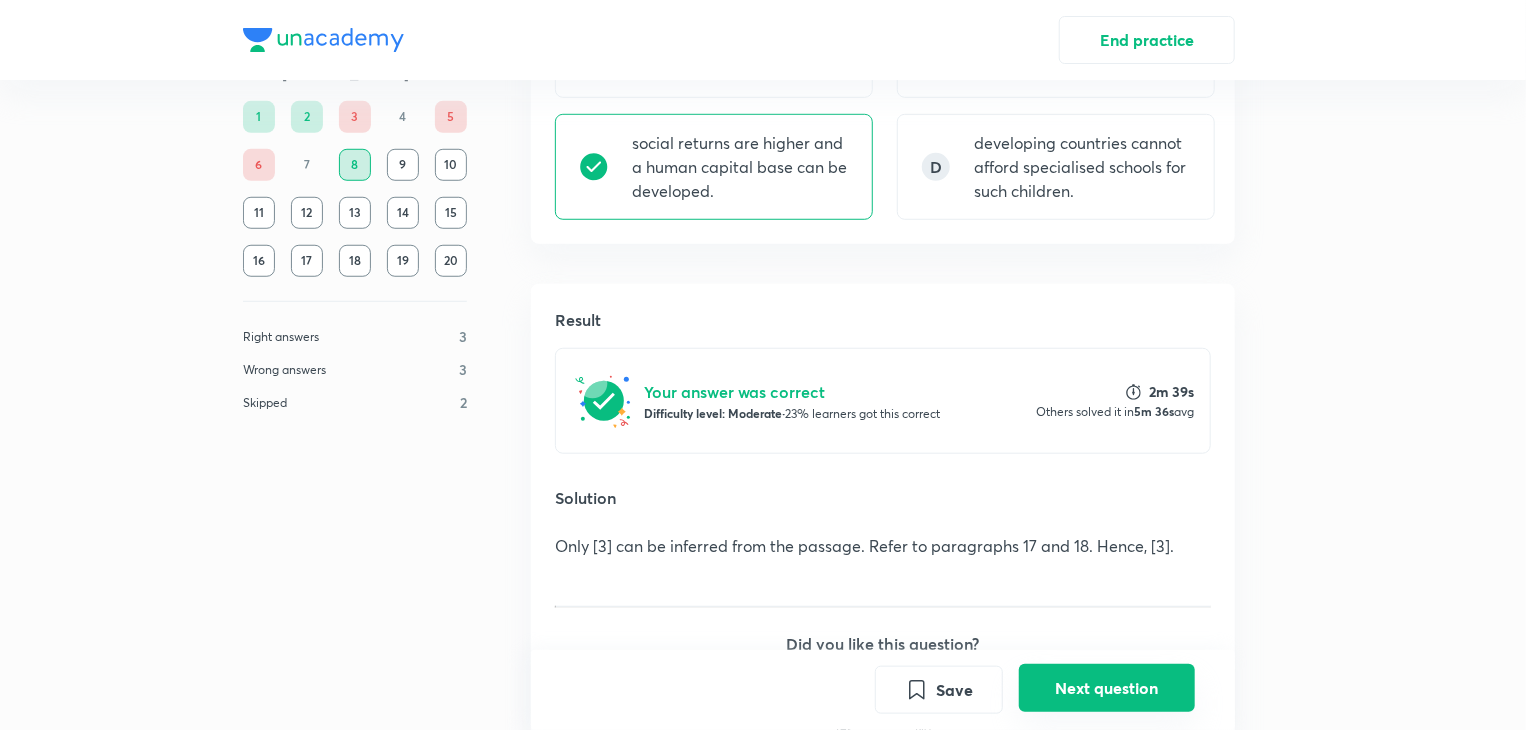 click on "Next question" at bounding box center (1107, 688) 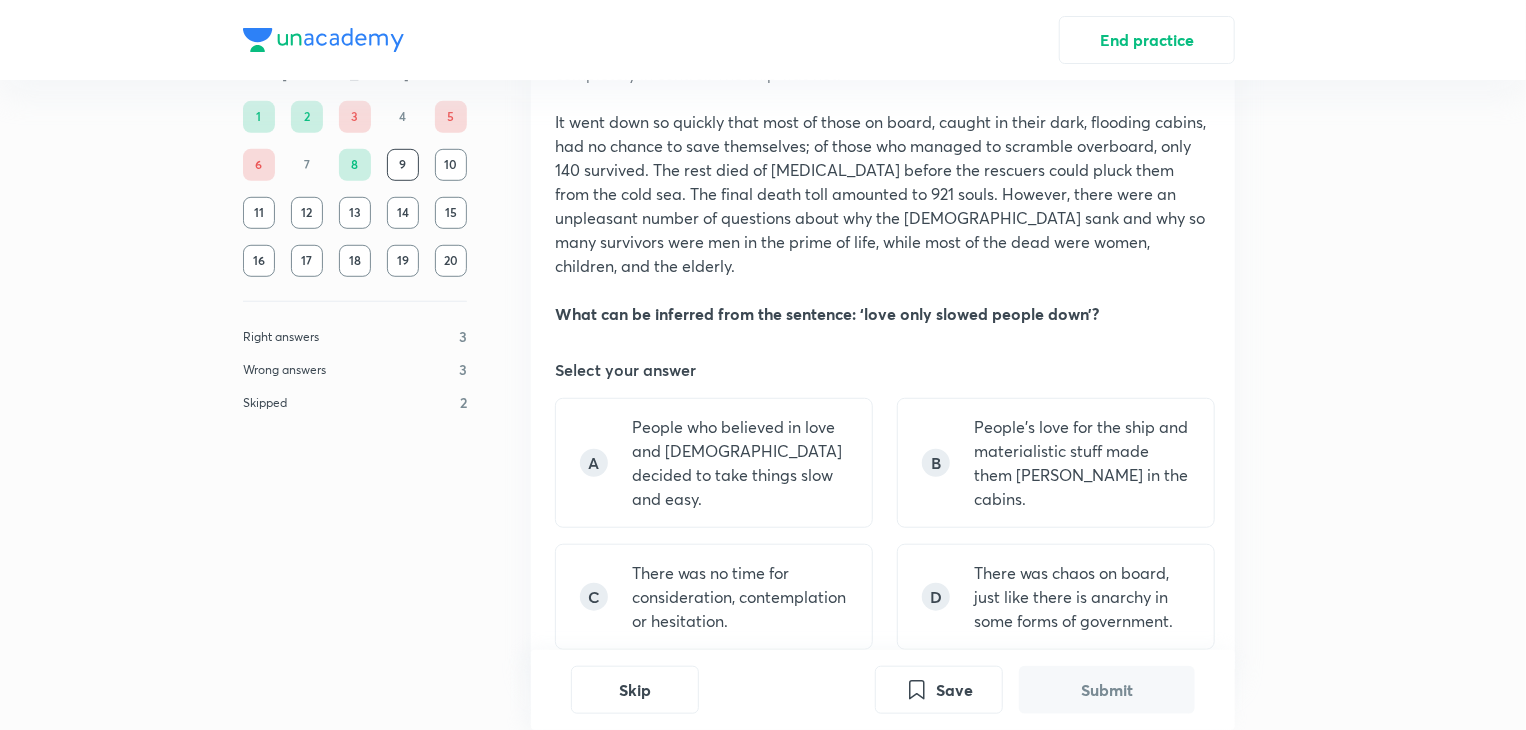 scroll, scrollTop: 594, scrollLeft: 0, axis: vertical 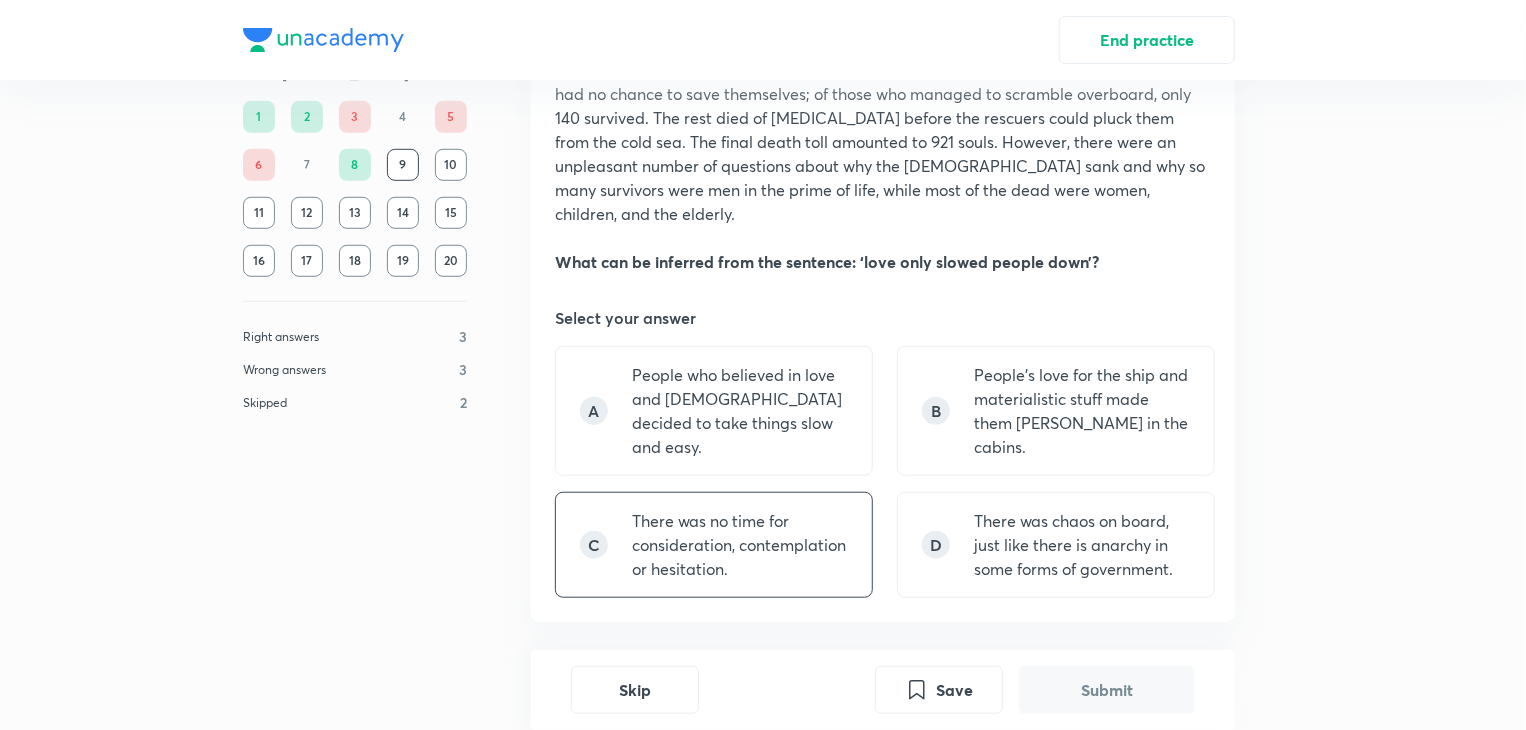 click on "There was no time for consideration, contemplation or hesitation." at bounding box center (740, 545) 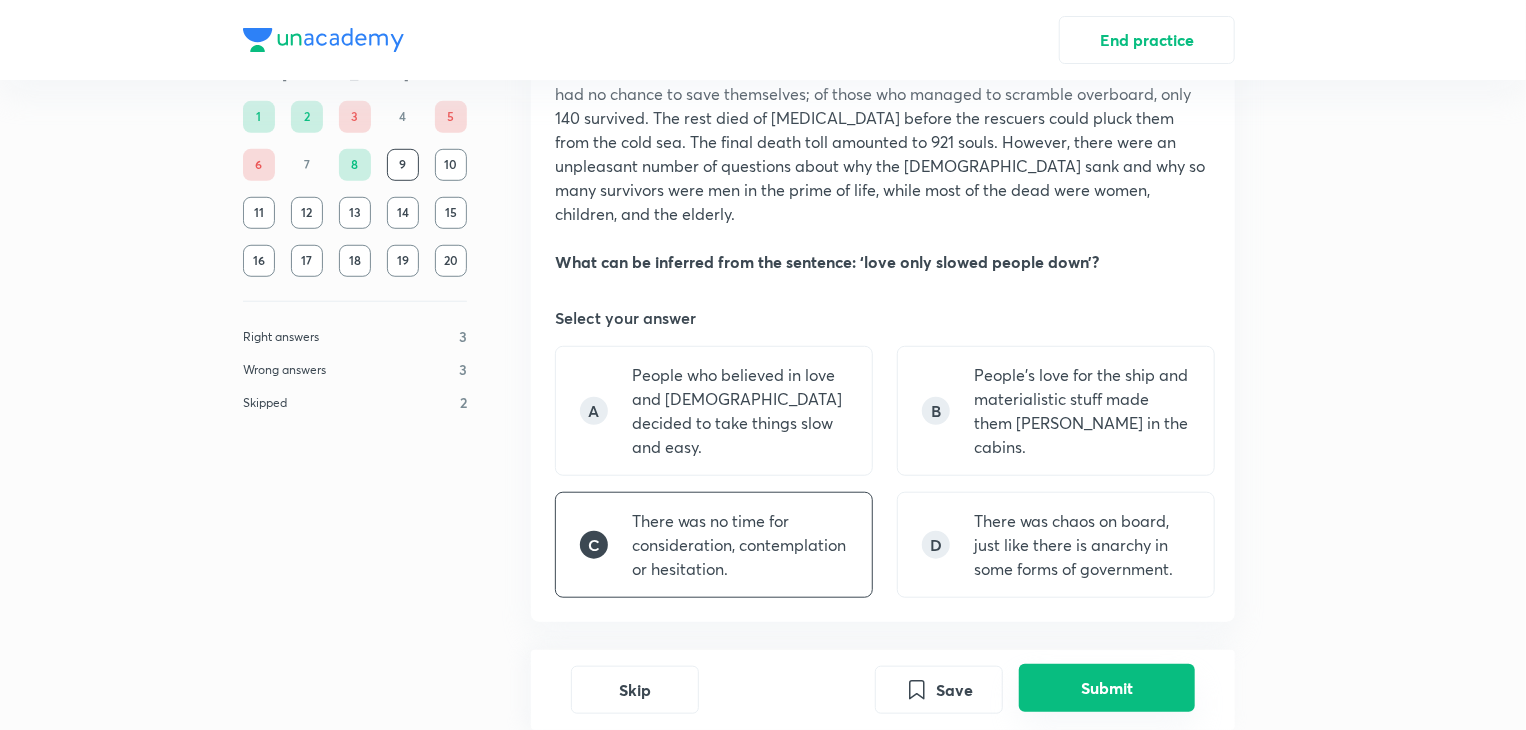 click on "Submit" at bounding box center [1107, 688] 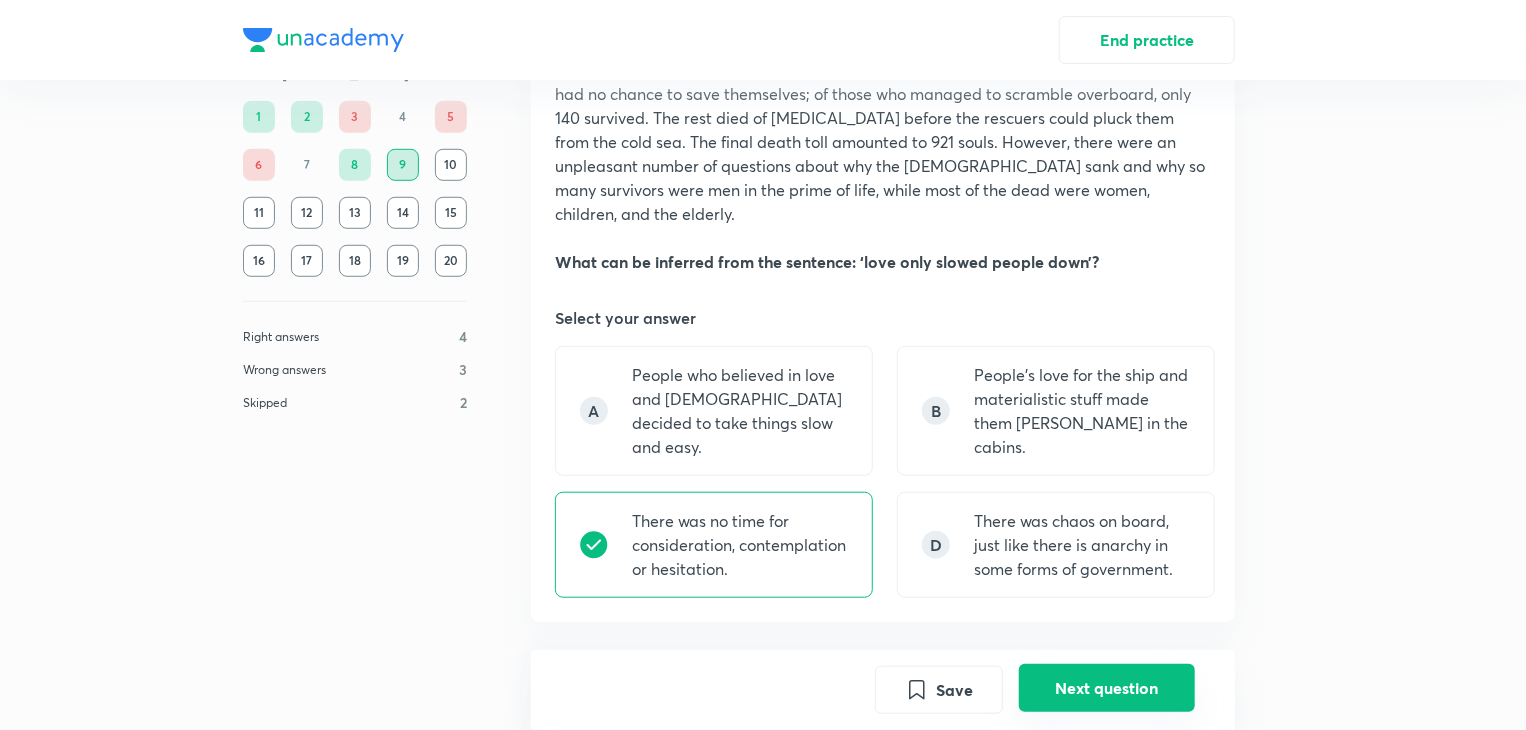 scroll, scrollTop: 1231, scrollLeft: 0, axis: vertical 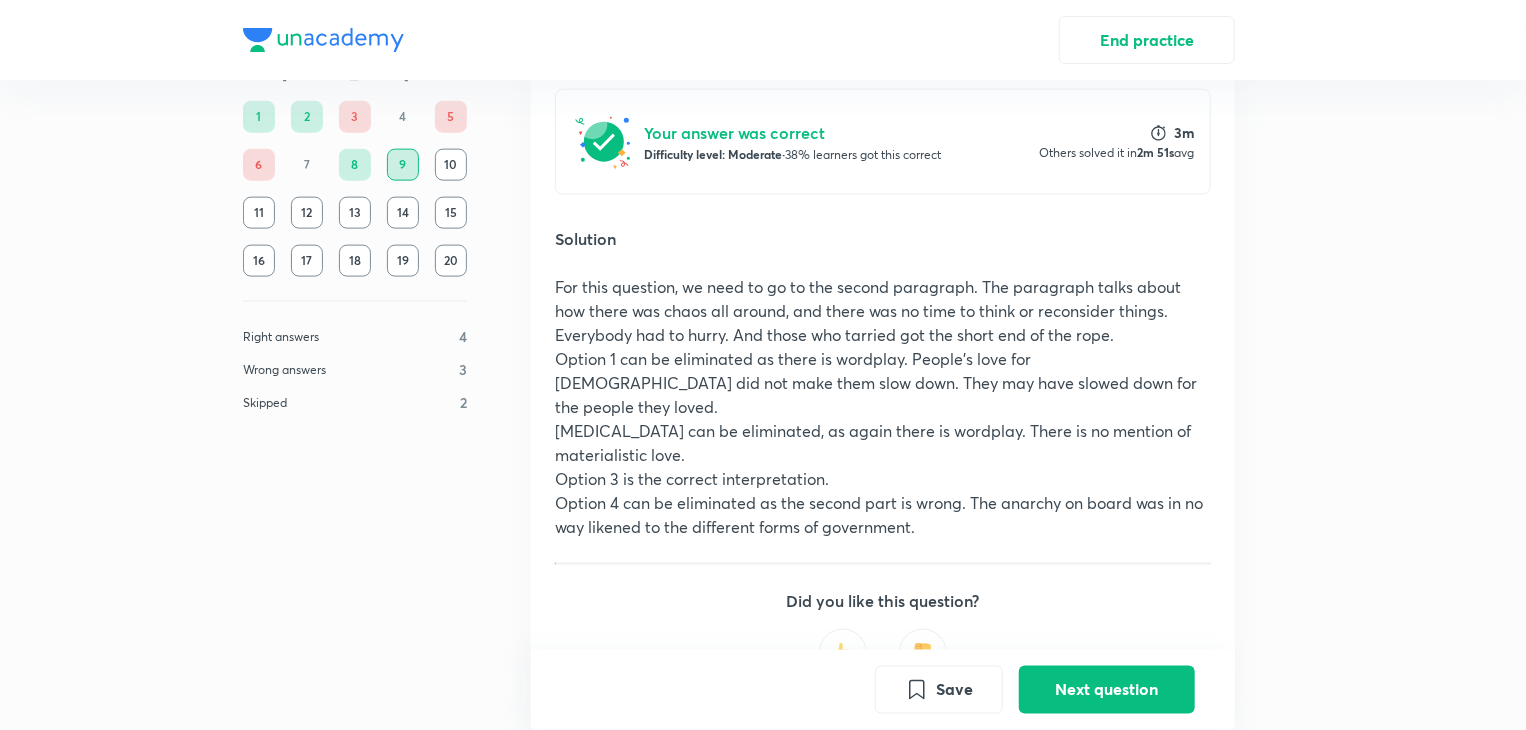 click at bounding box center (843, 653) 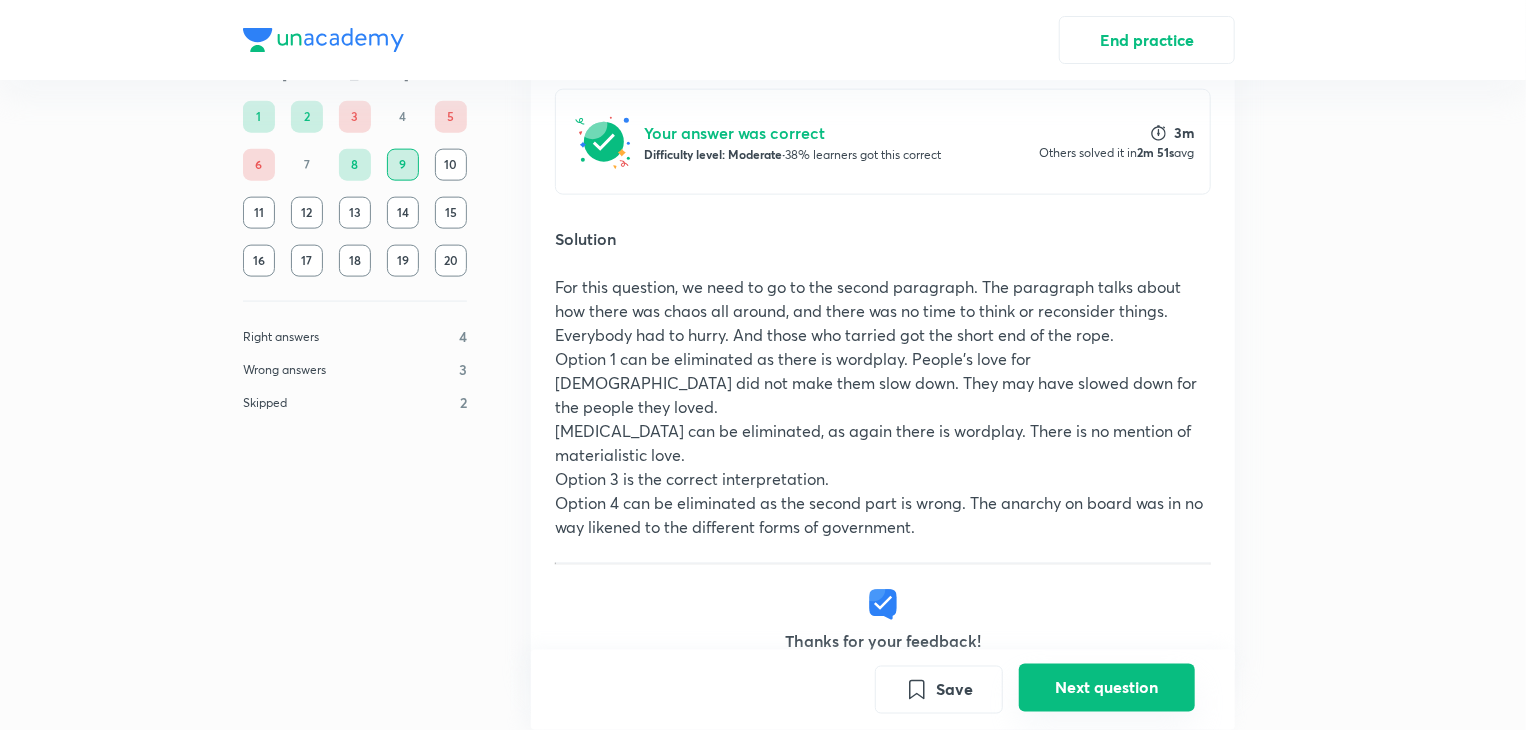 click on "Next question" at bounding box center (1107, 688) 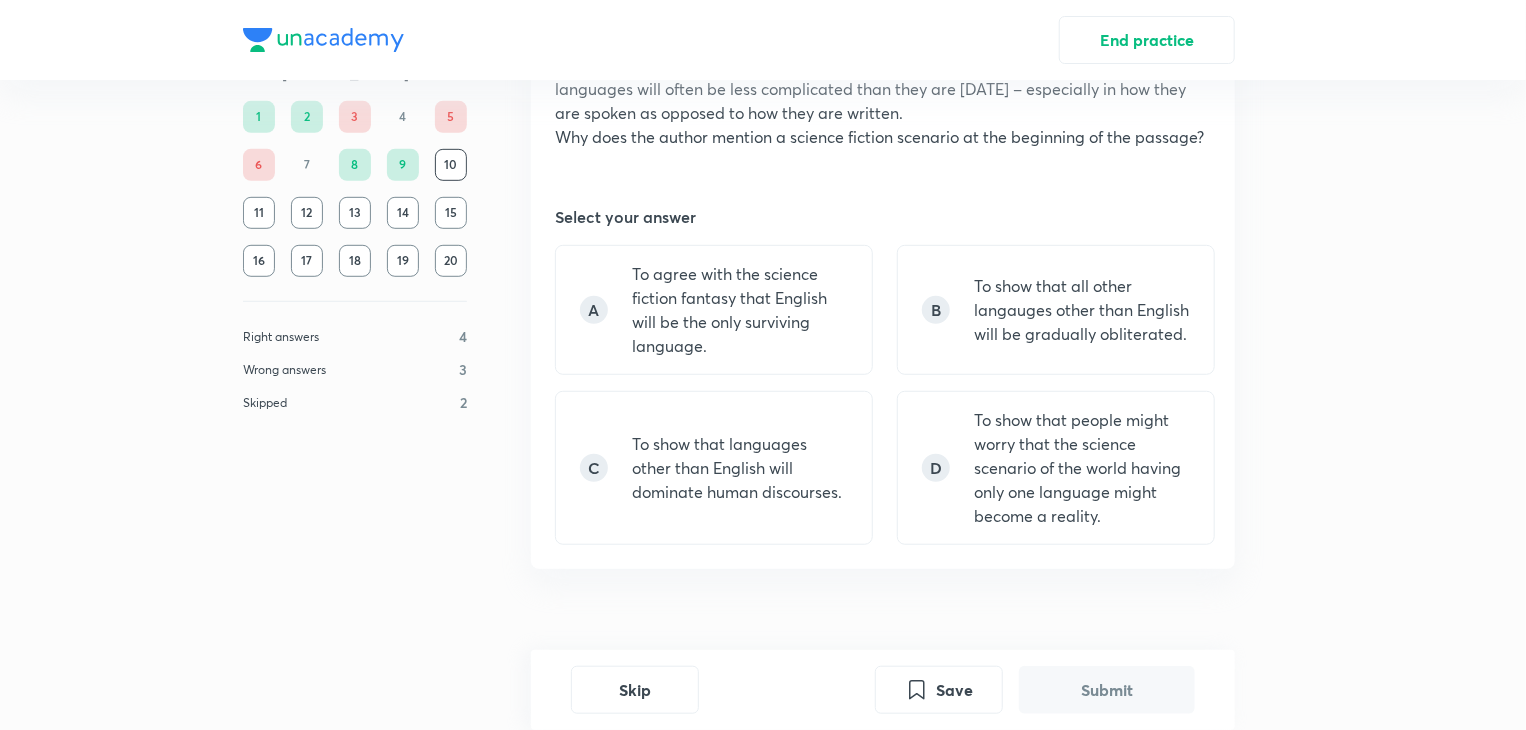scroll, scrollTop: 502, scrollLeft: 0, axis: vertical 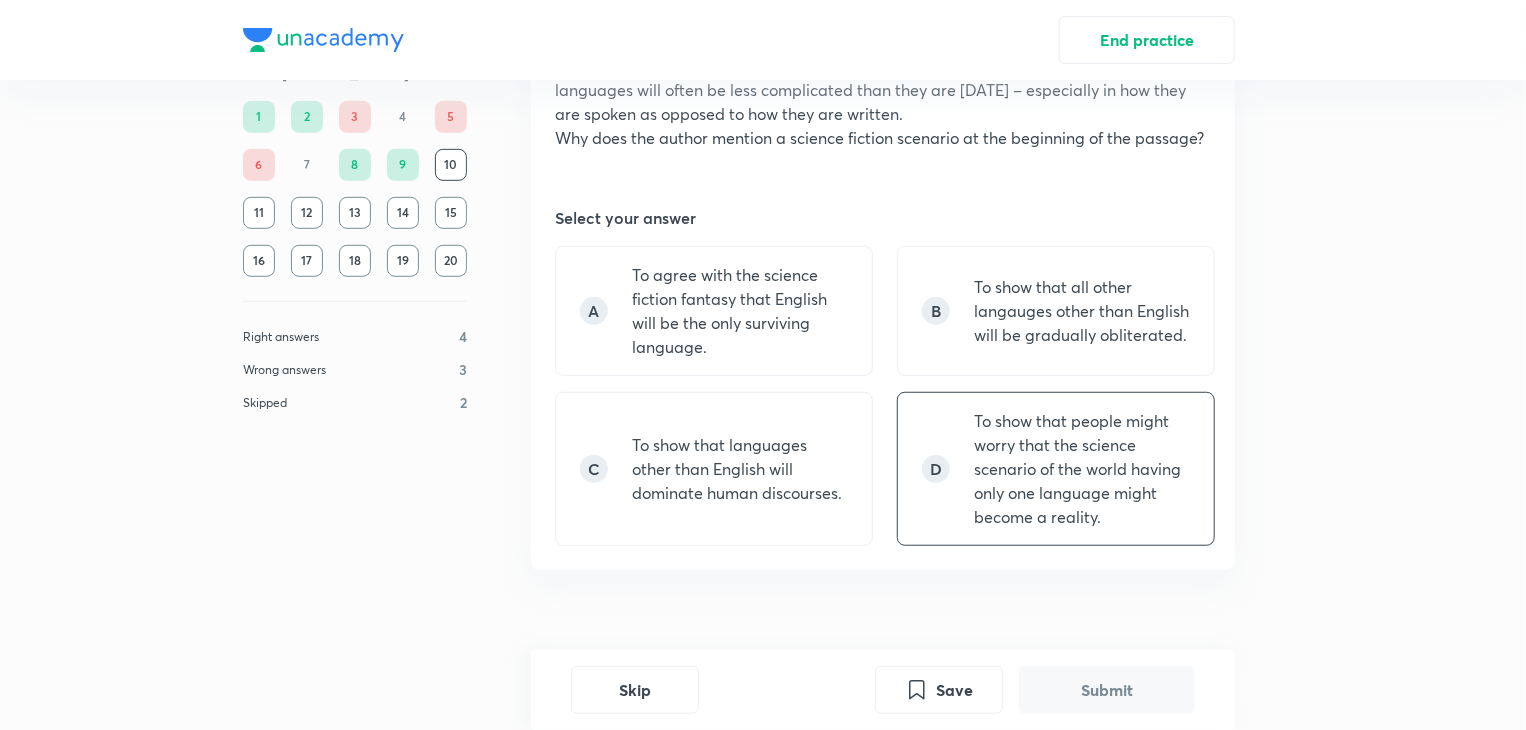 click on "To show that people might worry that the science scenario of the world having only one language might become a reality." at bounding box center [1082, 469] 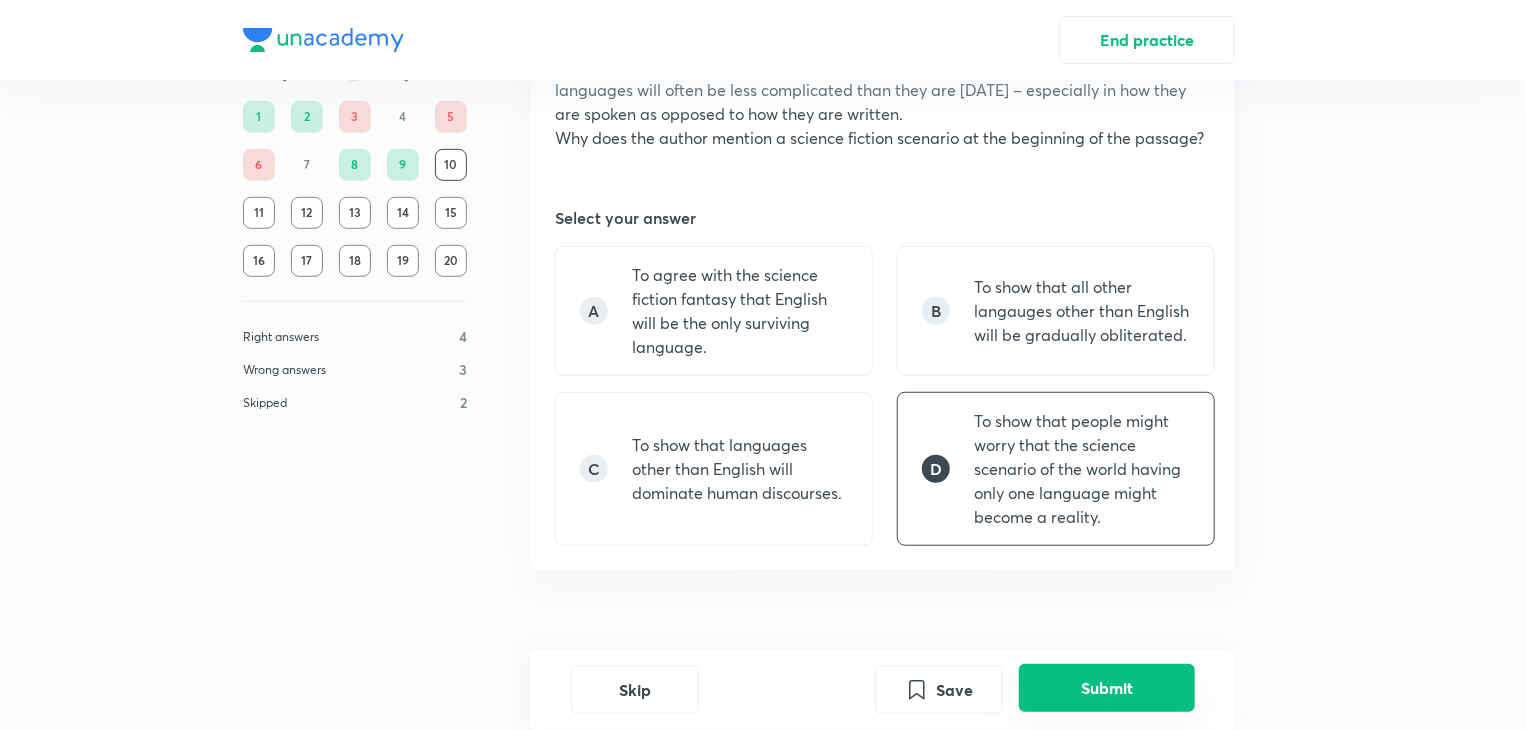click on "Submit" at bounding box center (1107, 688) 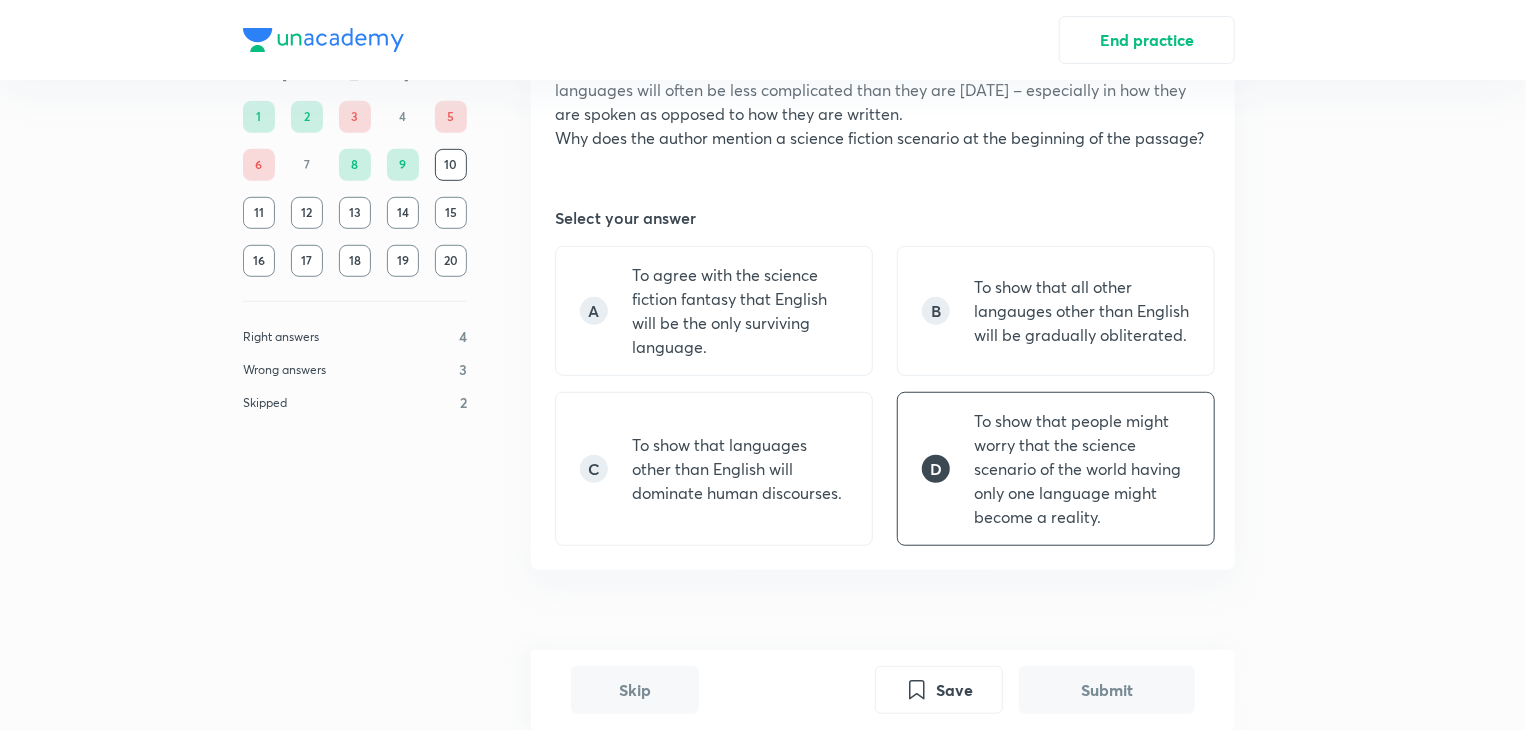scroll, scrollTop: 1068, scrollLeft: 0, axis: vertical 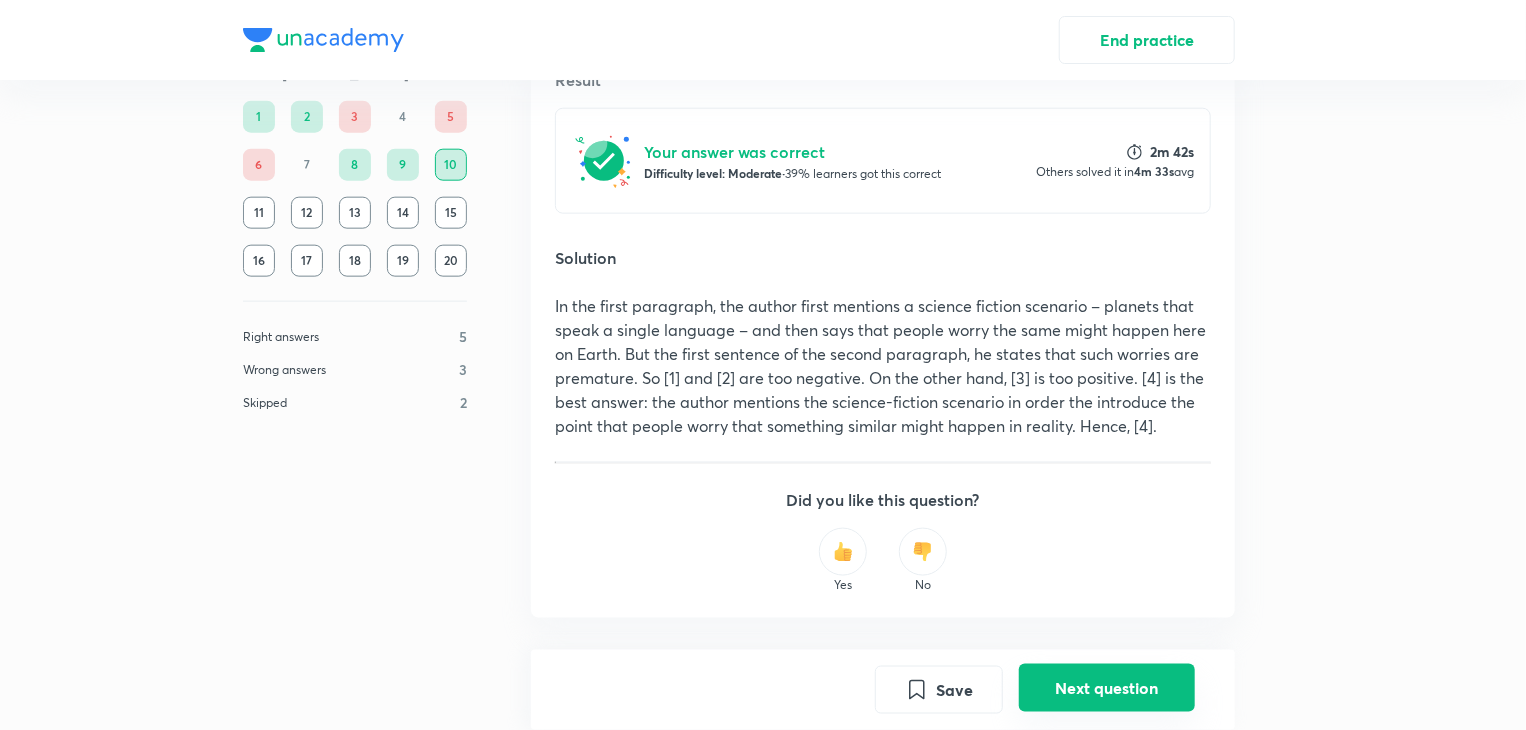 click on "Next question" at bounding box center (1107, 688) 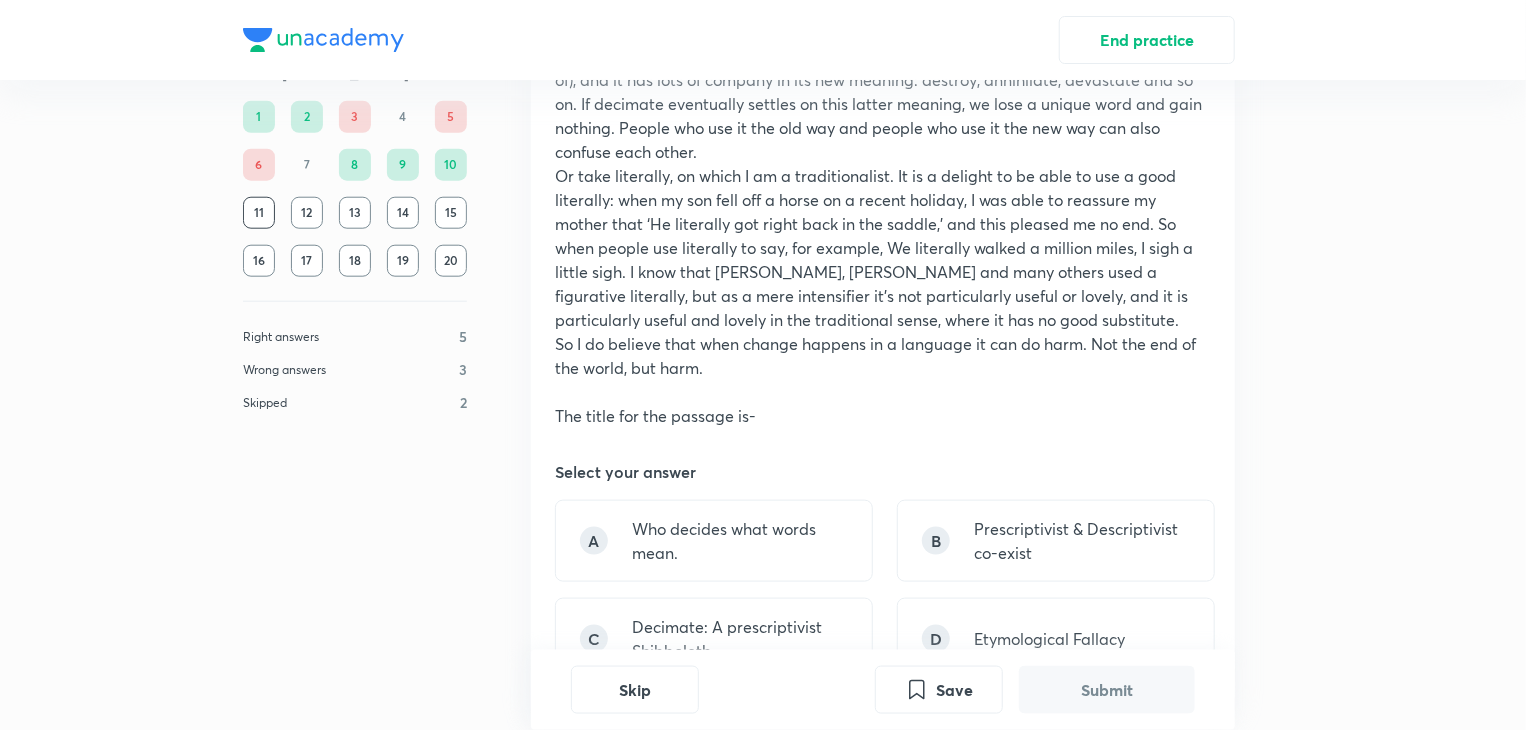 scroll, scrollTop: 923, scrollLeft: 0, axis: vertical 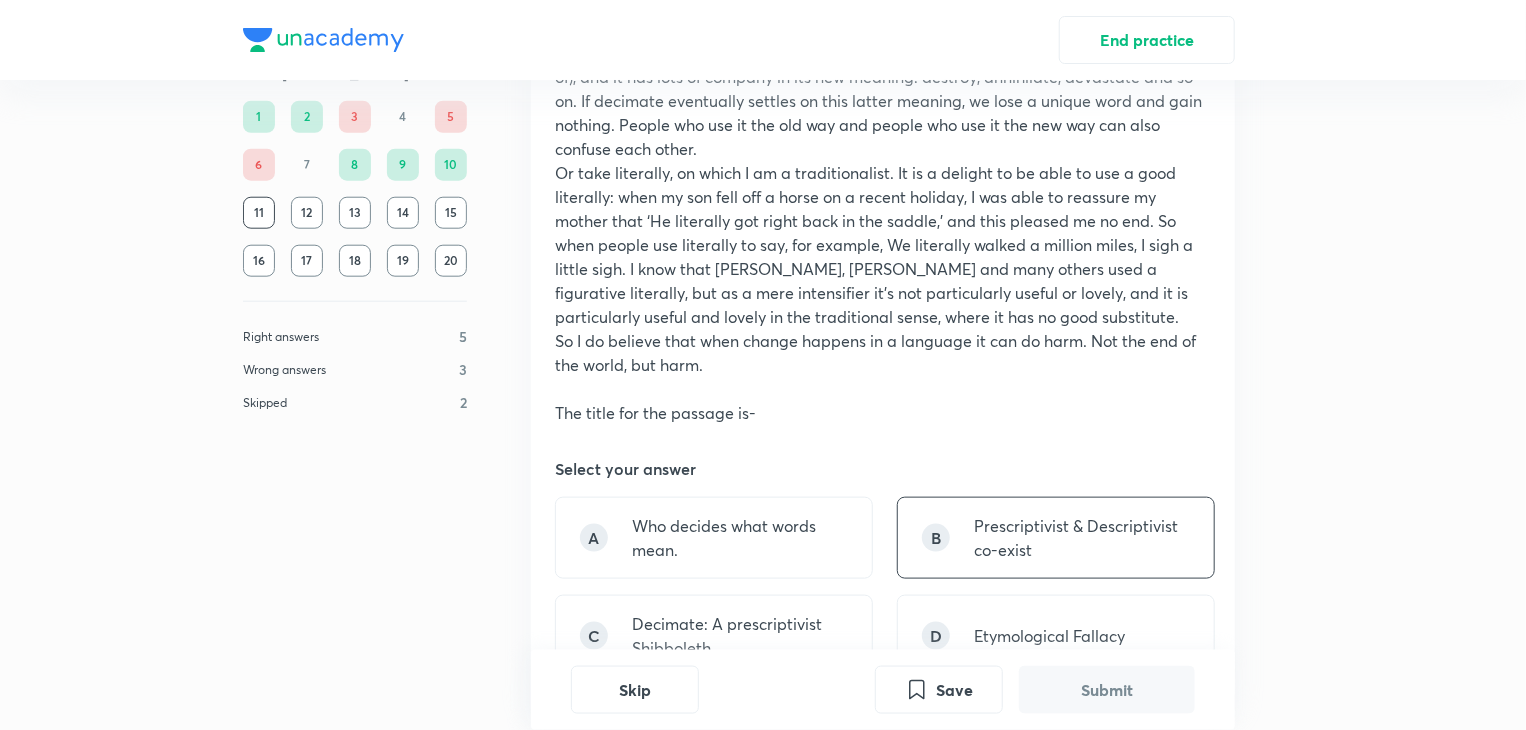 click on "Prescriptivist & Descriptivist co-exist" at bounding box center (1082, 538) 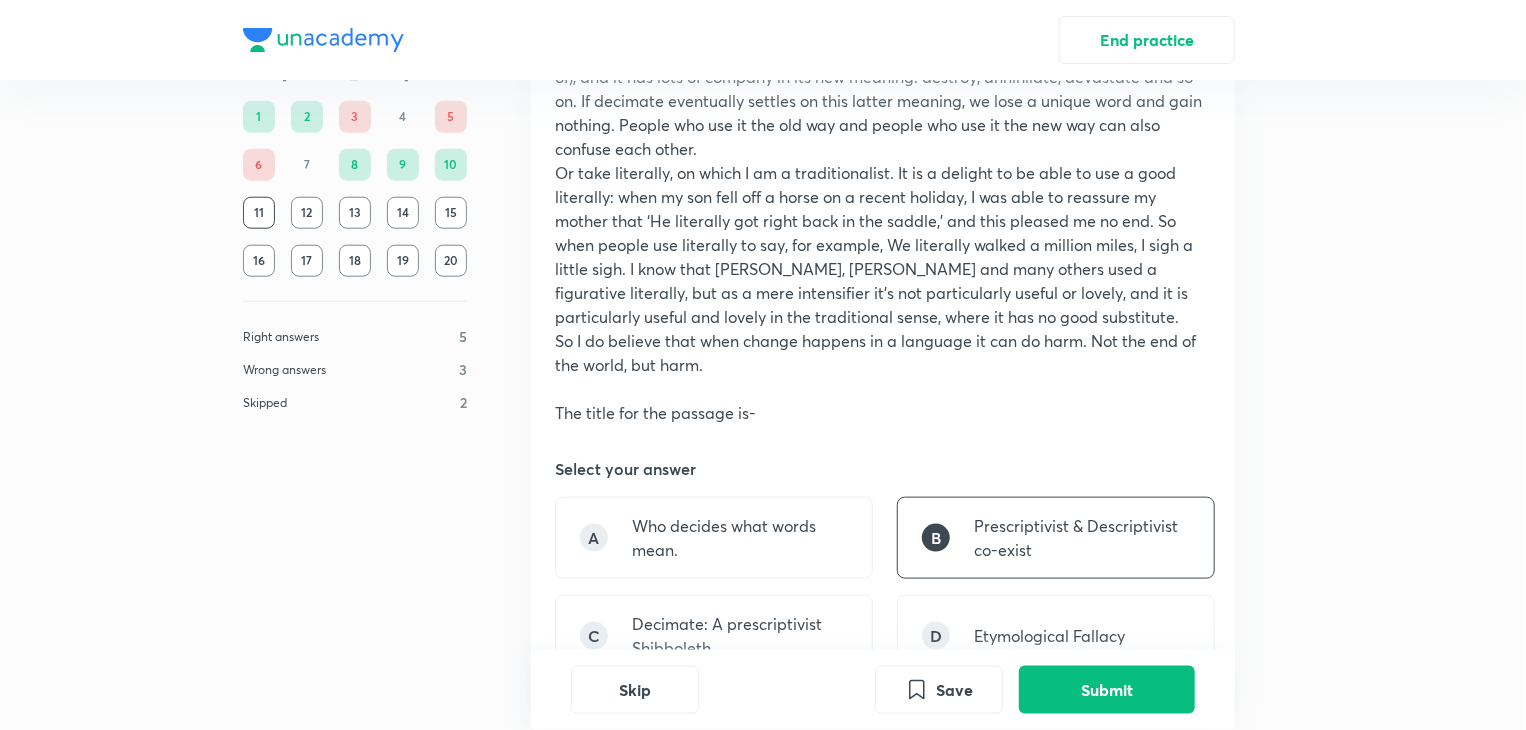 scroll, scrollTop: 1109, scrollLeft: 0, axis: vertical 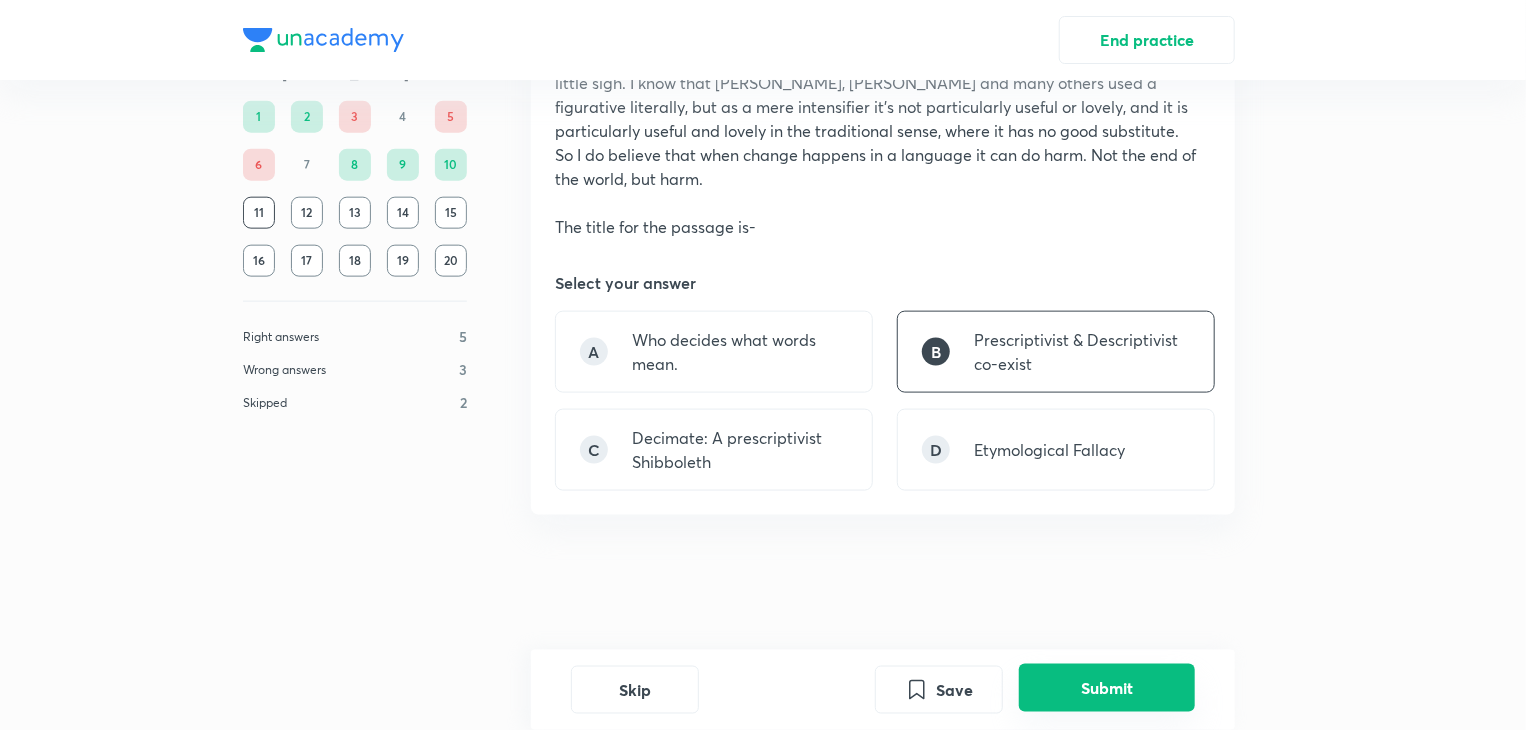 click on "Submit" at bounding box center [1107, 688] 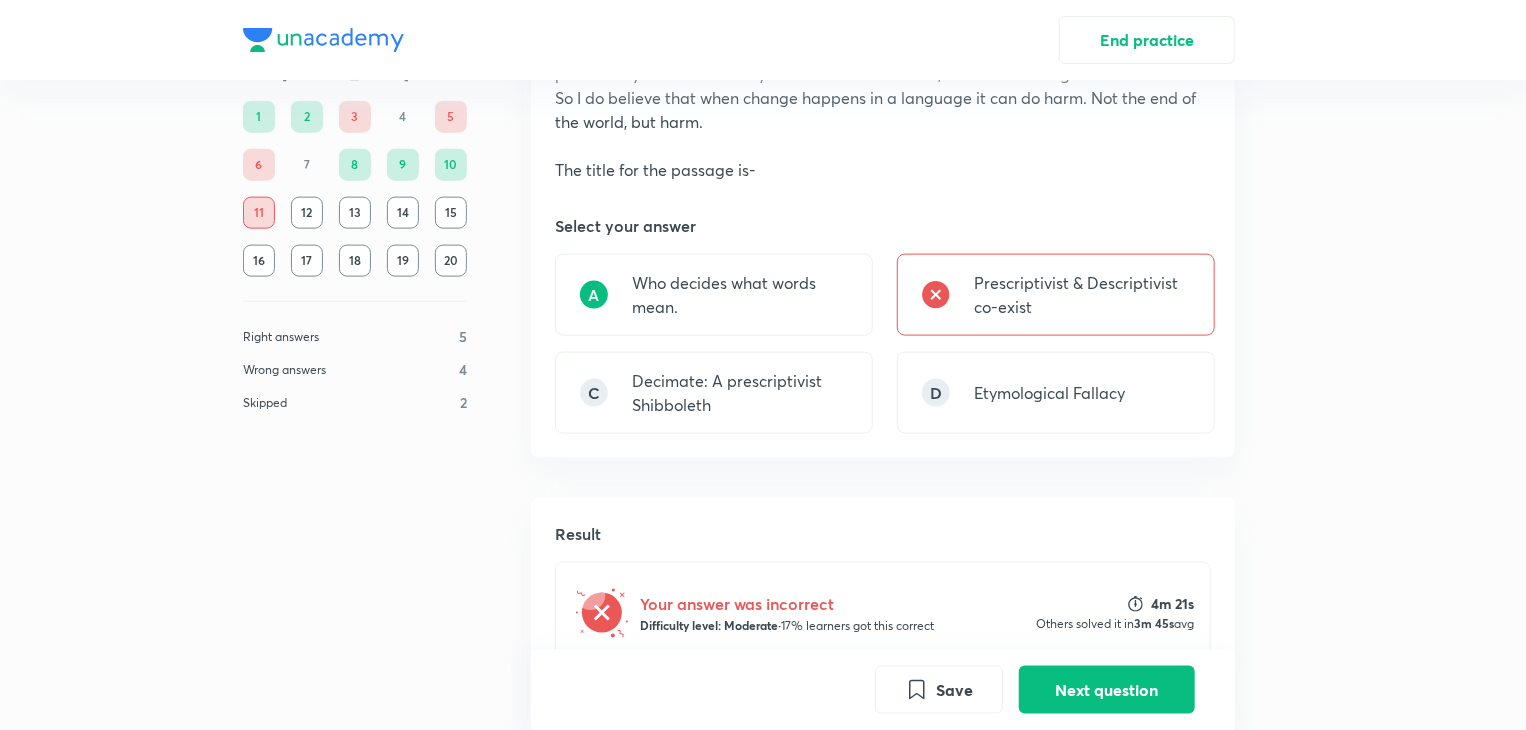 scroll, scrollTop: 1168, scrollLeft: 0, axis: vertical 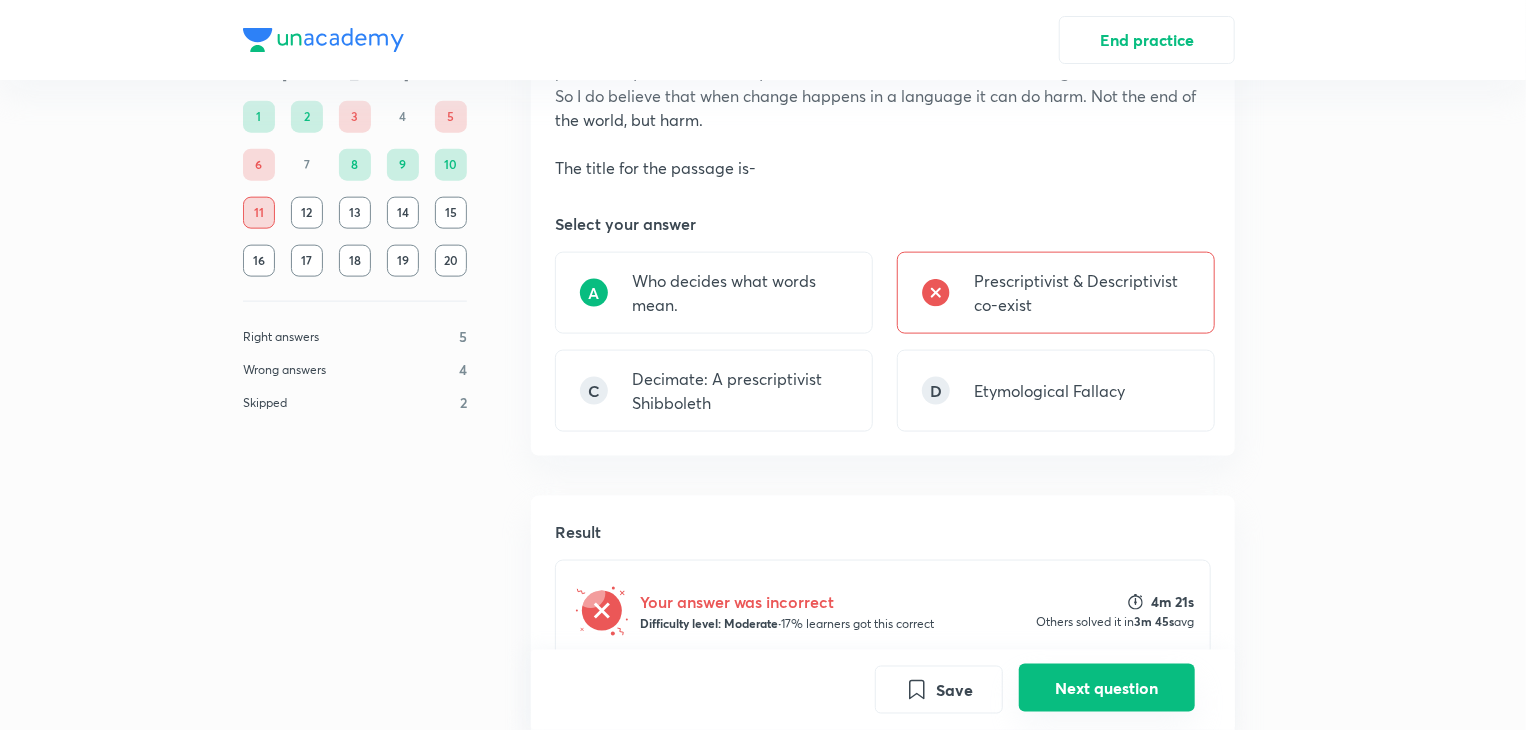 click on "Next question" at bounding box center [1107, 688] 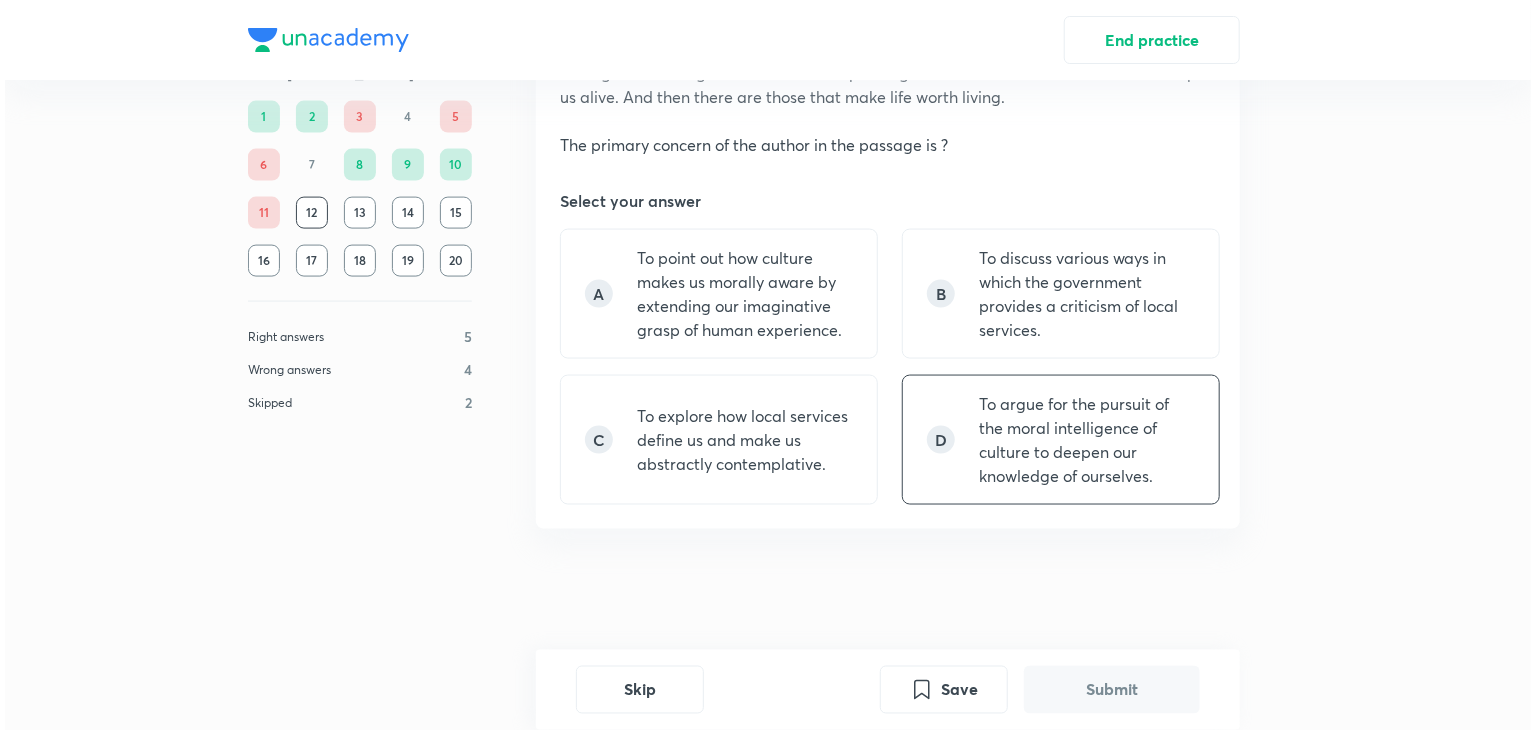 scroll, scrollTop: 1340, scrollLeft: 0, axis: vertical 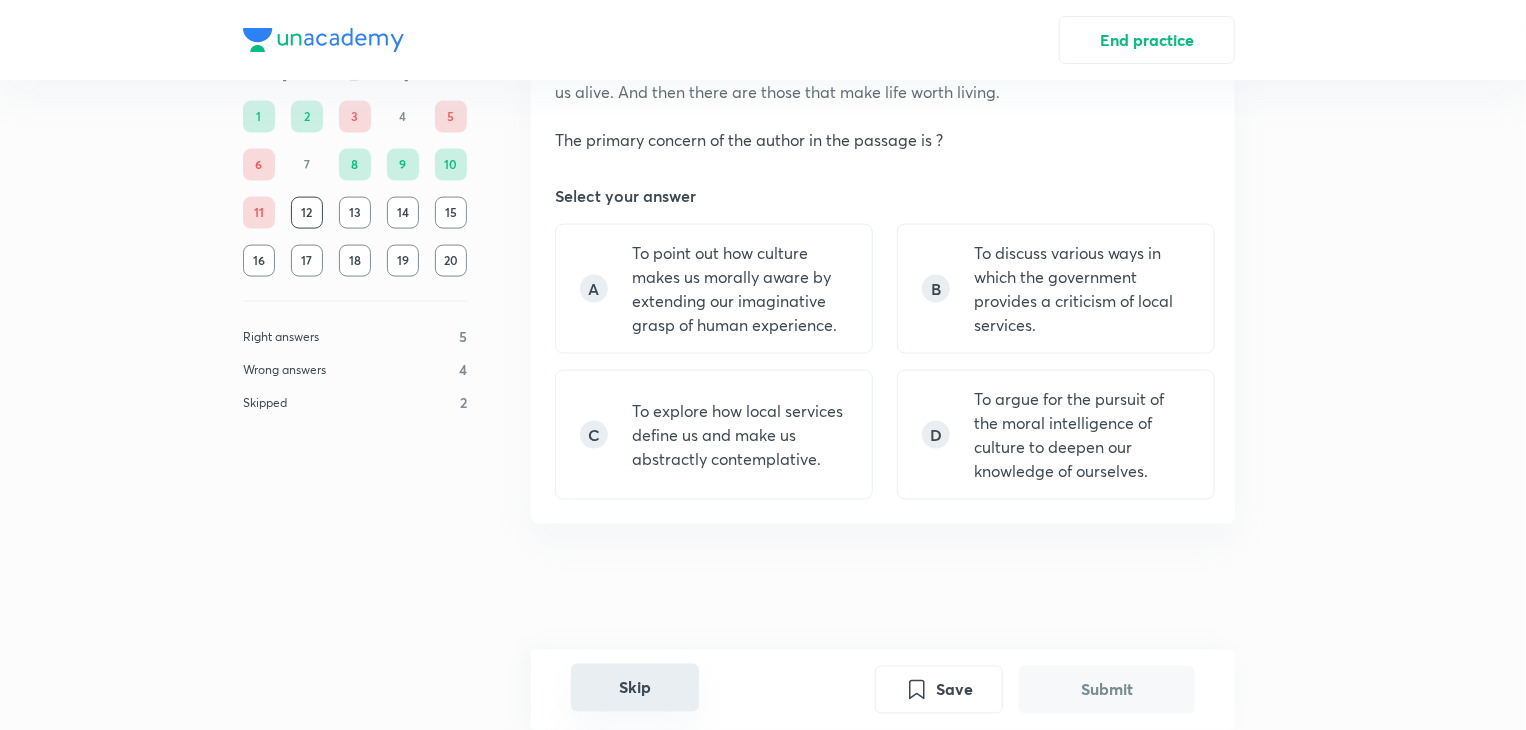 click on "Skip" at bounding box center [635, 688] 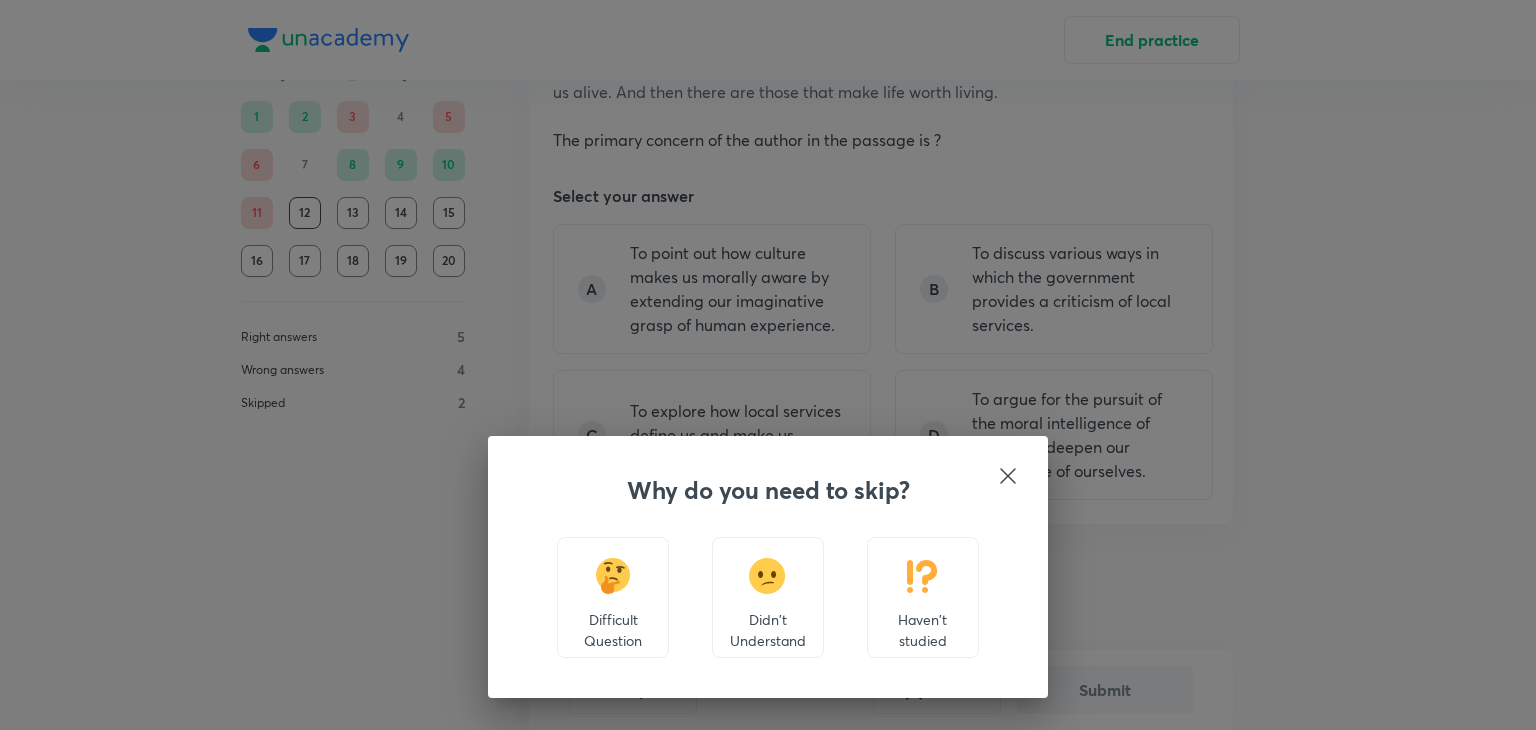 click on "Difficult Question" at bounding box center (613, 630) 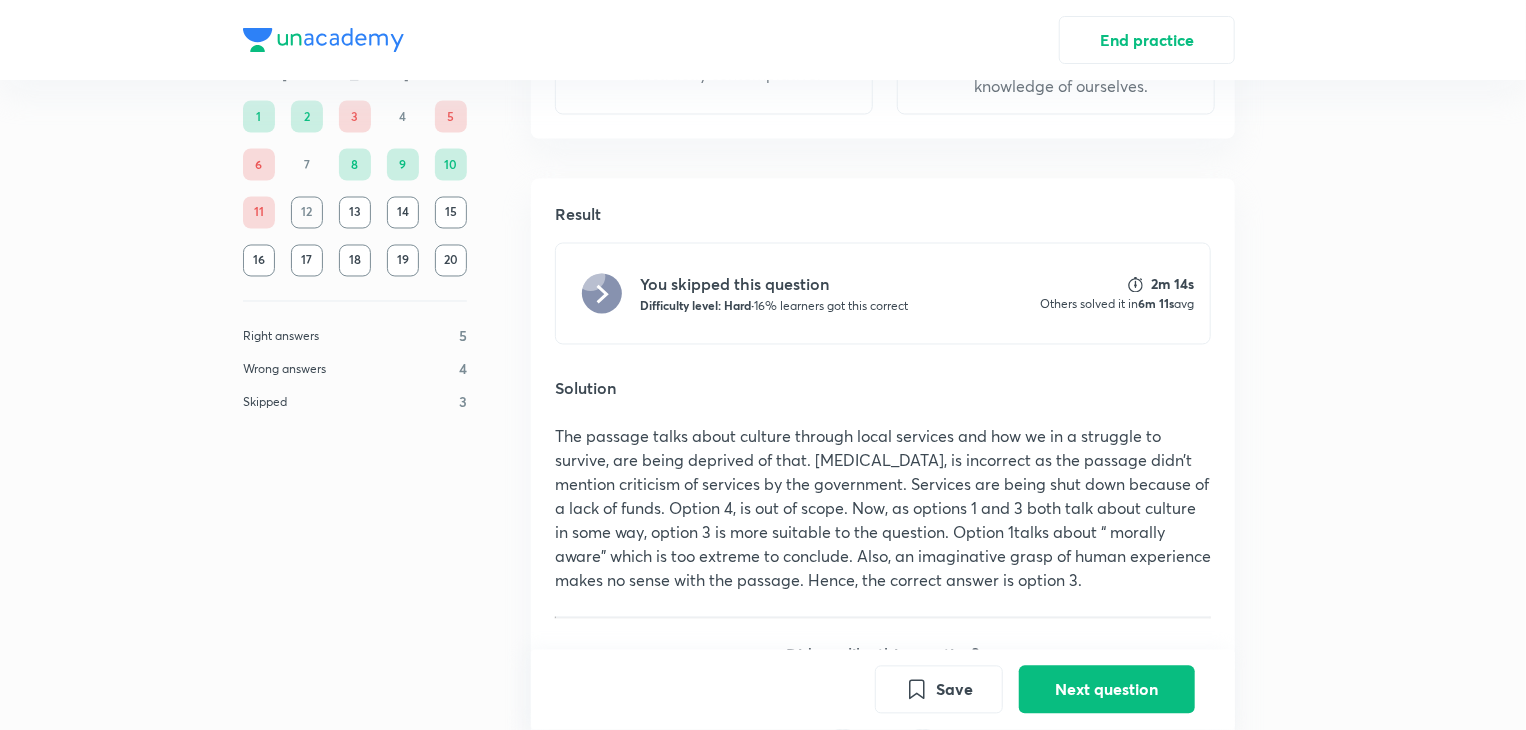 scroll, scrollTop: 1724, scrollLeft: 0, axis: vertical 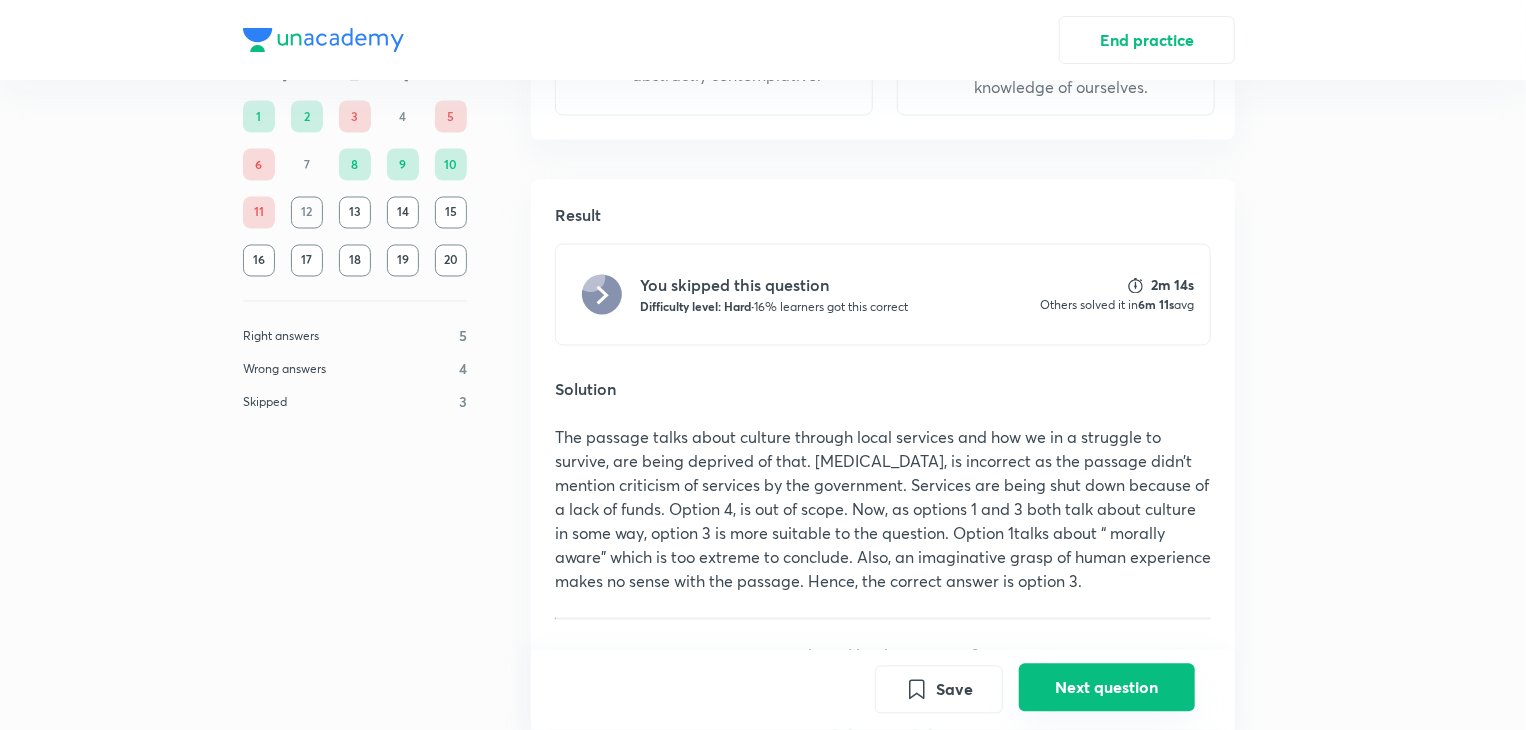 click on "Next question" at bounding box center (1107, 688) 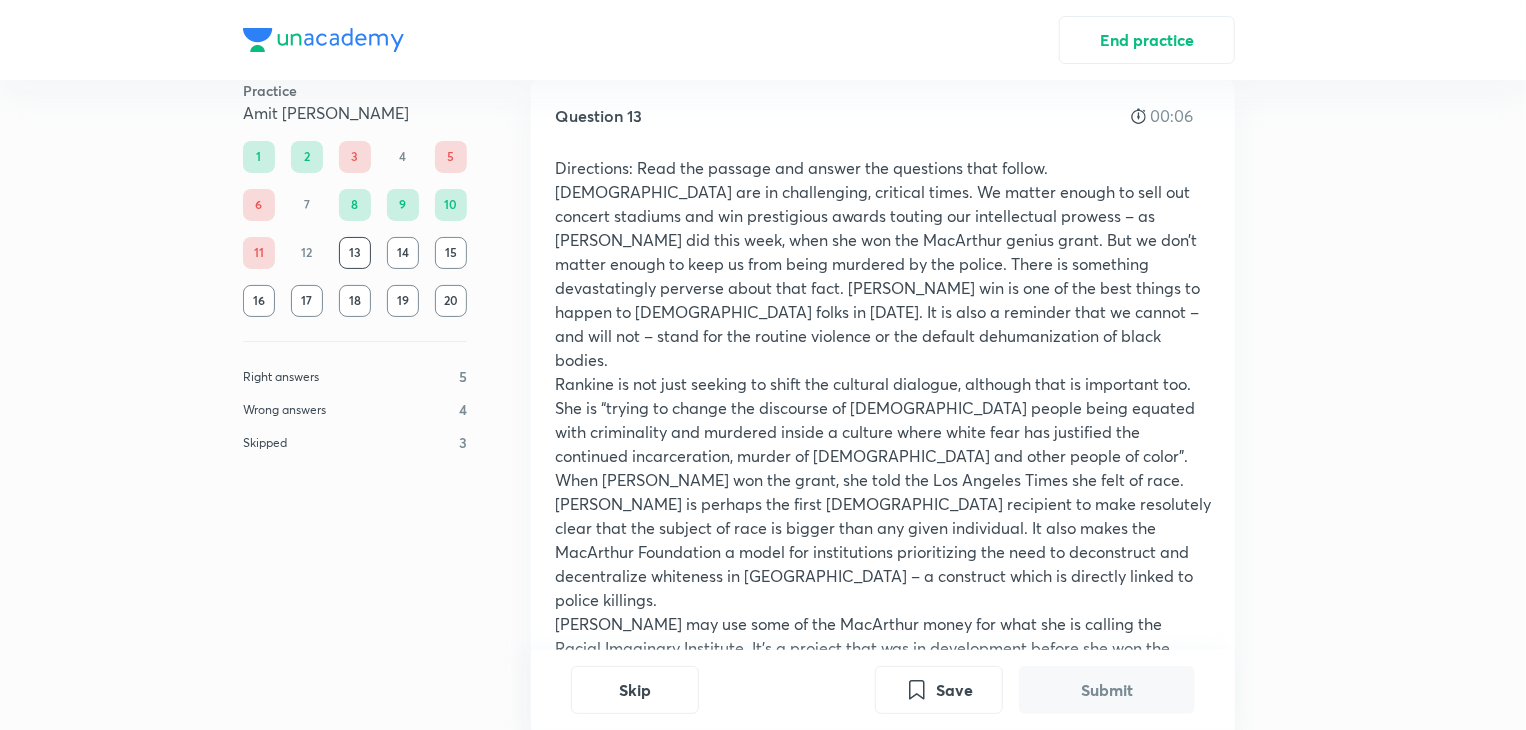 scroll, scrollTop: 0, scrollLeft: 0, axis: both 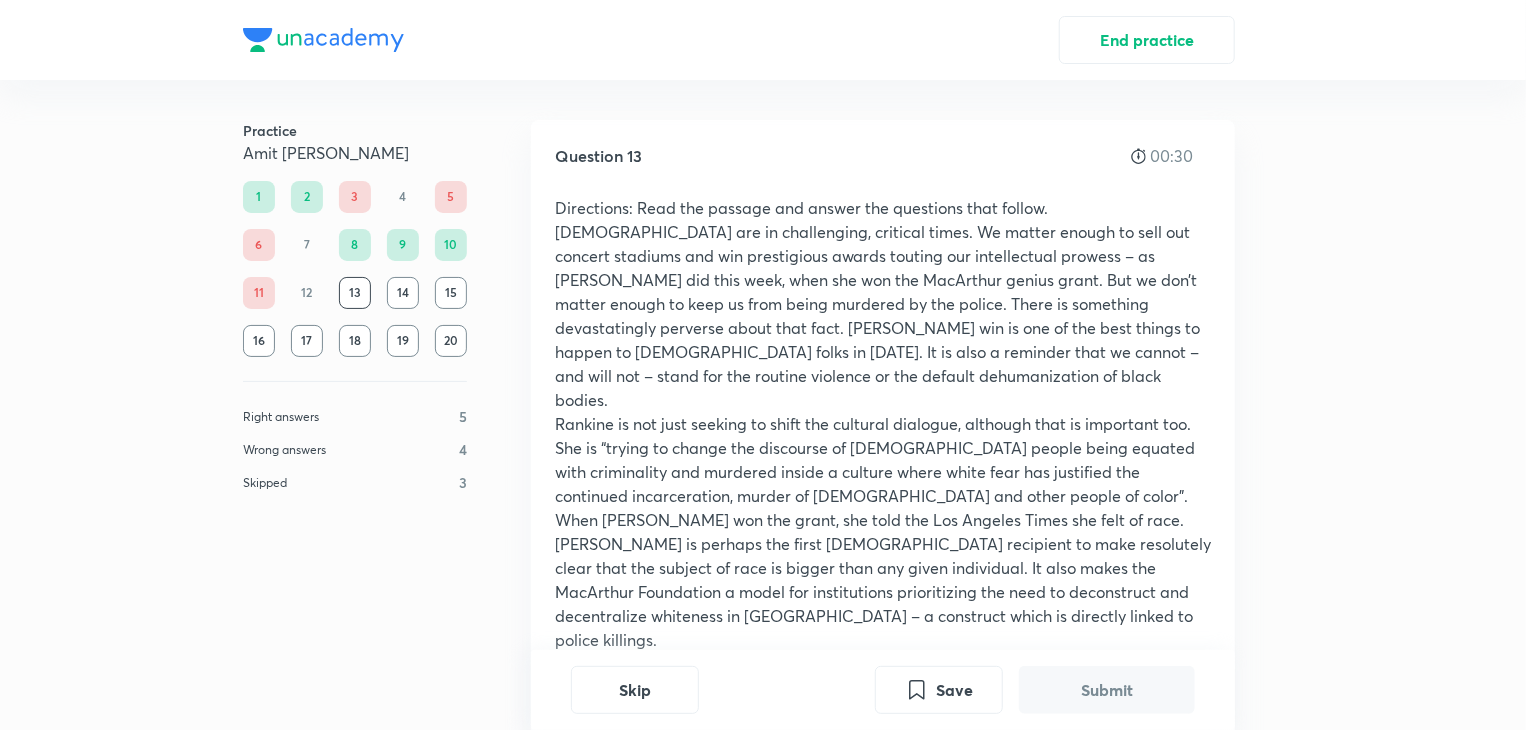 click on "Question 13 00:30 Directions: Read the passage and answer the questions that follow. Black Americans are in challenging, critical times. We matter enough to sell out concert stadiums and win prestigious awards touting our intellectual prowess – as Claudia Rankine did this week, when she won the MacArthur genius grant. But we don’t matter enough to keep us from being murdered by the police. There is something devastatingly perverse about that fact. Claudia Rankine’s win is one of the best things to happen to black folks in 2016. It is also a reminder that we cannot – and will not – stand for the routine violence or the default dehumanization of black bodies. Rankine is not just seeking to shift the cultural dialogue, although that is important too. She is “trying to change the discourse of black people being equated with criminality and murdered inside a culture where white fear has justified the continued incarceration, murder of blacks and other people of color”.       Select your answer A B C" at bounding box center [883, 896] 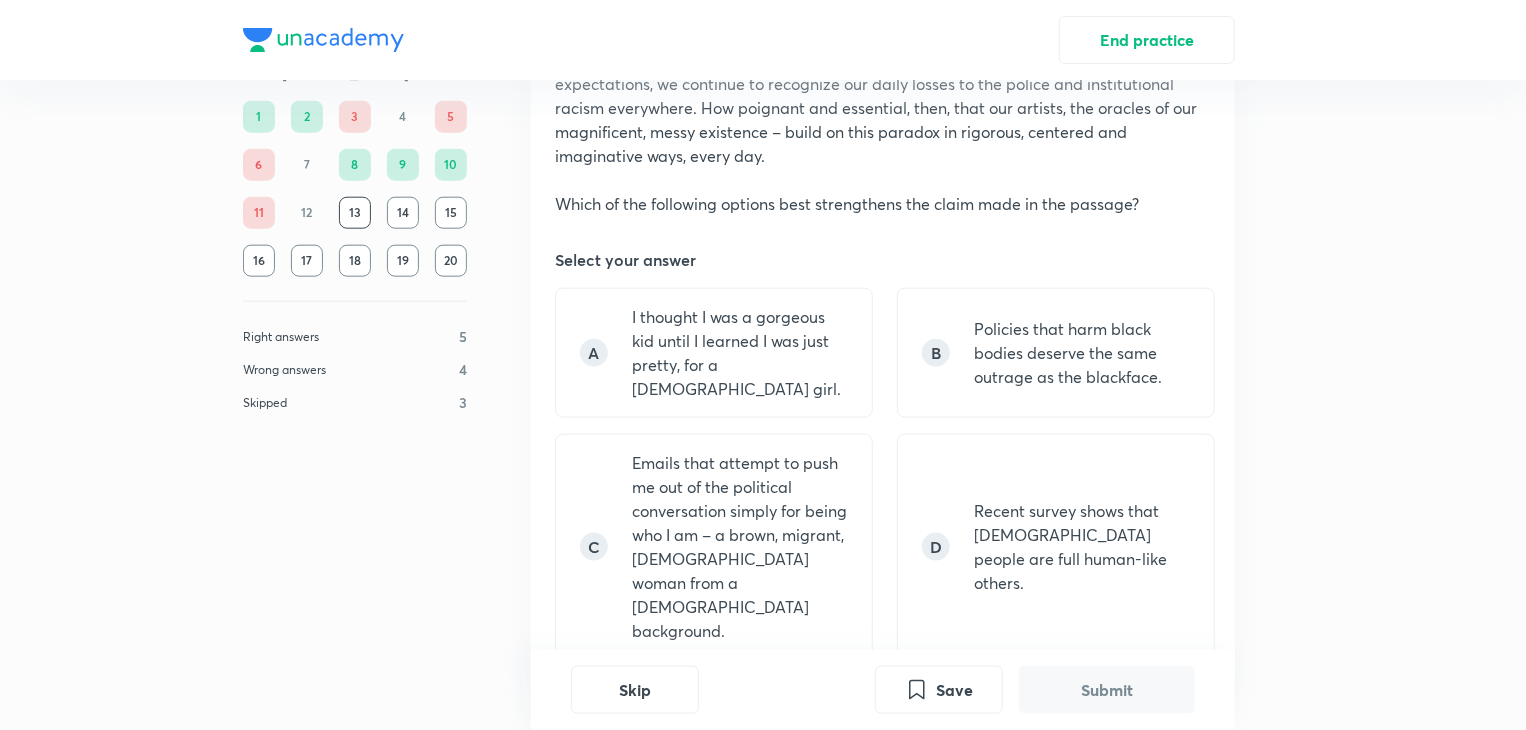 scroll, scrollTop: 987, scrollLeft: 0, axis: vertical 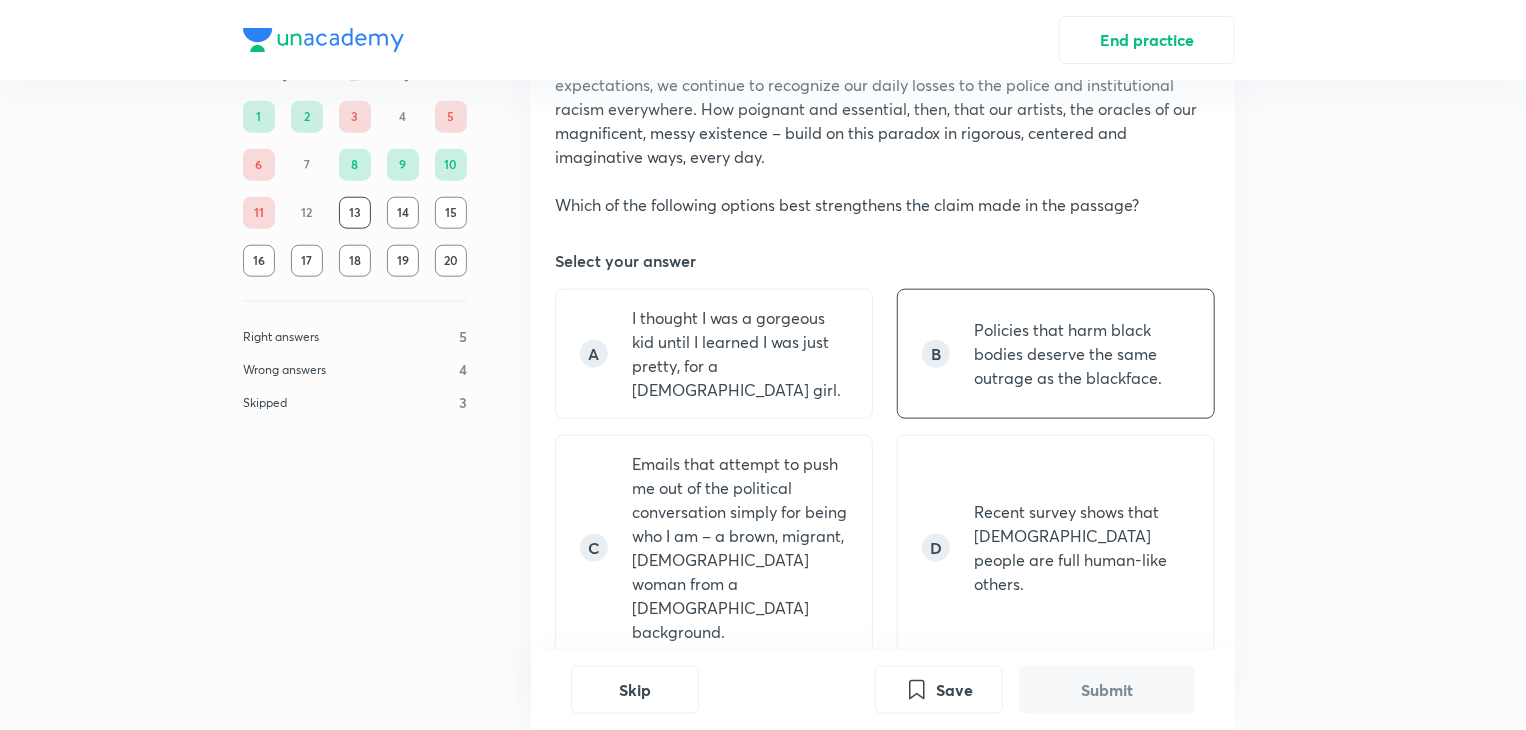 click on "B Policies that harm black bodies deserve the same outrage as the blackface." at bounding box center (1056, 354) 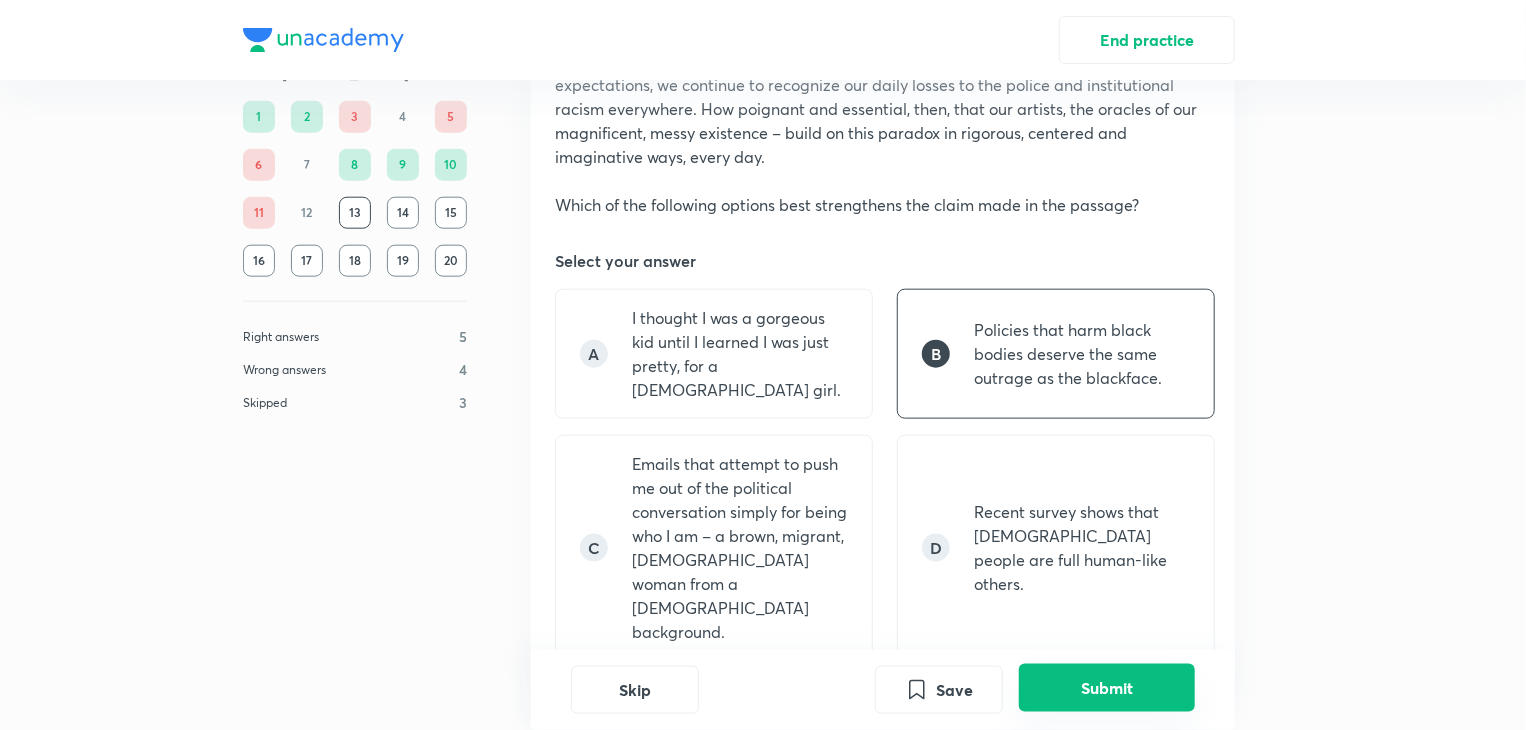 click on "Submit" at bounding box center [1107, 688] 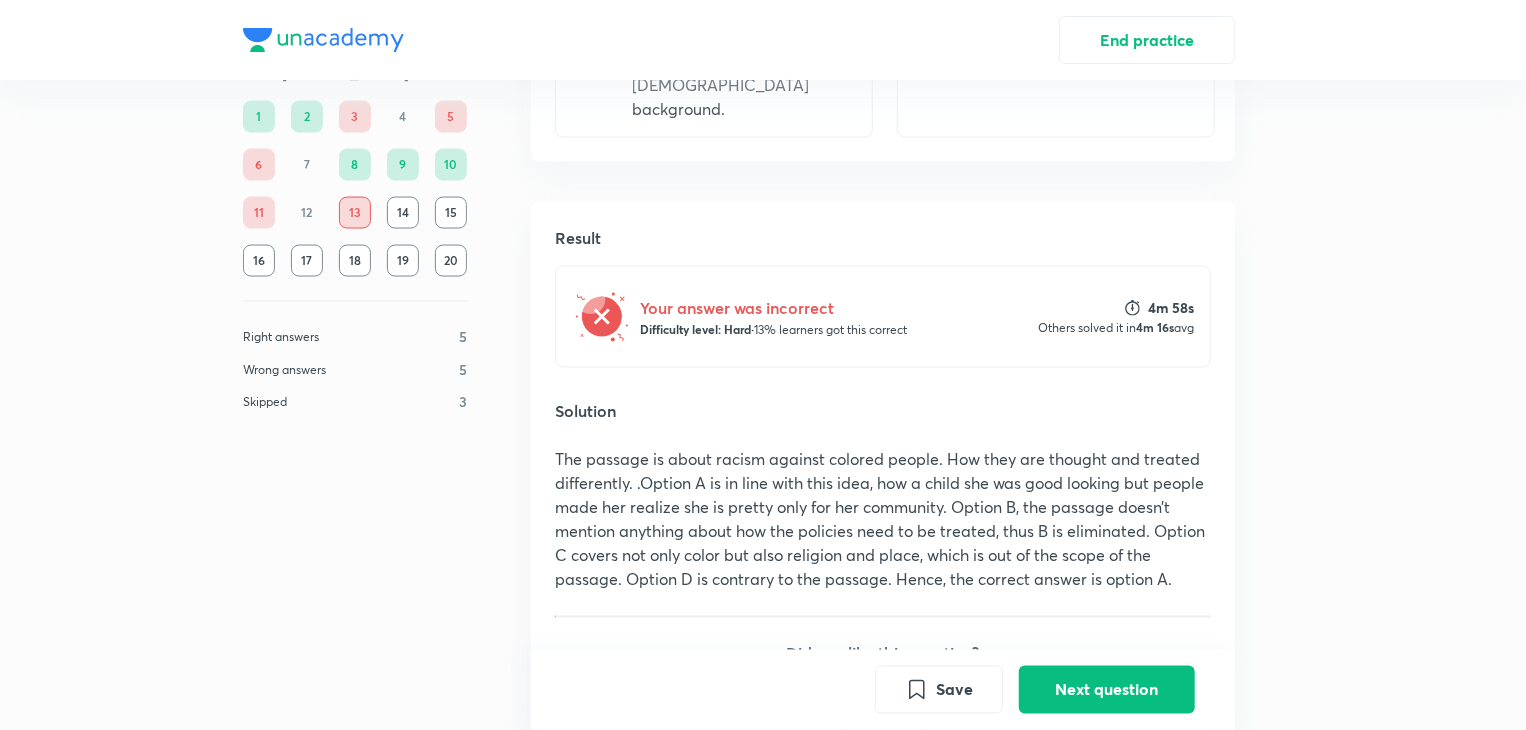 scroll, scrollTop: 1567, scrollLeft: 0, axis: vertical 